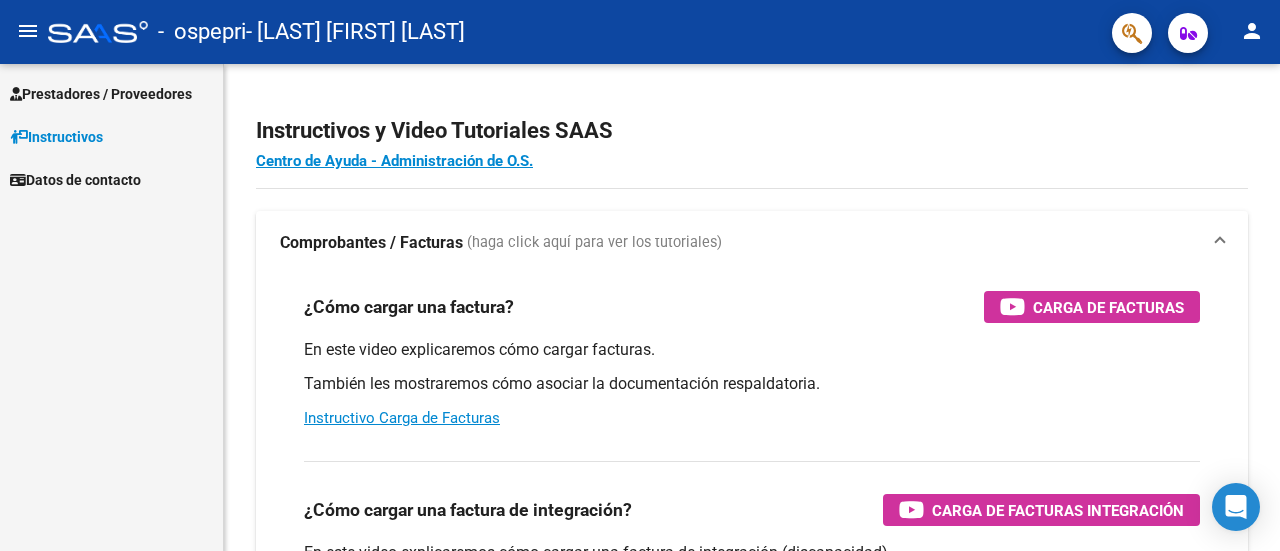 scroll, scrollTop: 0, scrollLeft: 0, axis: both 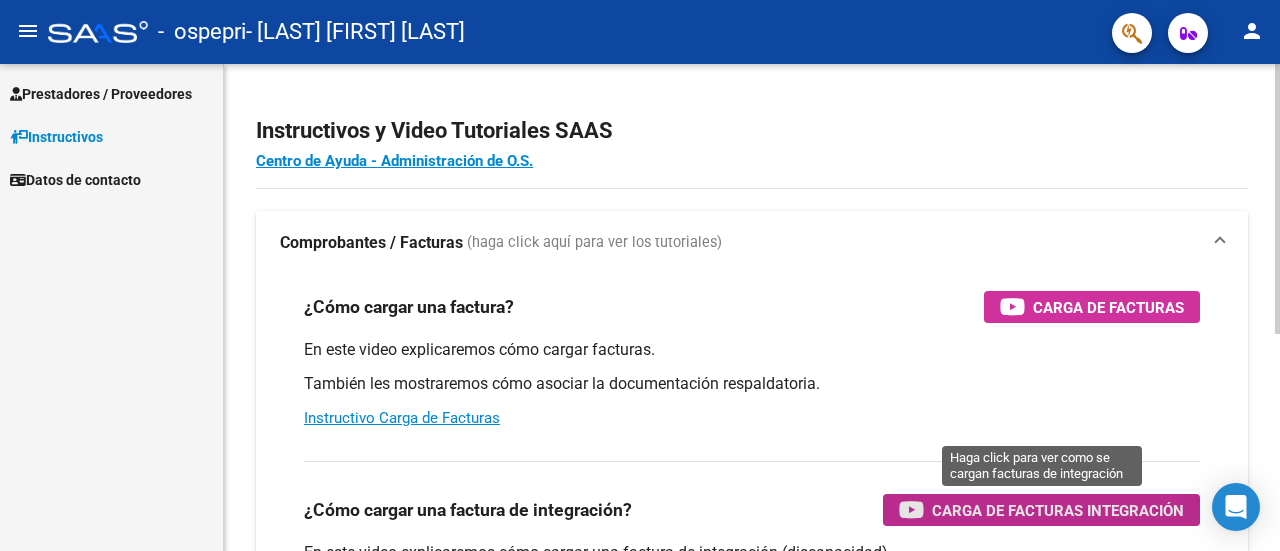 click on "Carga de Facturas Integración" at bounding box center (1058, 510) 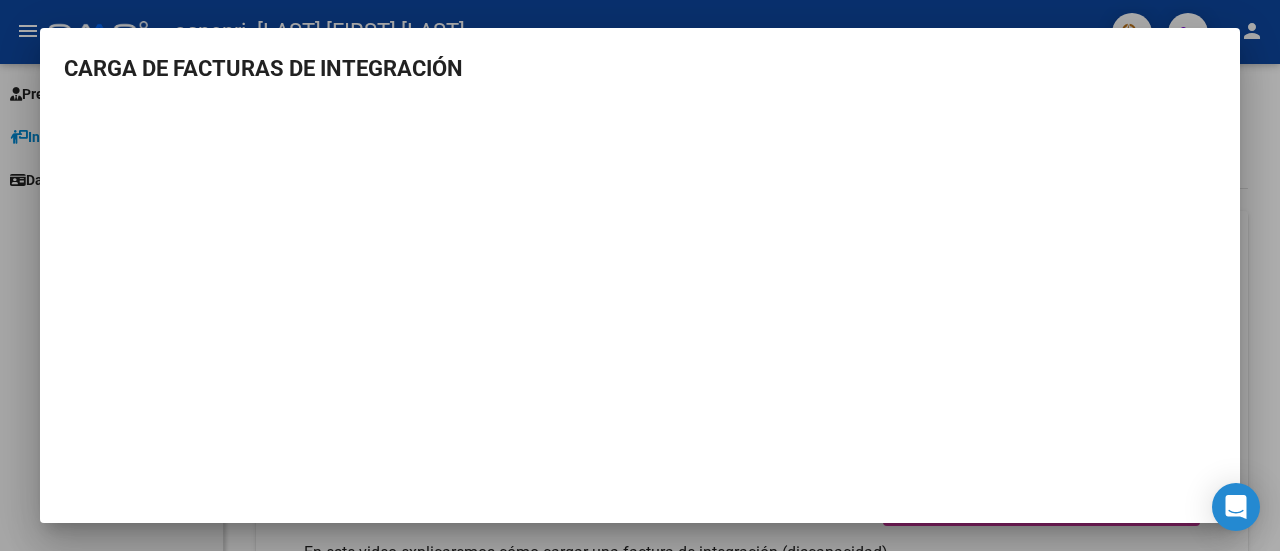 click at bounding box center [640, 275] 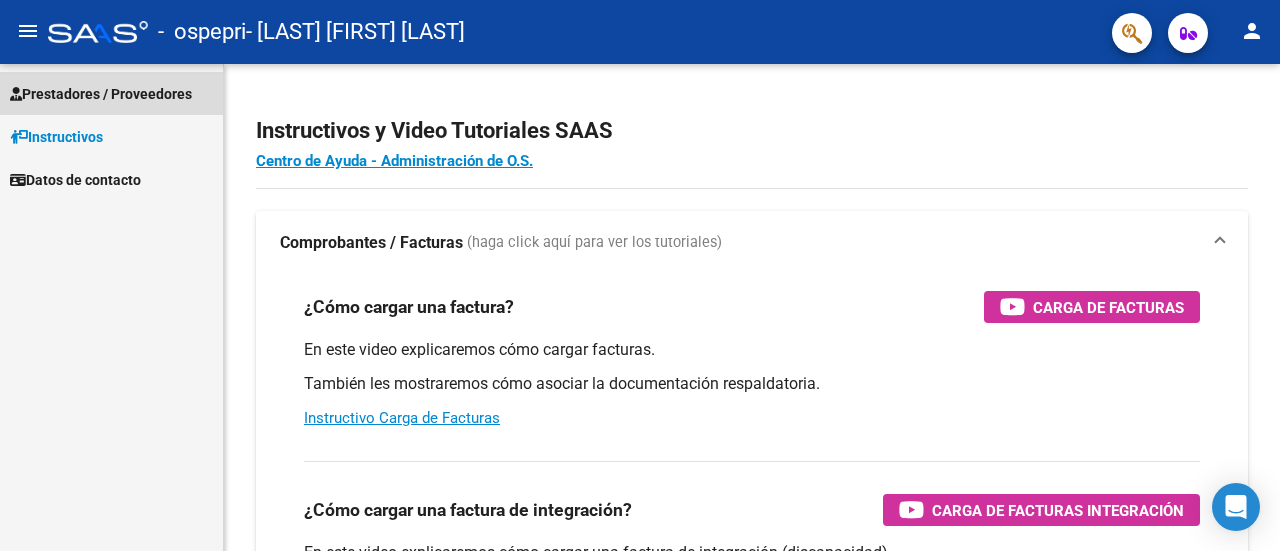 click on "Prestadores / Proveedores" at bounding box center (101, 94) 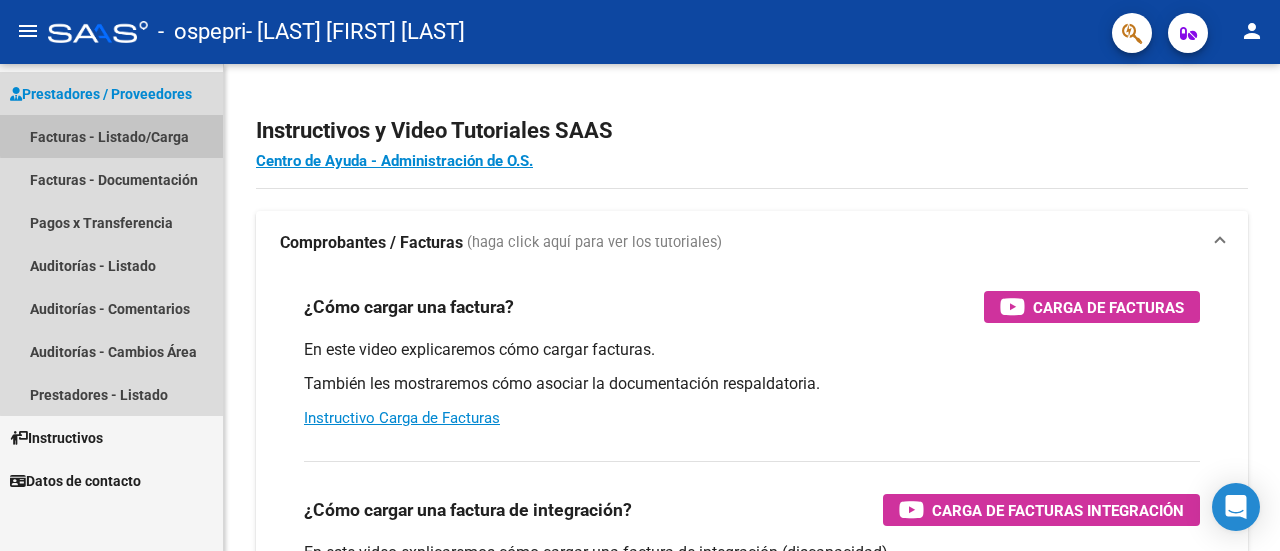 click on "Facturas - Listado/Carga" at bounding box center [111, 136] 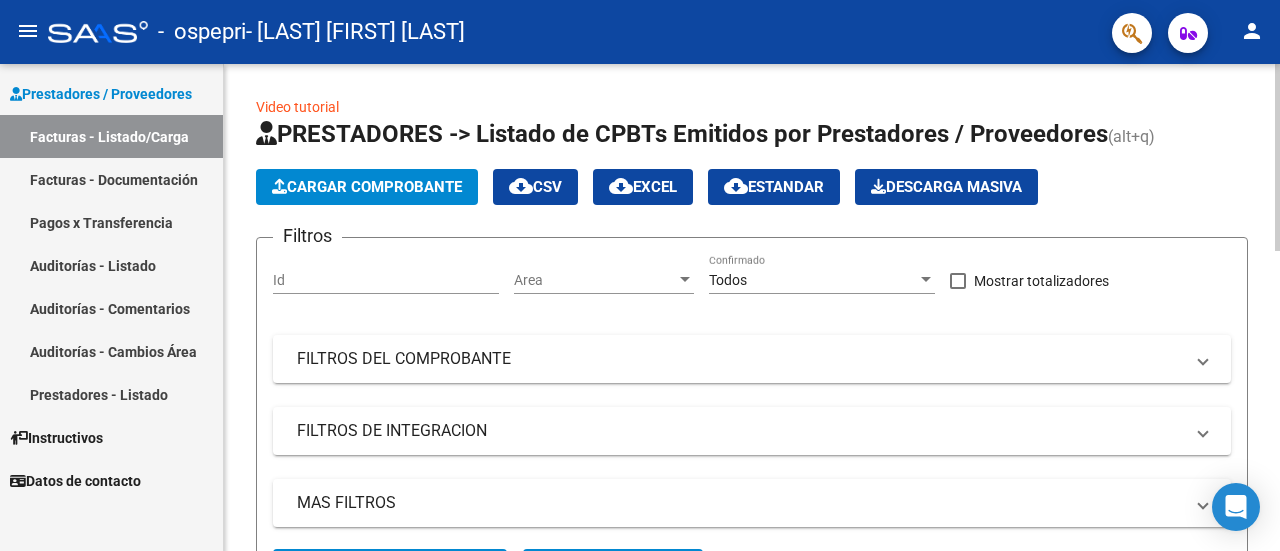 click on "Cargar Comprobante" 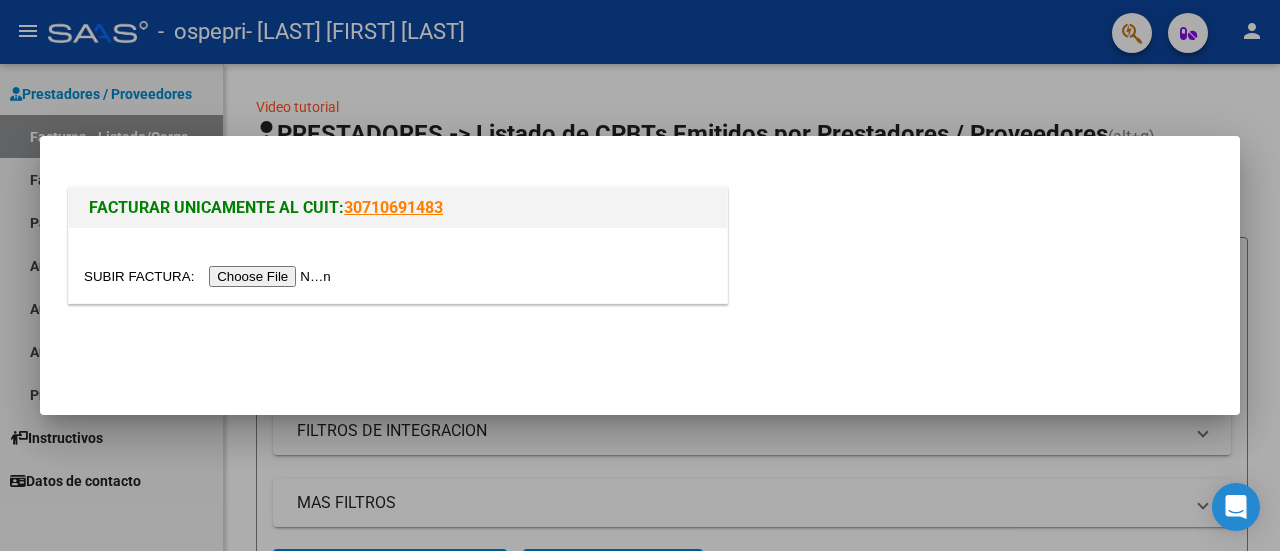 click at bounding box center (210, 276) 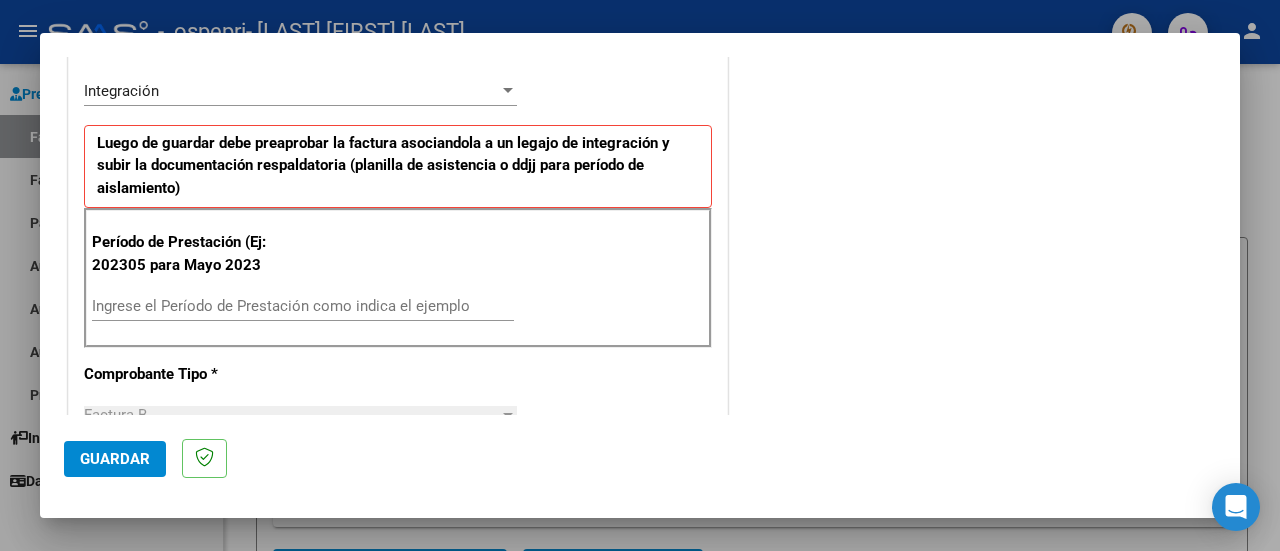 scroll, scrollTop: 478, scrollLeft: 0, axis: vertical 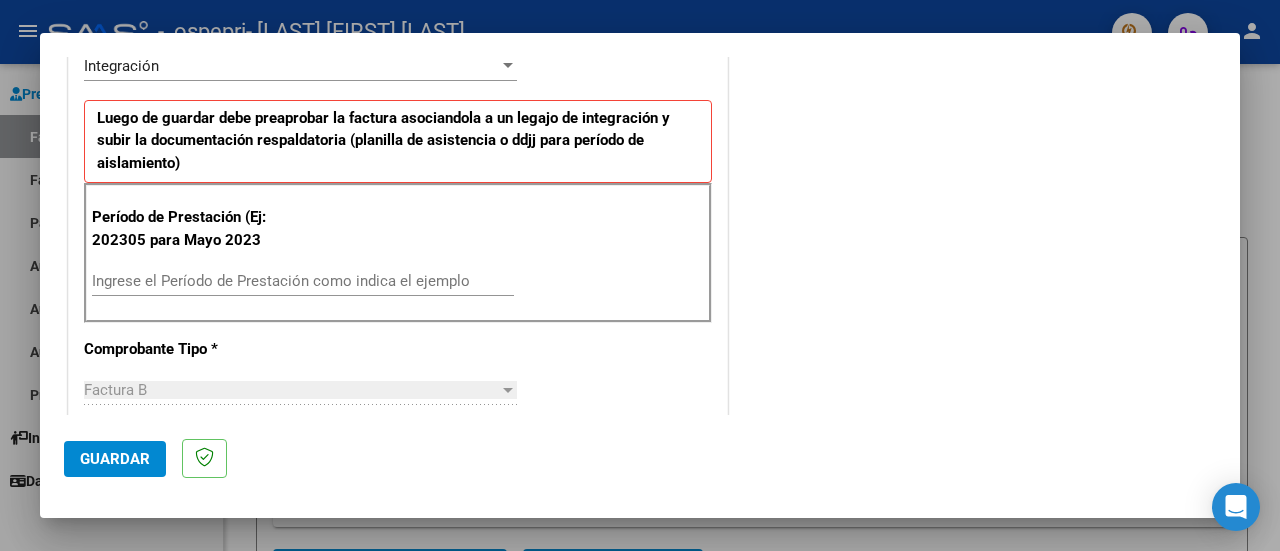 click on "Ingrese el Período de Prestación como indica el ejemplo" at bounding box center (303, 281) 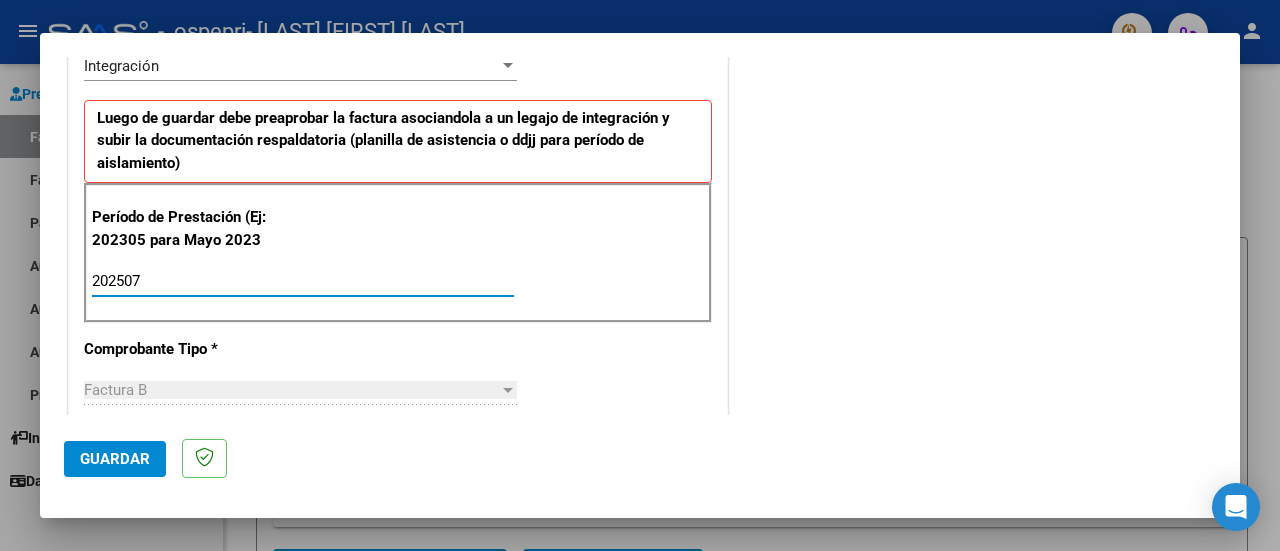 type on "202507" 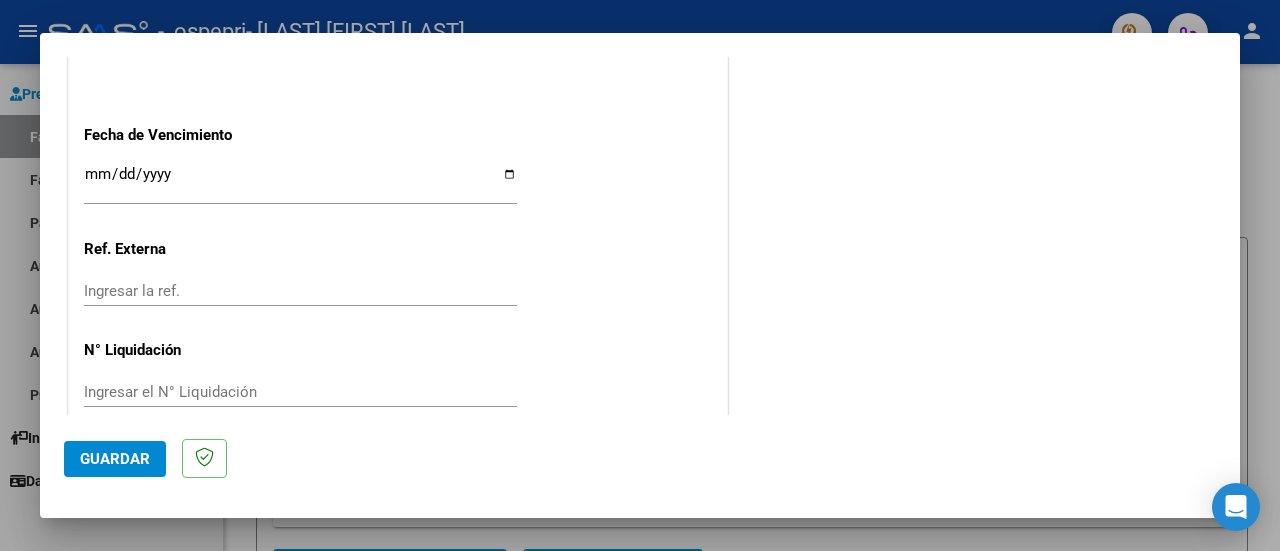 scroll, scrollTop: 1404, scrollLeft: 0, axis: vertical 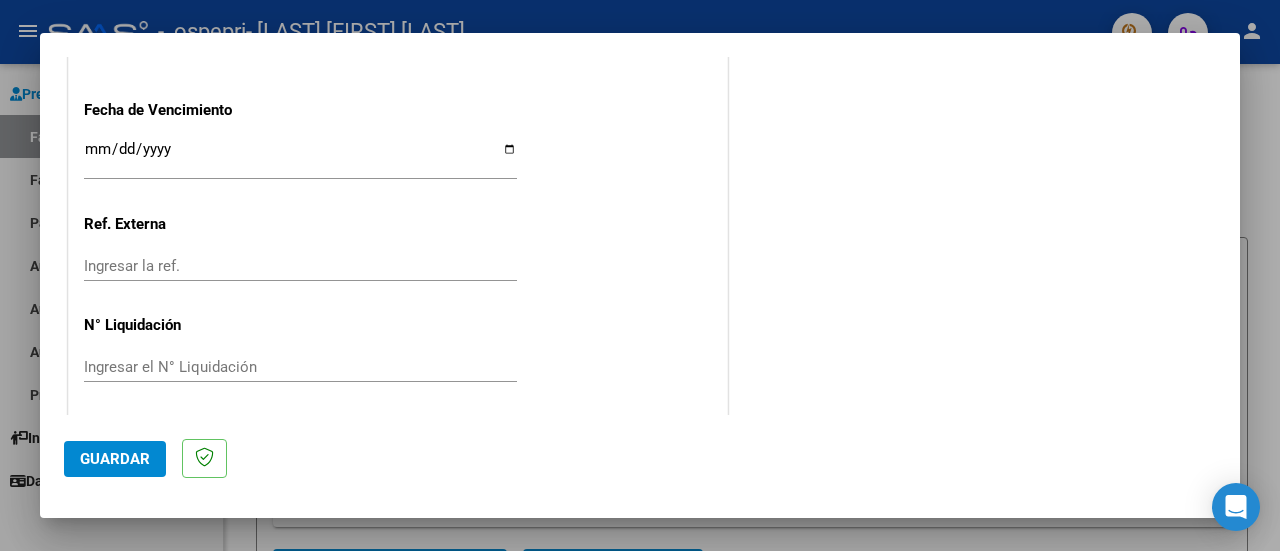 click on "Ingresar el N° Liquidación" at bounding box center (300, 367) 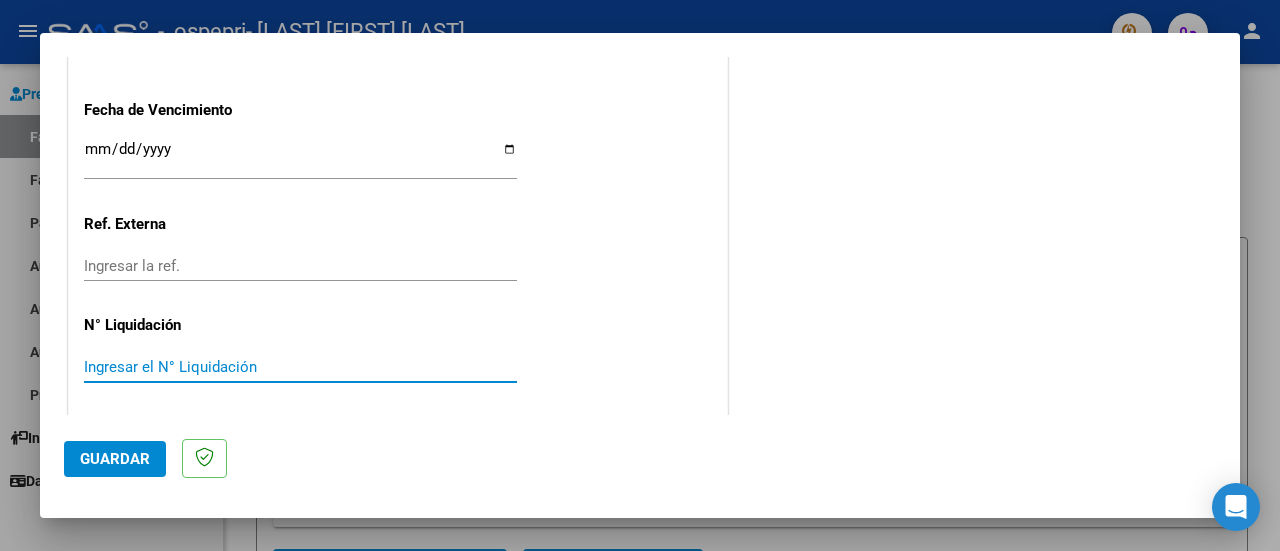 click on "Ingresar el N° Liquidación" at bounding box center (300, 367) 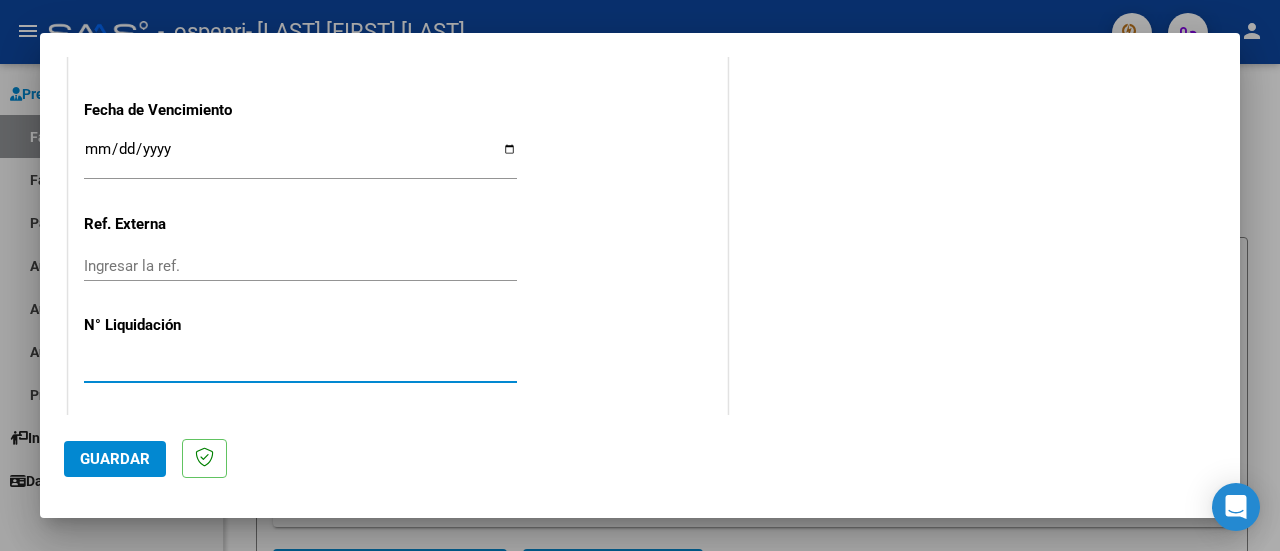 type on "[NUMBER]" 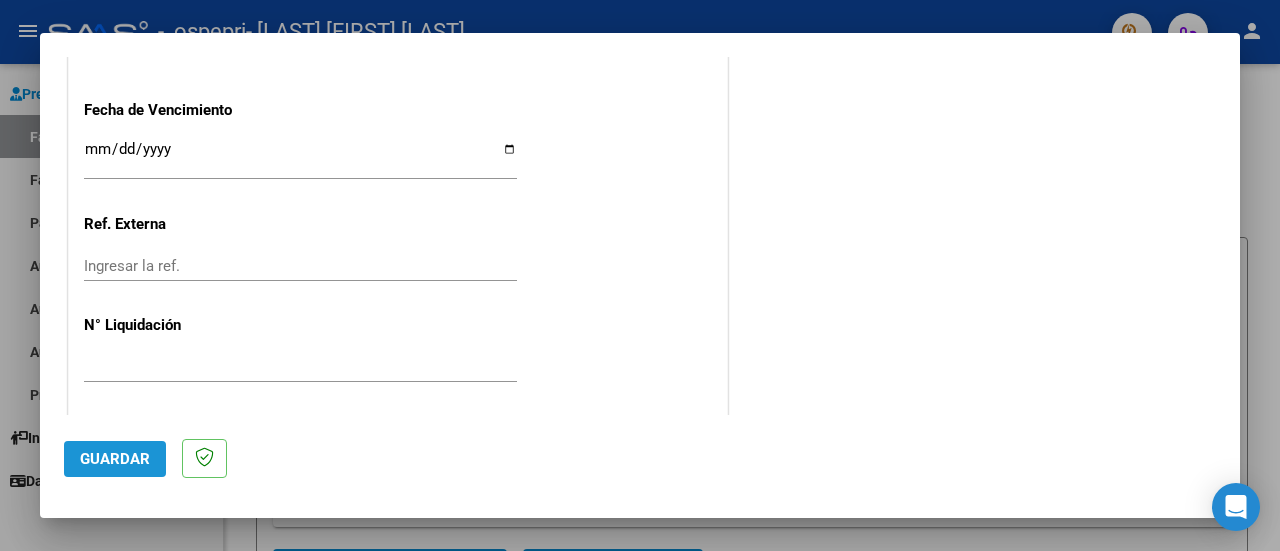 click on "Guardar" 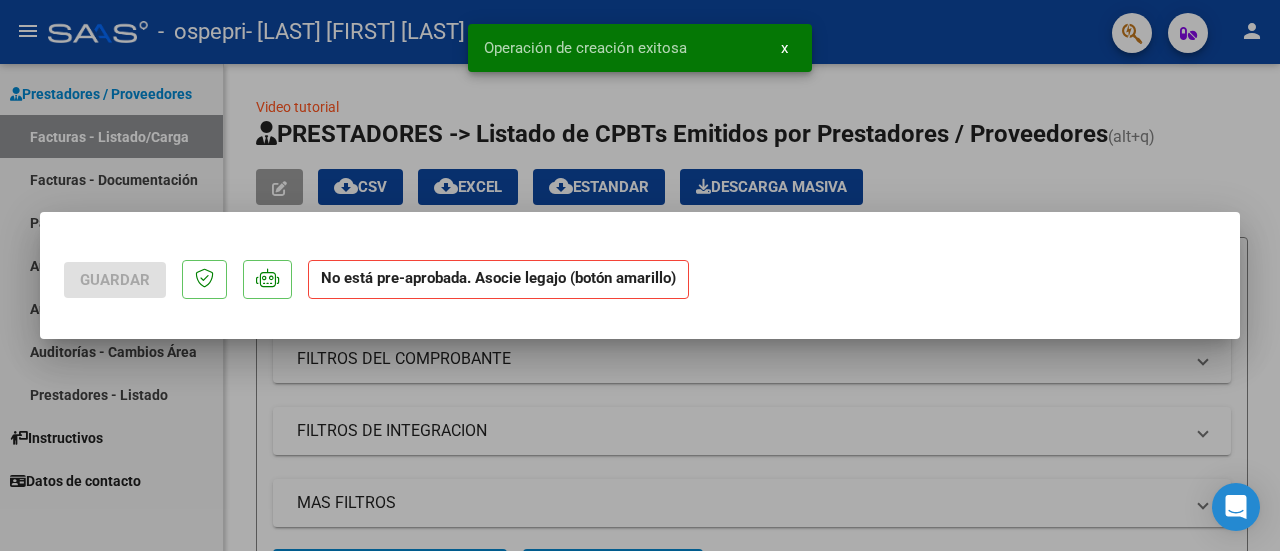 scroll, scrollTop: 0, scrollLeft: 0, axis: both 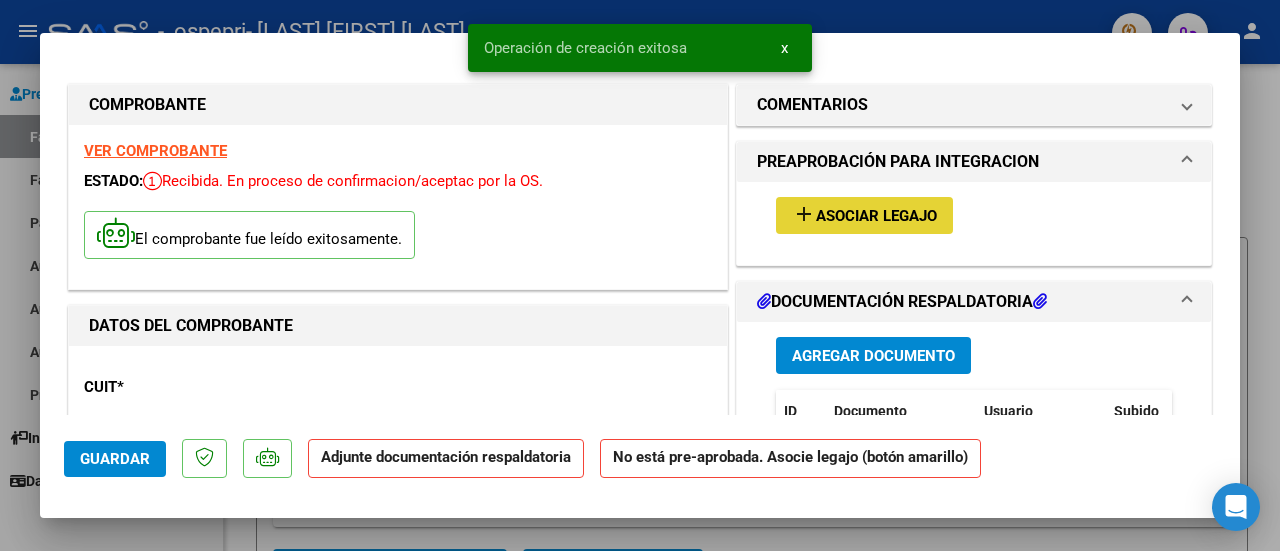 click on "add Asociar Legajo" at bounding box center [864, 215] 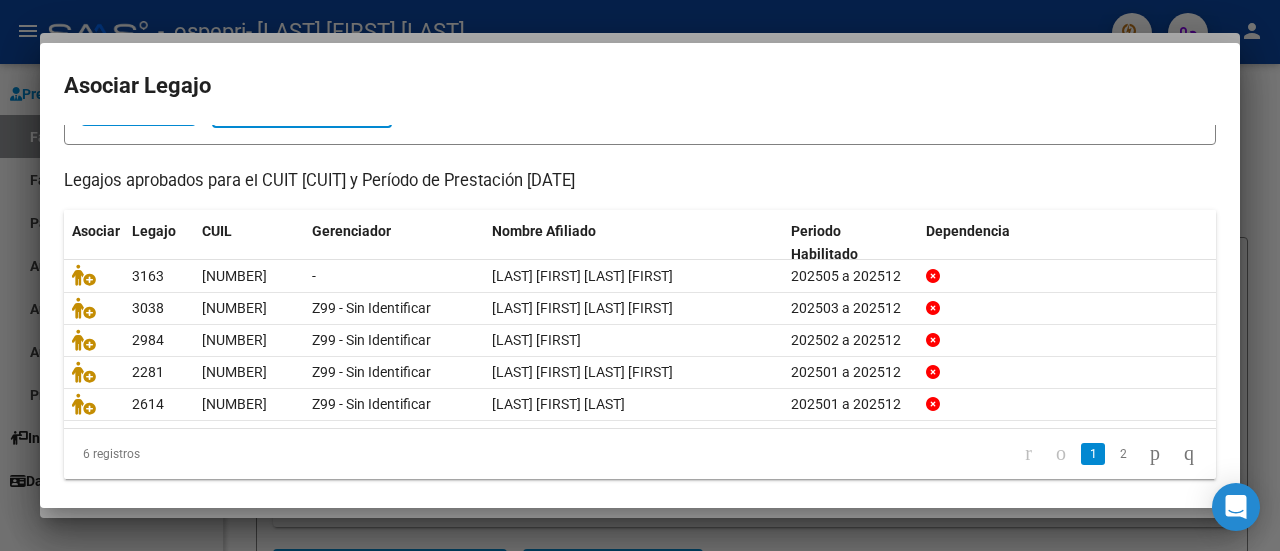 scroll, scrollTop: 158, scrollLeft: 0, axis: vertical 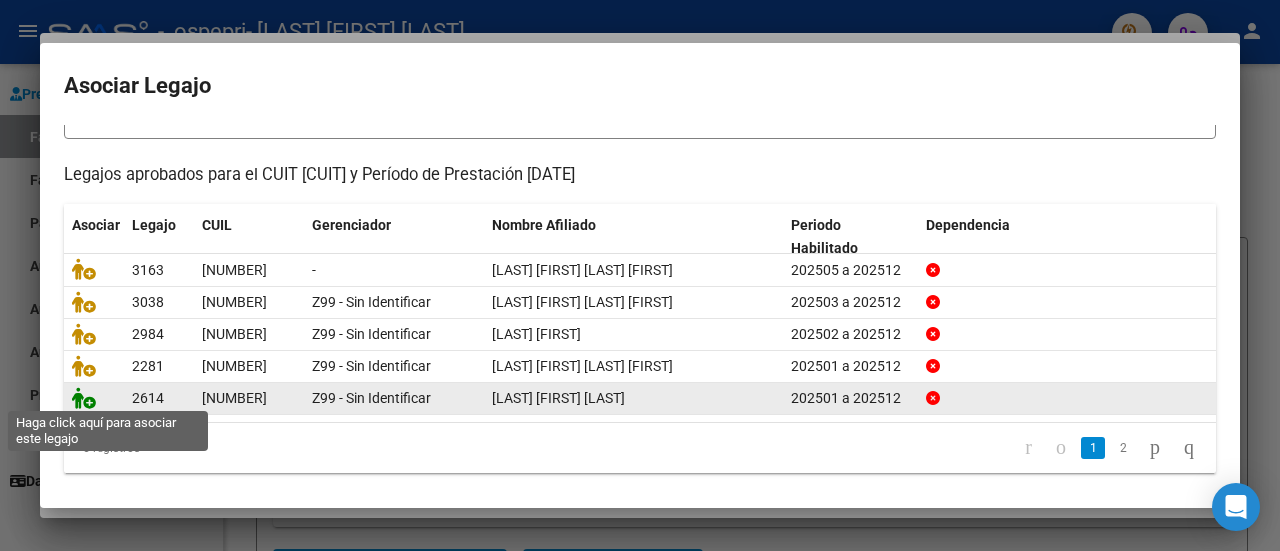click 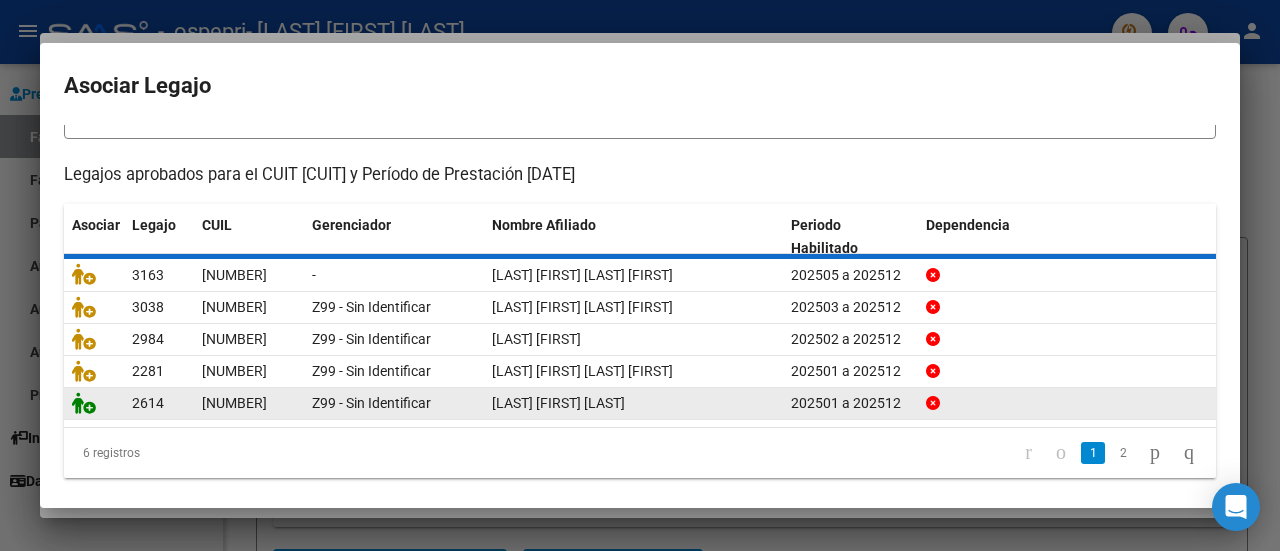 scroll, scrollTop: 171, scrollLeft: 0, axis: vertical 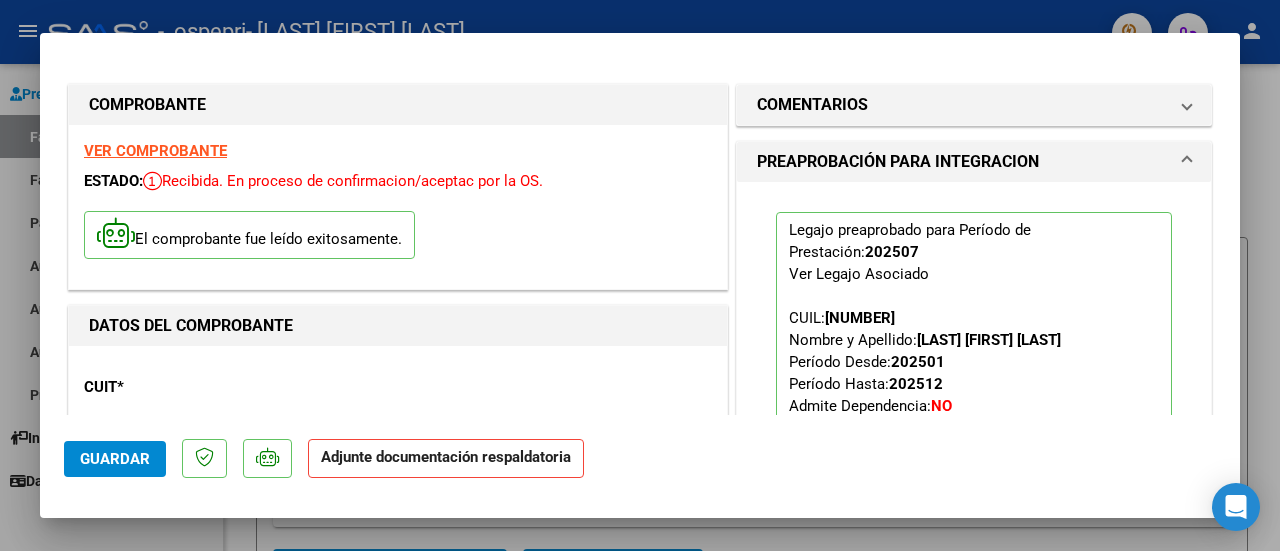 click on "Adjunte documentación respaldatoria" 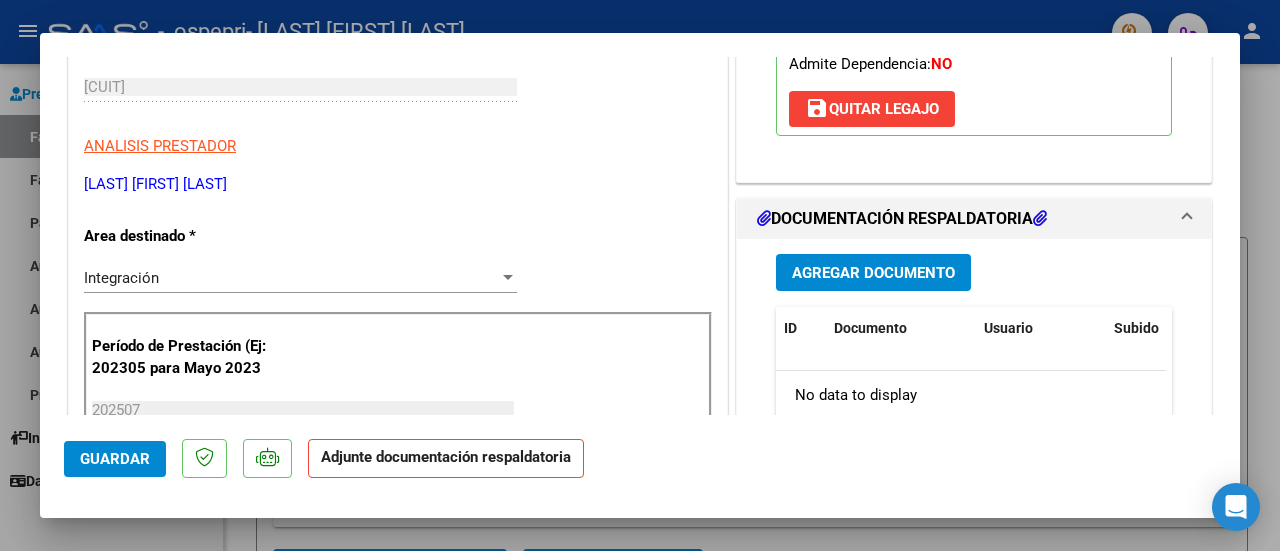 scroll, scrollTop: 342, scrollLeft: 0, axis: vertical 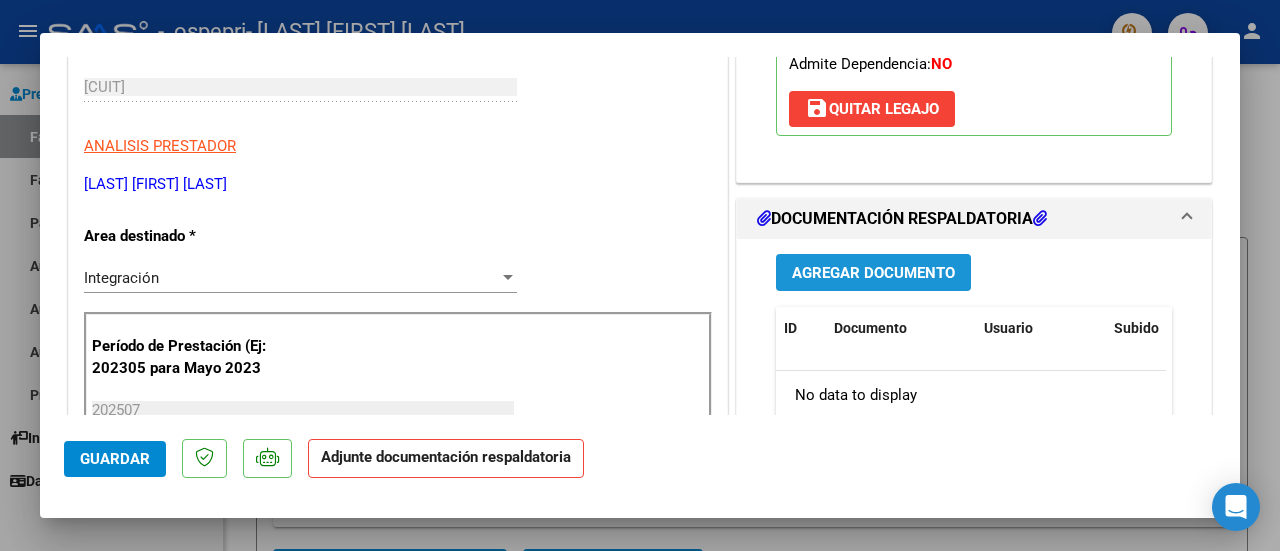 click on "Agregar Documento" at bounding box center [873, 273] 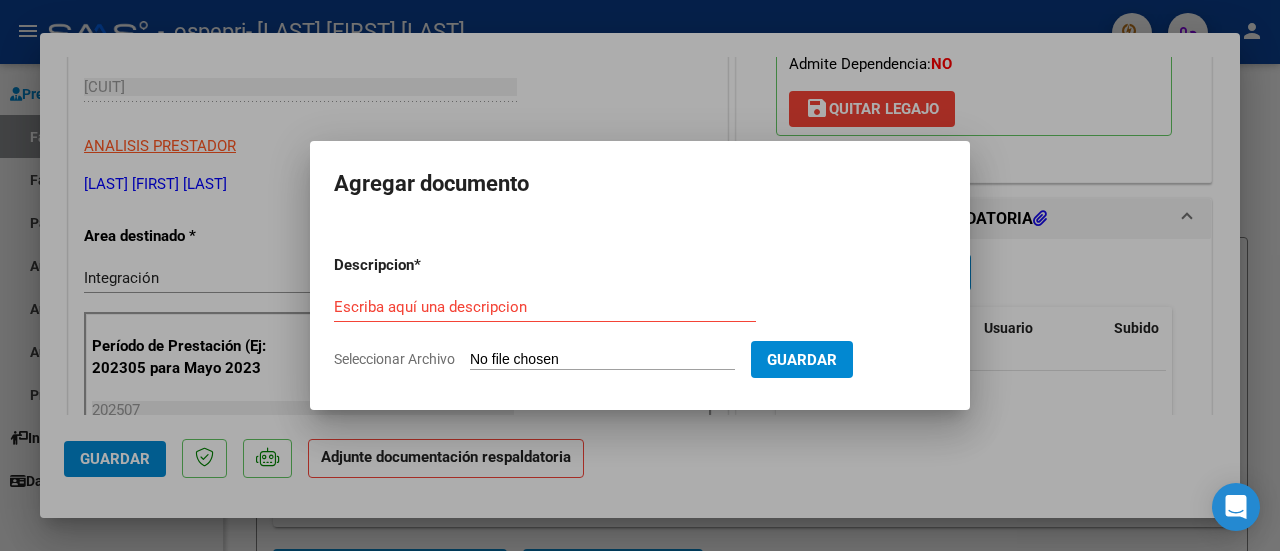 click on "Seleccionar Archivo" at bounding box center [602, 360] 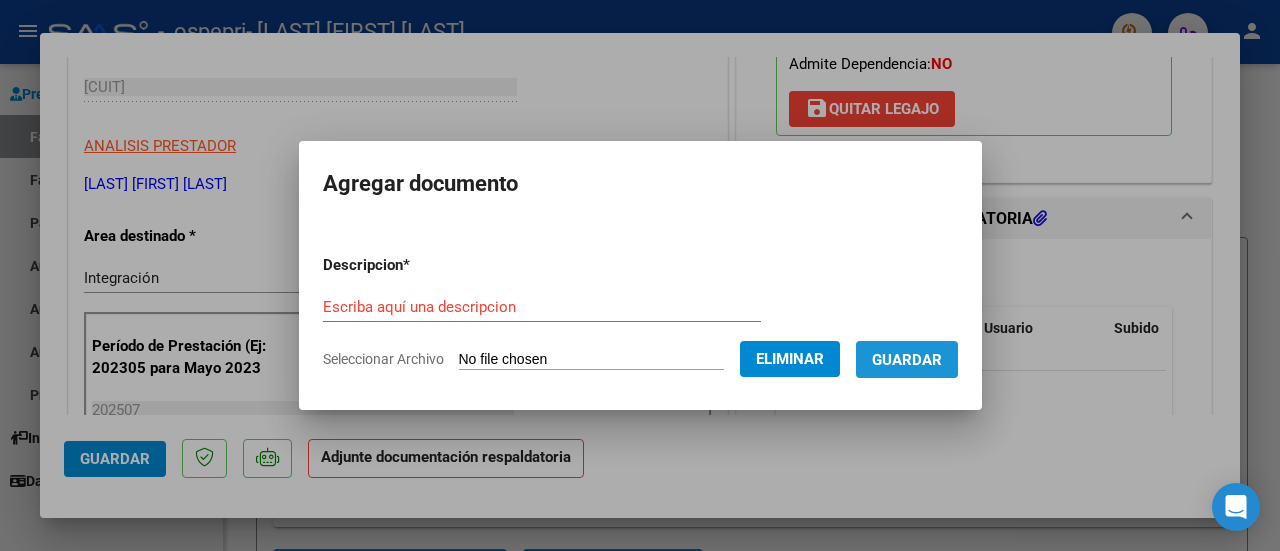 click on "Guardar" at bounding box center (907, 359) 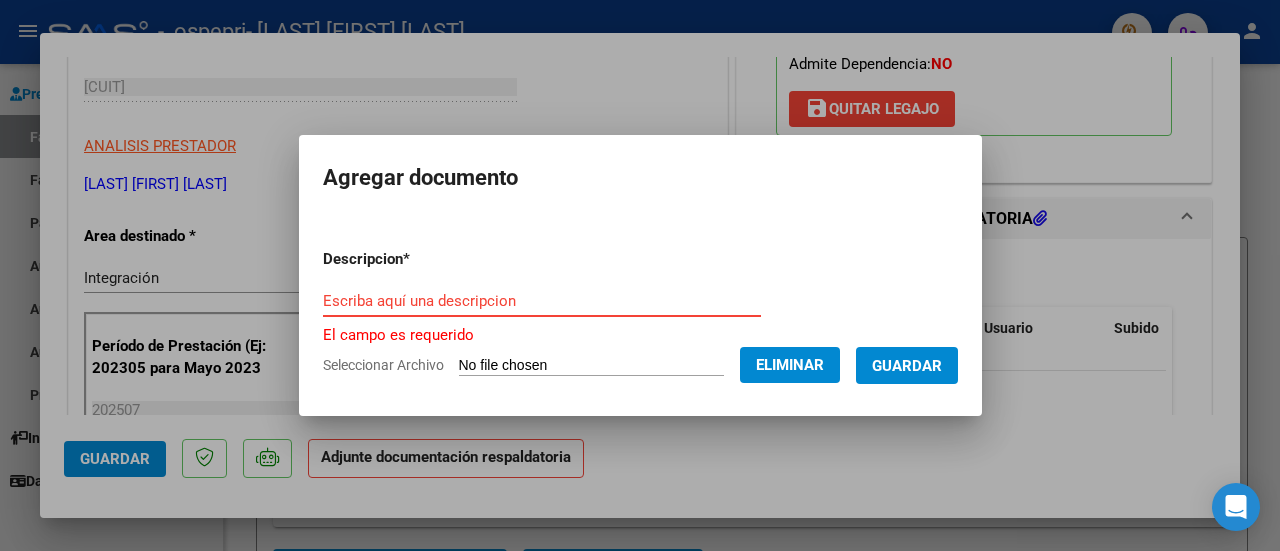 click on "Escriba aquí una descripcion" at bounding box center [542, 301] 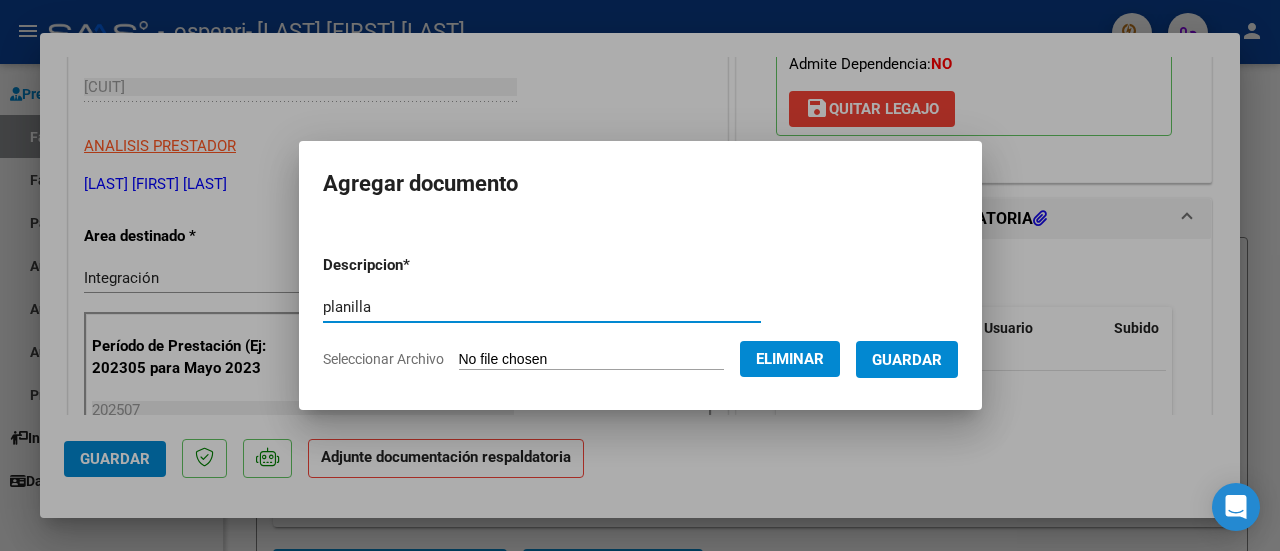 type on "planilla" 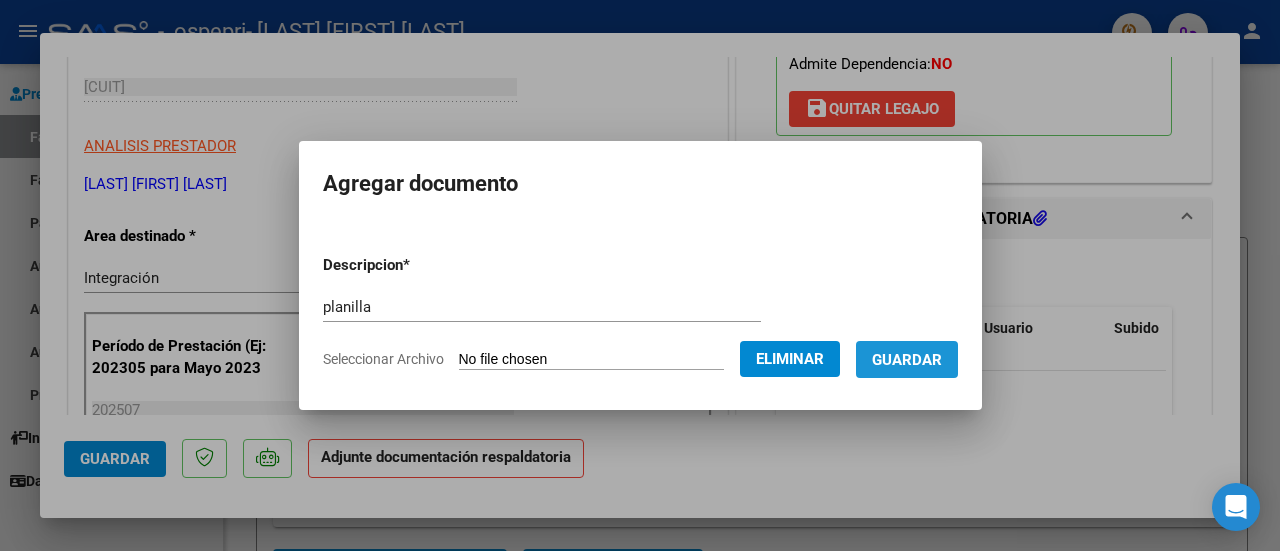 click on "Guardar" at bounding box center [907, 359] 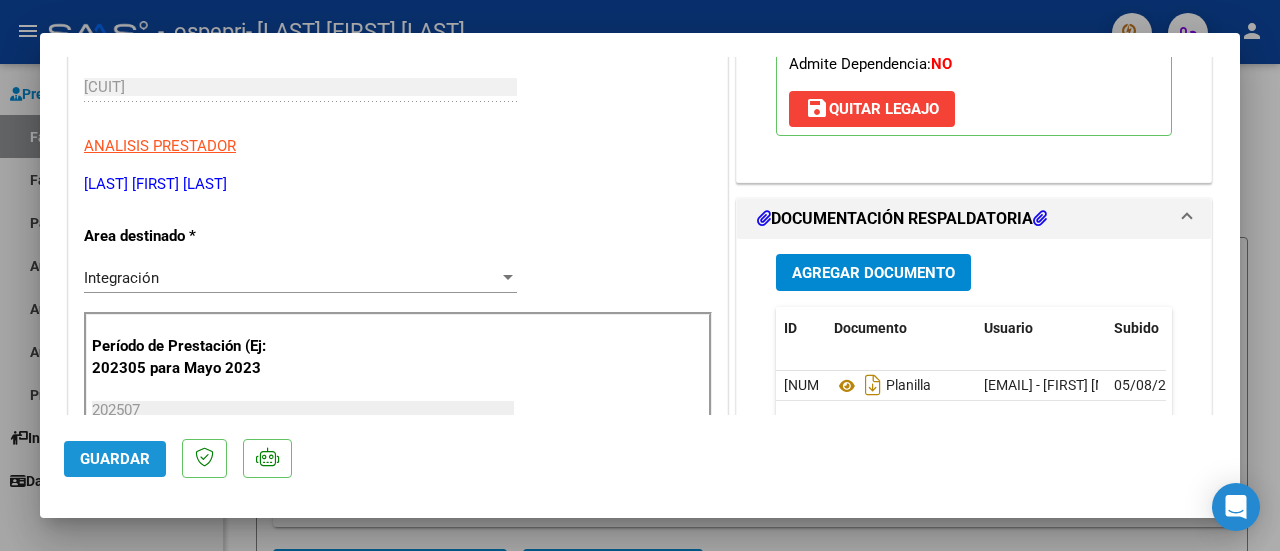 click on "Guardar" 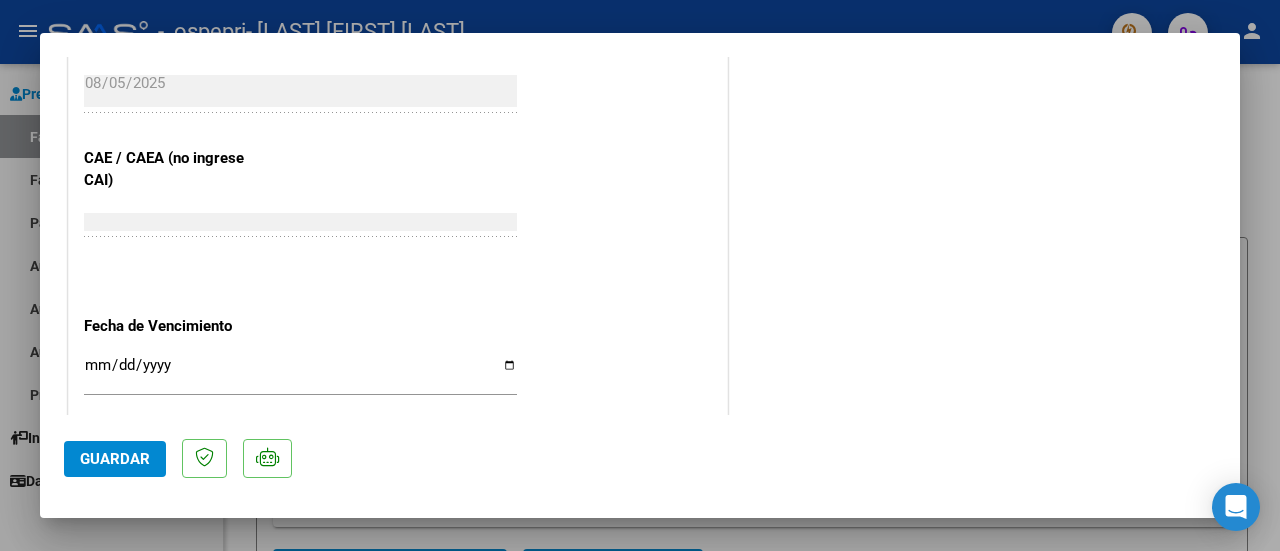 scroll, scrollTop: 1450, scrollLeft: 0, axis: vertical 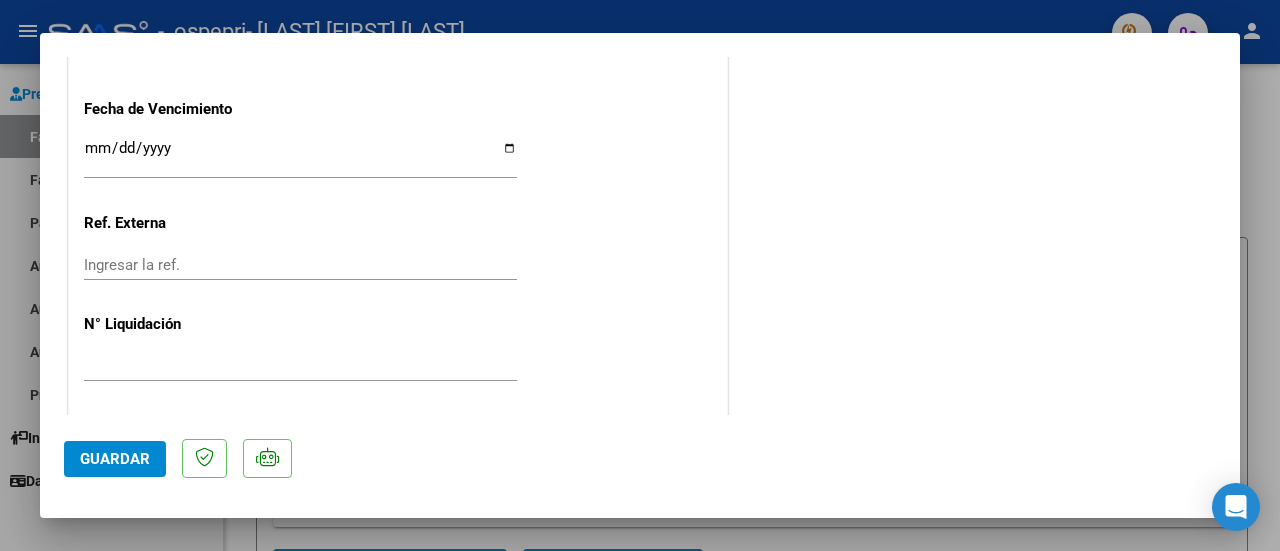 click at bounding box center [640, 275] 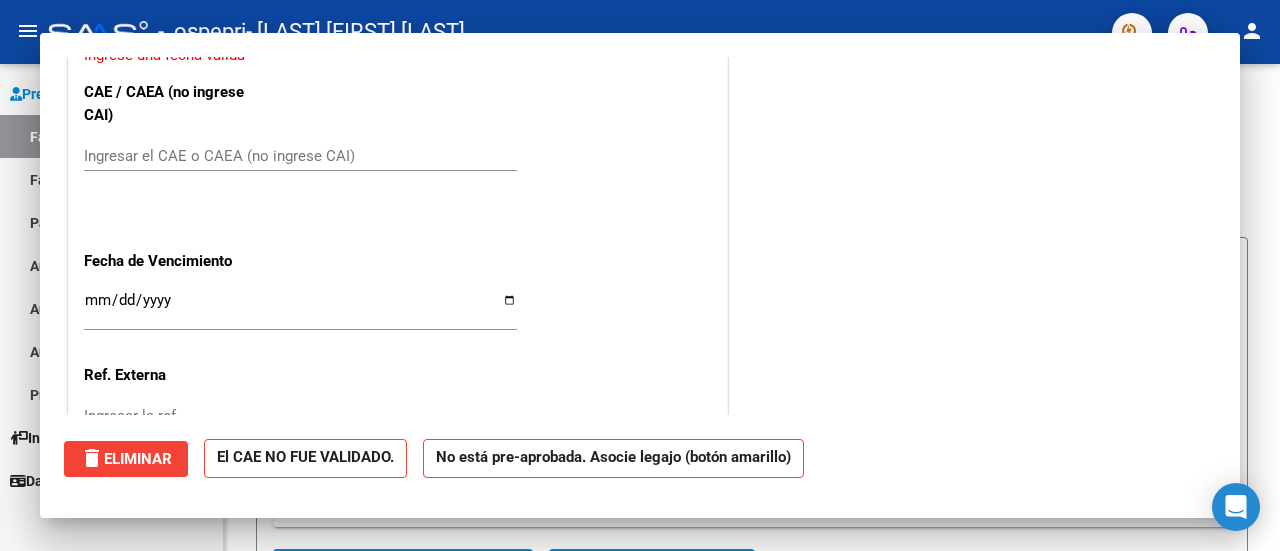 scroll, scrollTop: 1602, scrollLeft: 0, axis: vertical 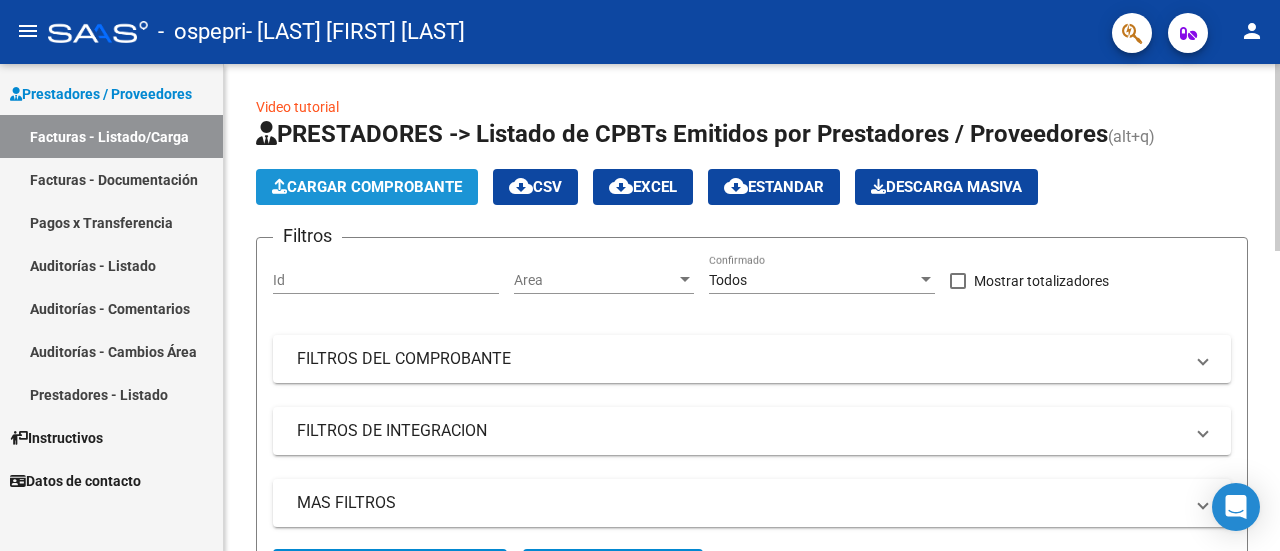 click on "Cargar Comprobante" 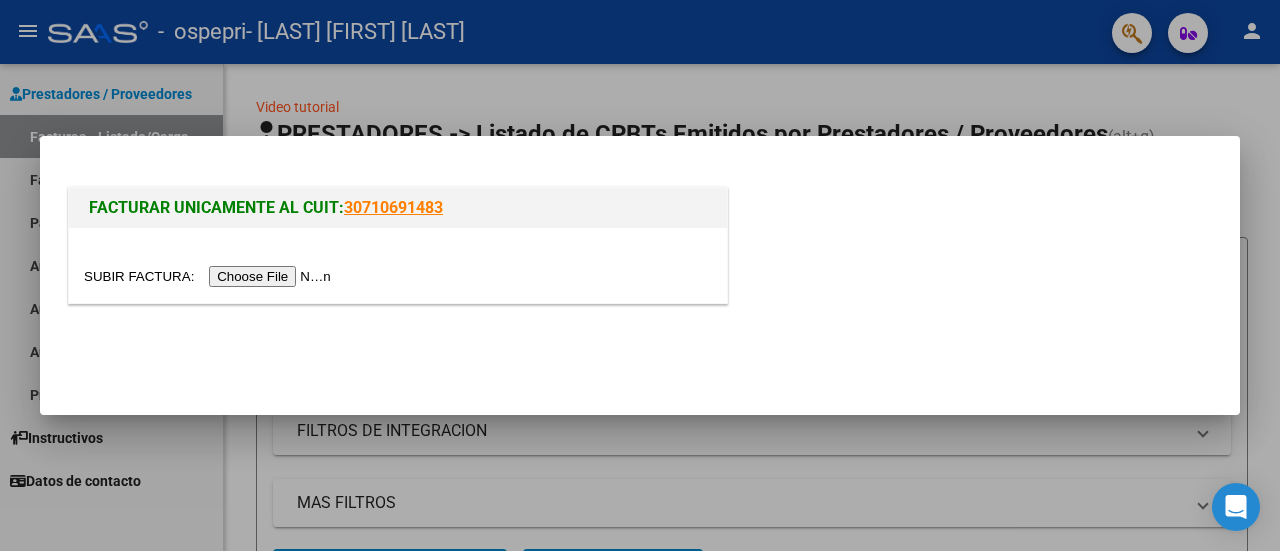 click at bounding box center (210, 276) 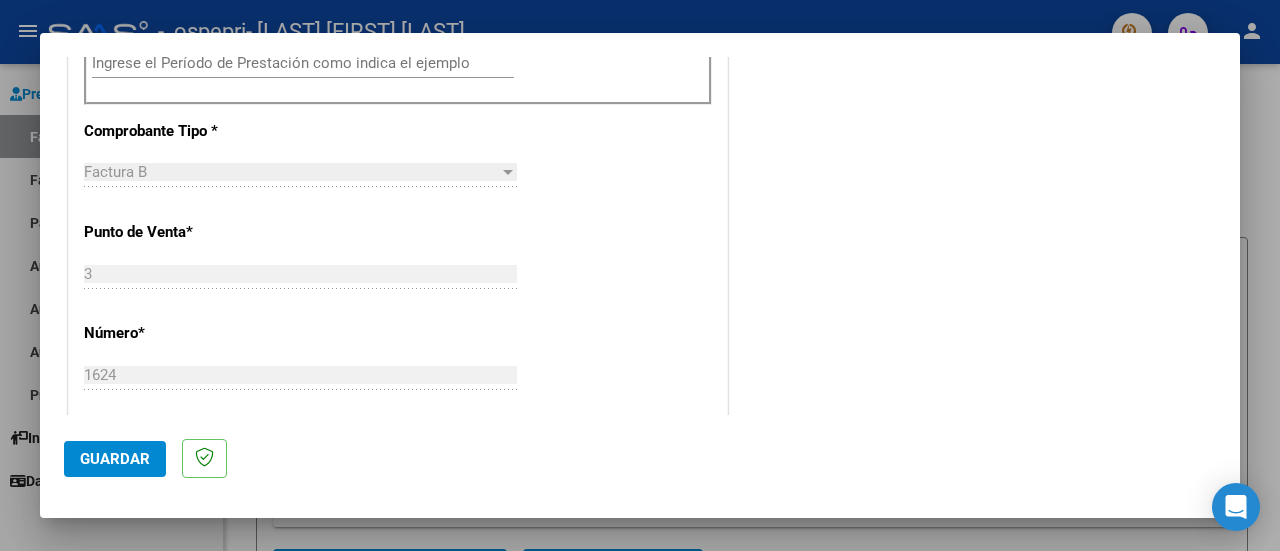 scroll, scrollTop: 653, scrollLeft: 0, axis: vertical 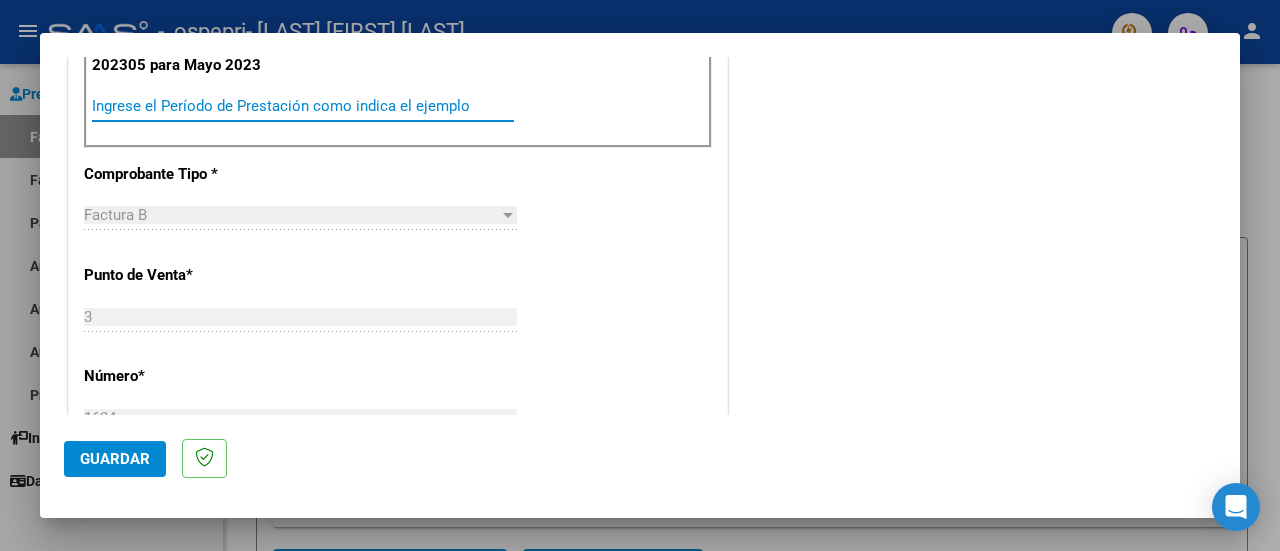click on "Ingrese el Período de Prestación como indica el ejemplo" at bounding box center (303, 106) 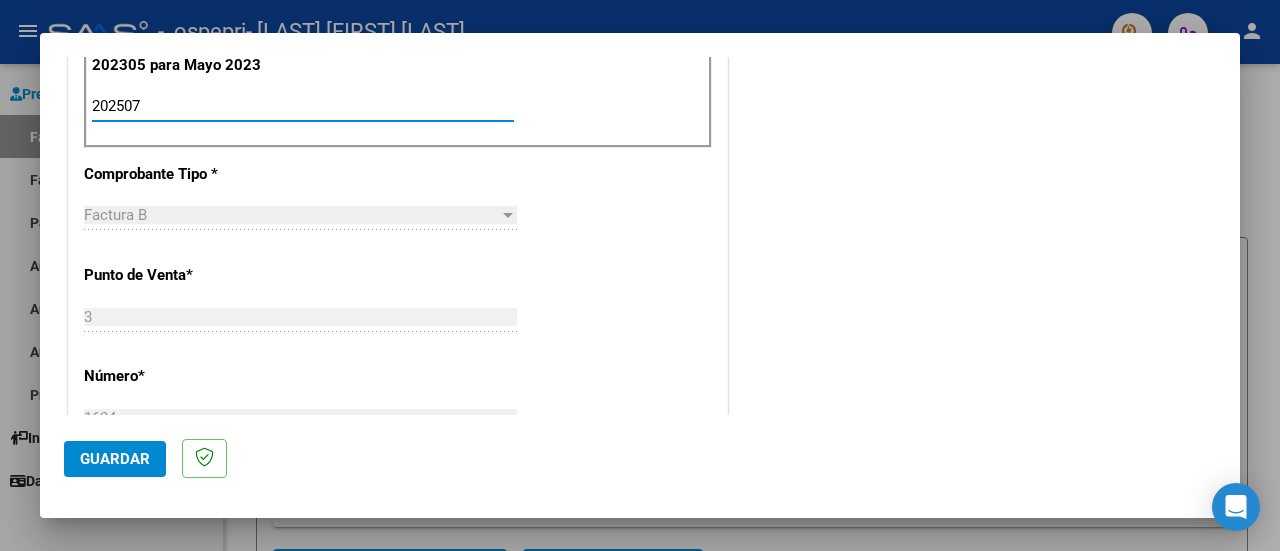 type on "202507" 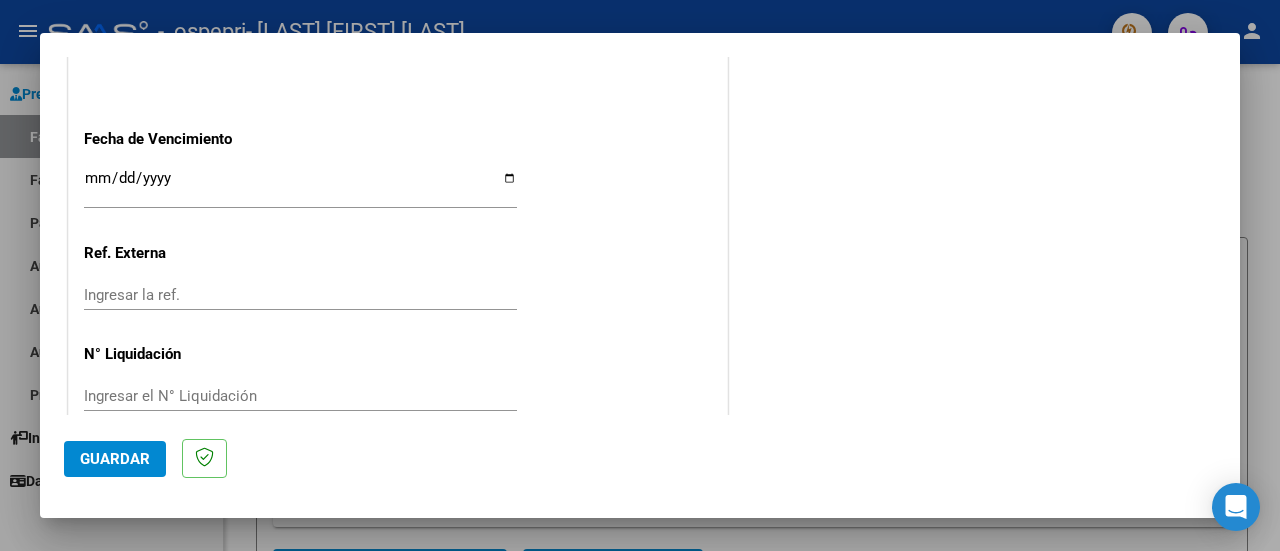 scroll, scrollTop: 1404, scrollLeft: 0, axis: vertical 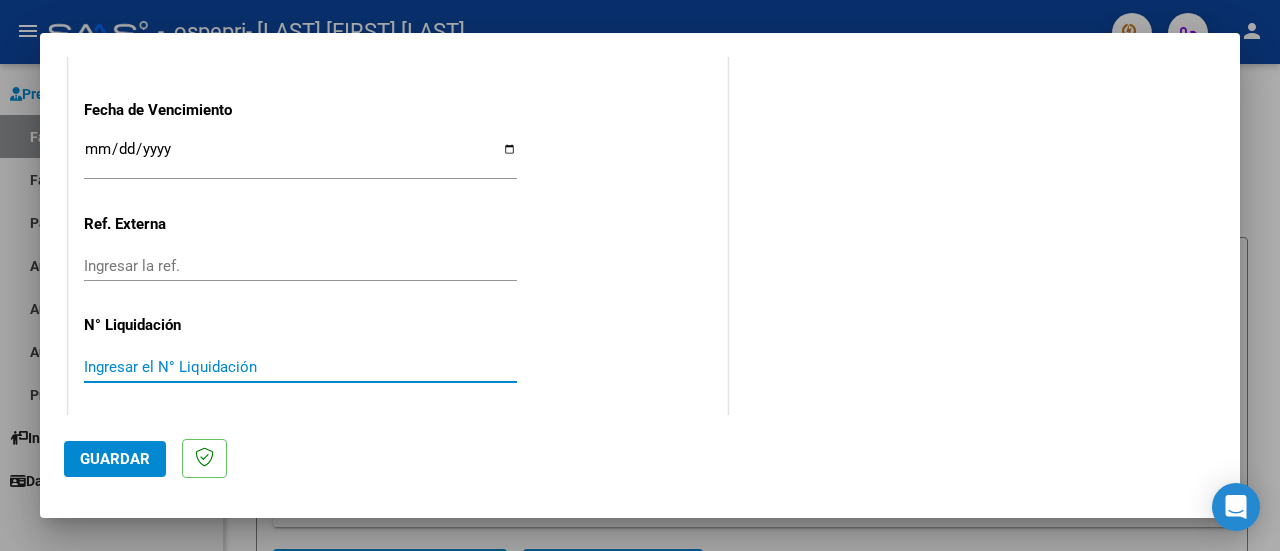 click on "Ingresar el N° Liquidación" at bounding box center (300, 367) 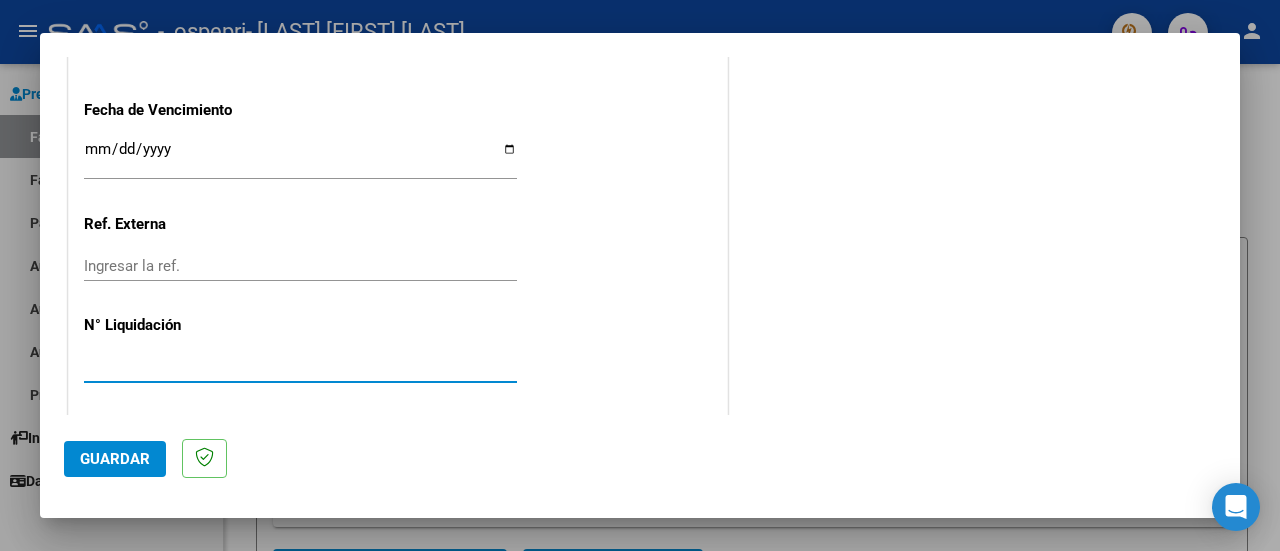type on "[NUMBER]" 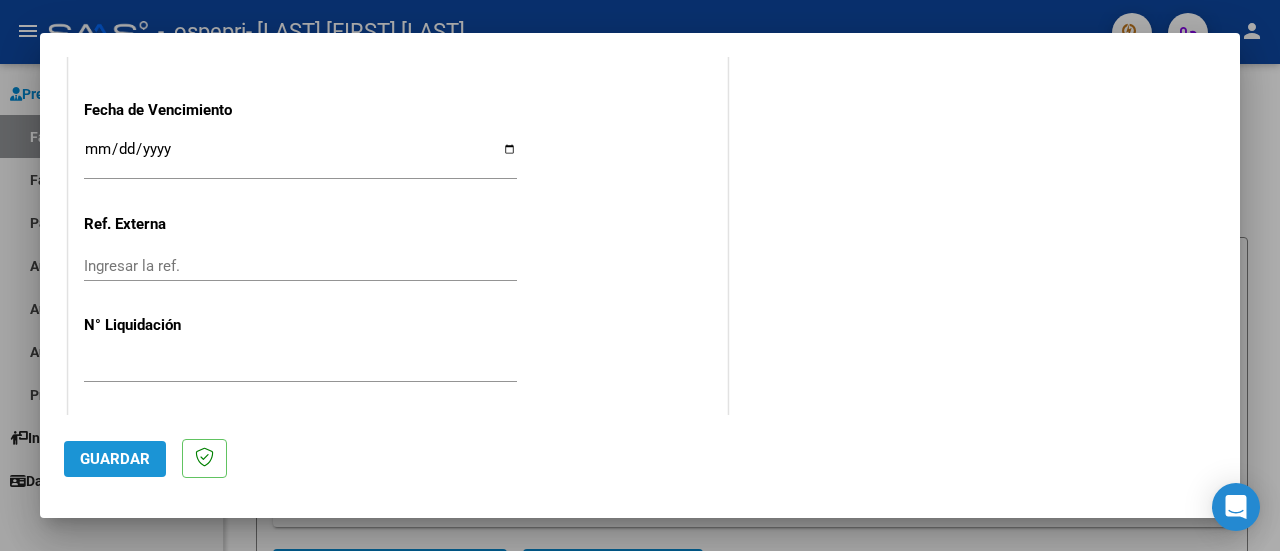 click on "Guardar" 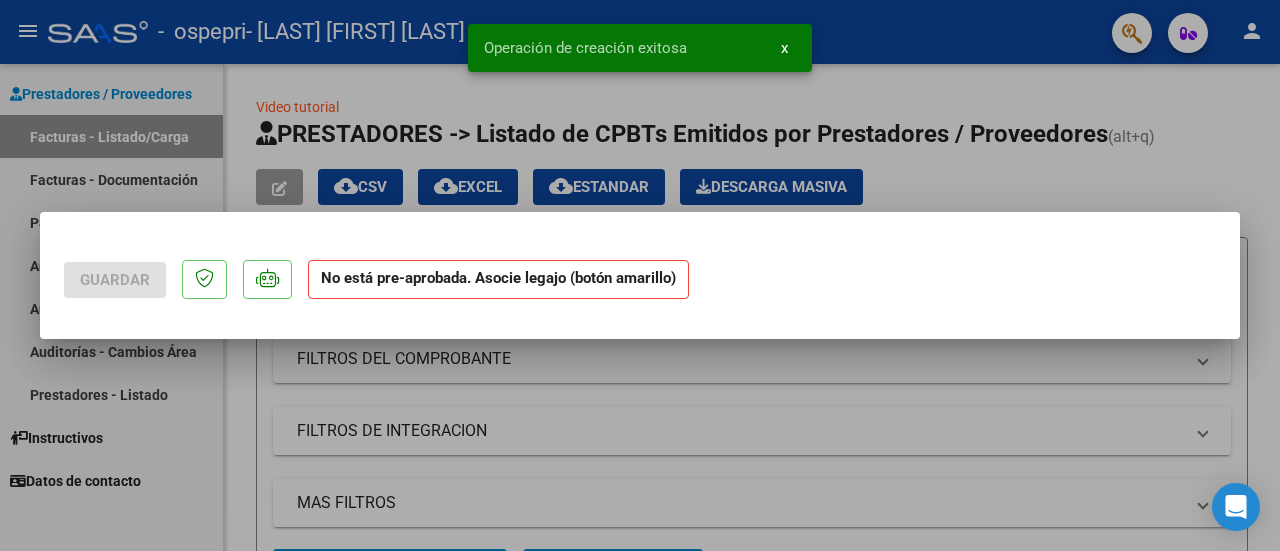 scroll, scrollTop: 0, scrollLeft: 0, axis: both 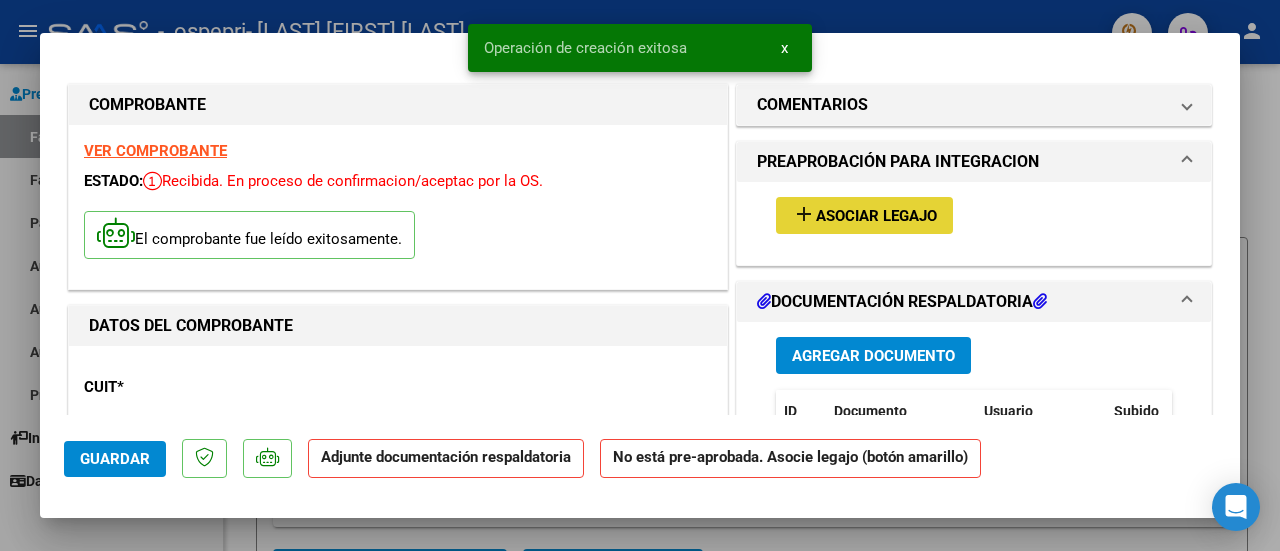 click on "Asociar Legajo" at bounding box center [876, 216] 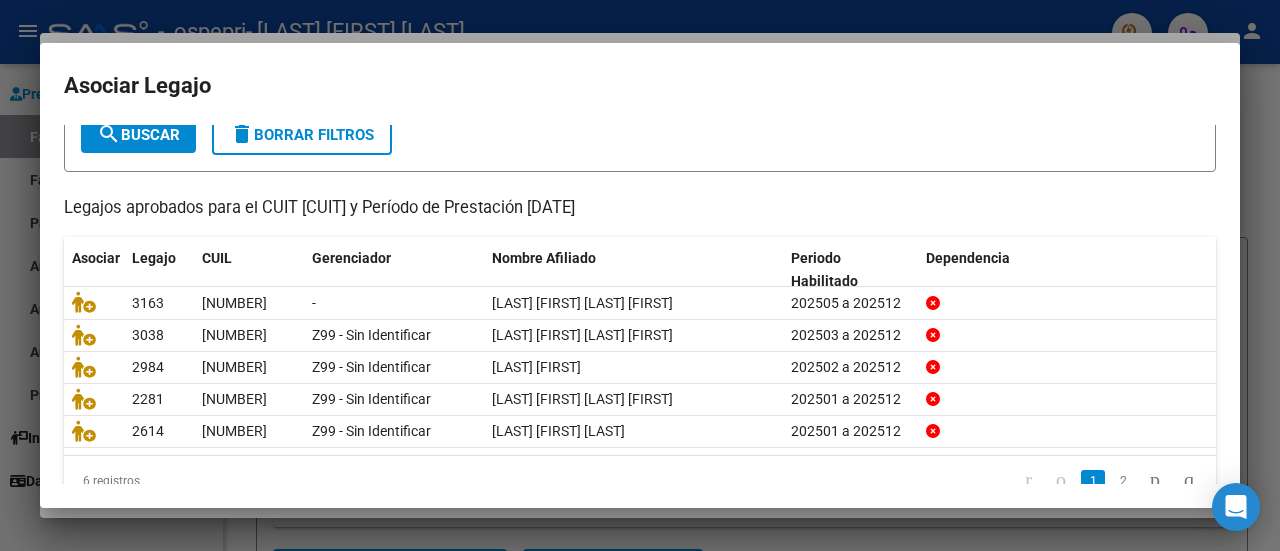 scroll, scrollTop: 132, scrollLeft: 0, axis: vertical 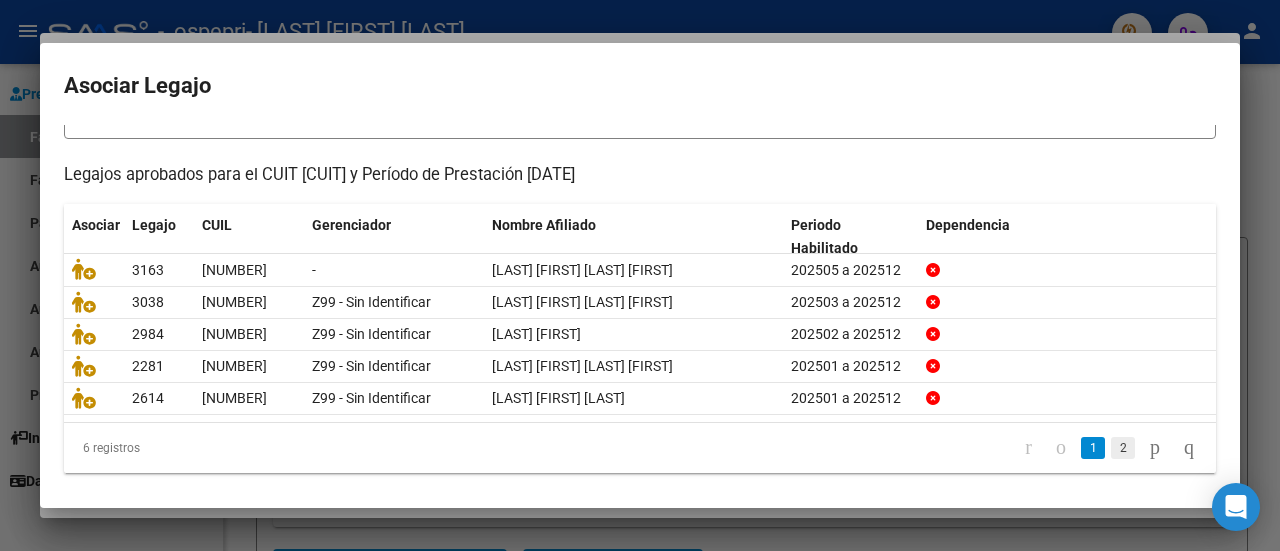 click on "2" 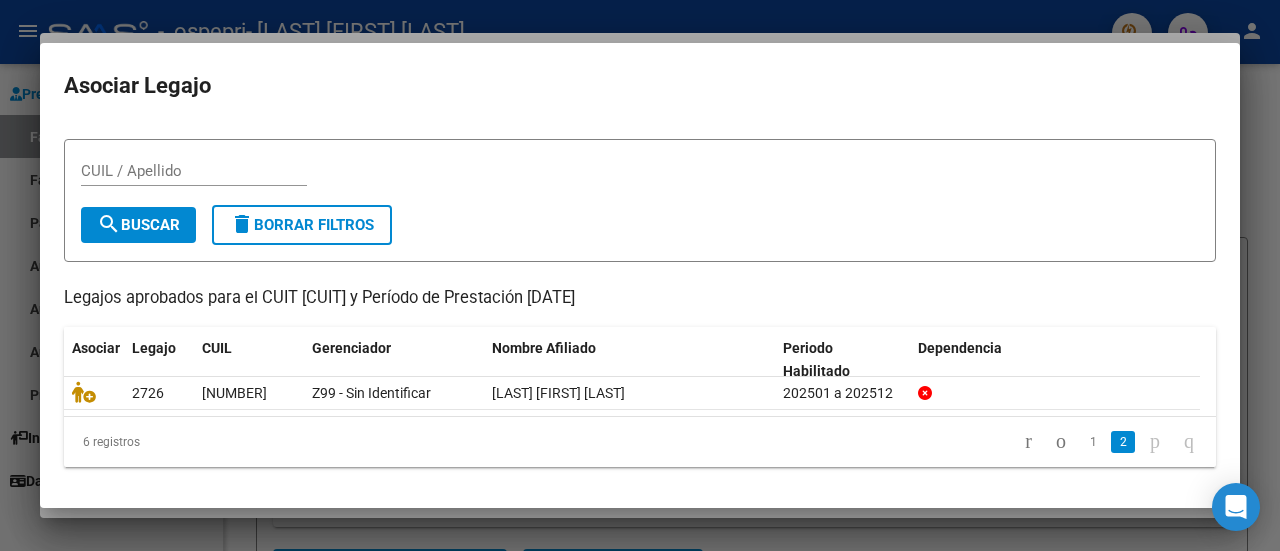 scroll, scrollTop: 32, scrollLeft: 0, axis: vertical 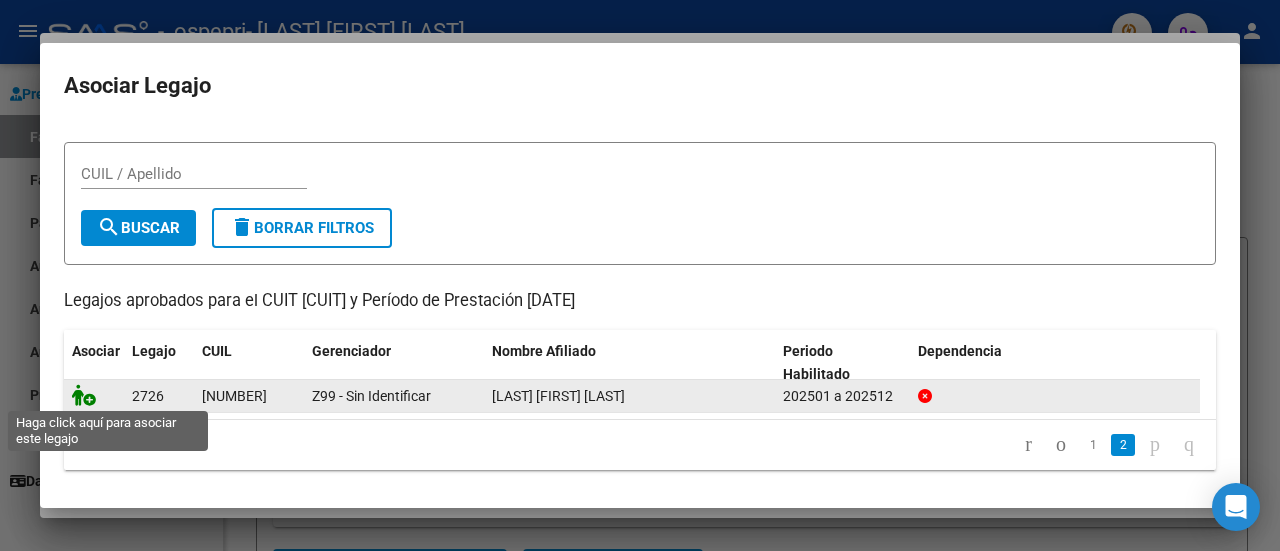 click 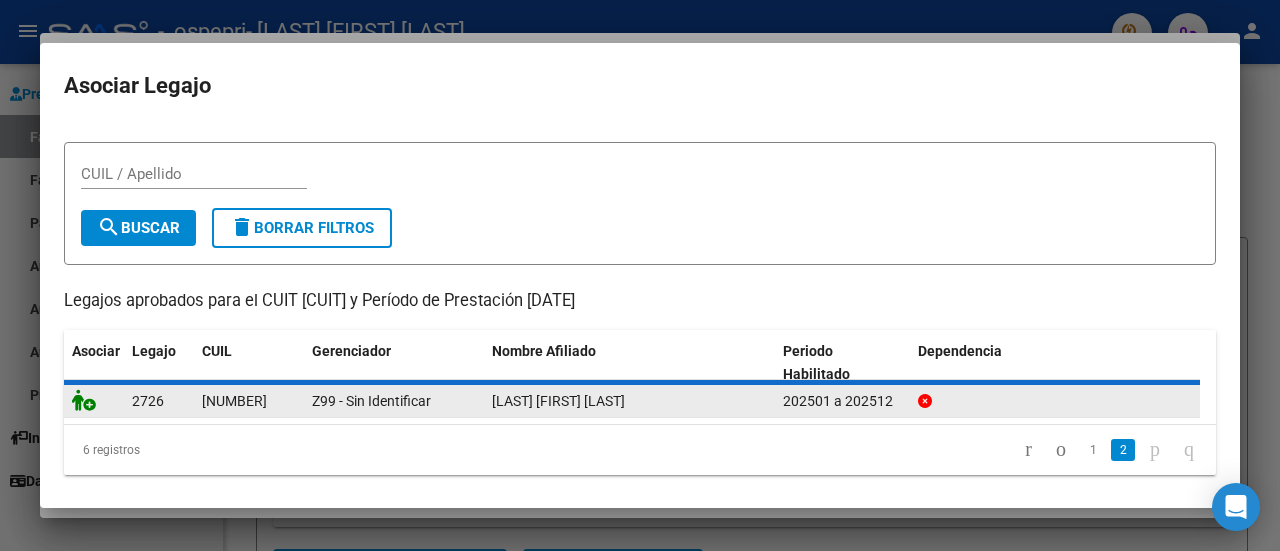 scroll, scrollTop: 46, scrollLeft: 0, axis: vertical 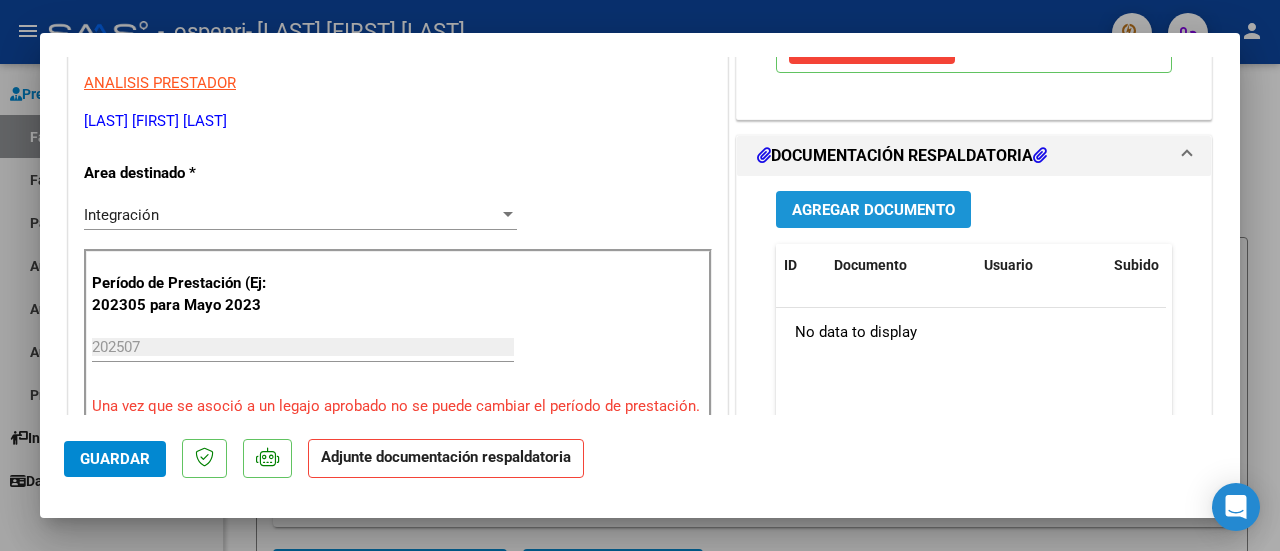 click on "Agregar Documento" at bounding box center [873, 209] 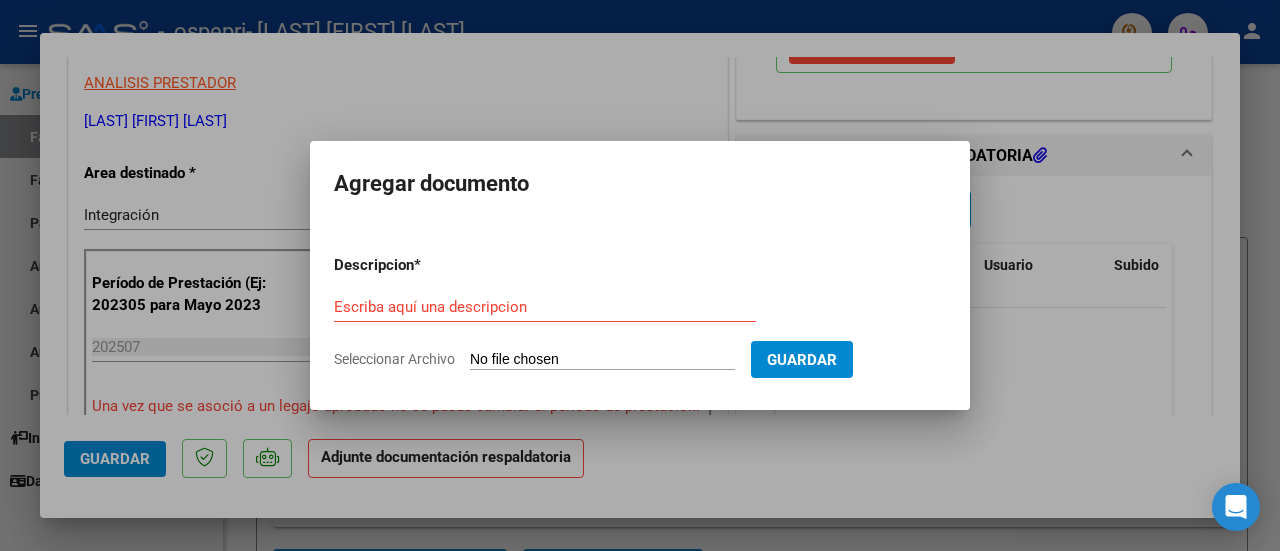 click on "Descripcion  *   Escriba aquí una descripcion  Seleccionar Archivo Guardar" at bounding box center (640, 312) 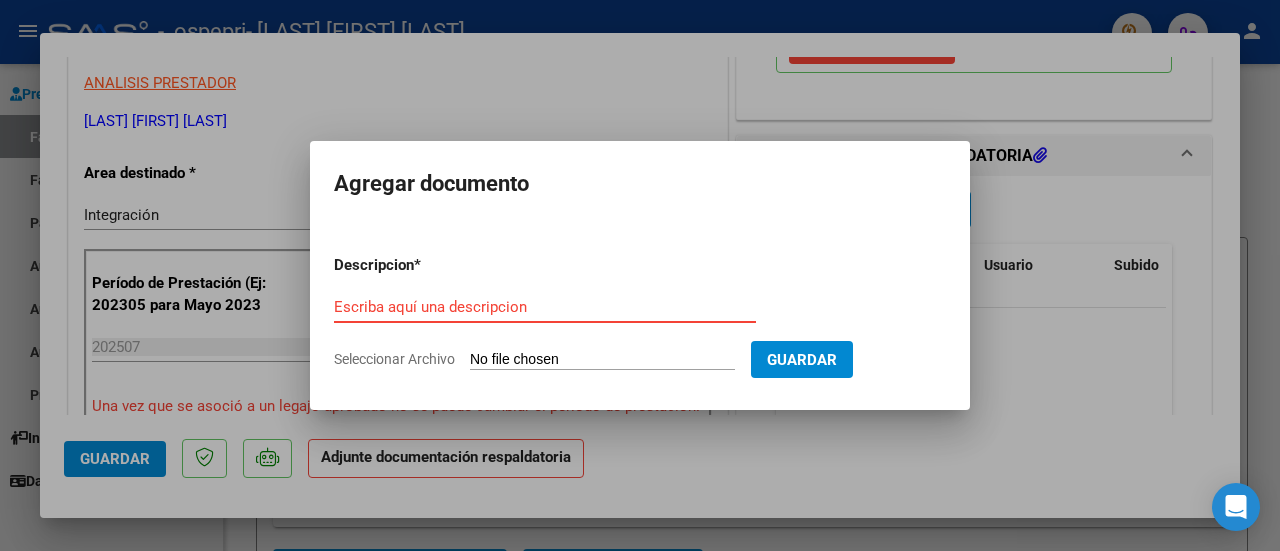 click on "Escriba aquí una descripcion" at bounding box center [545, 307] 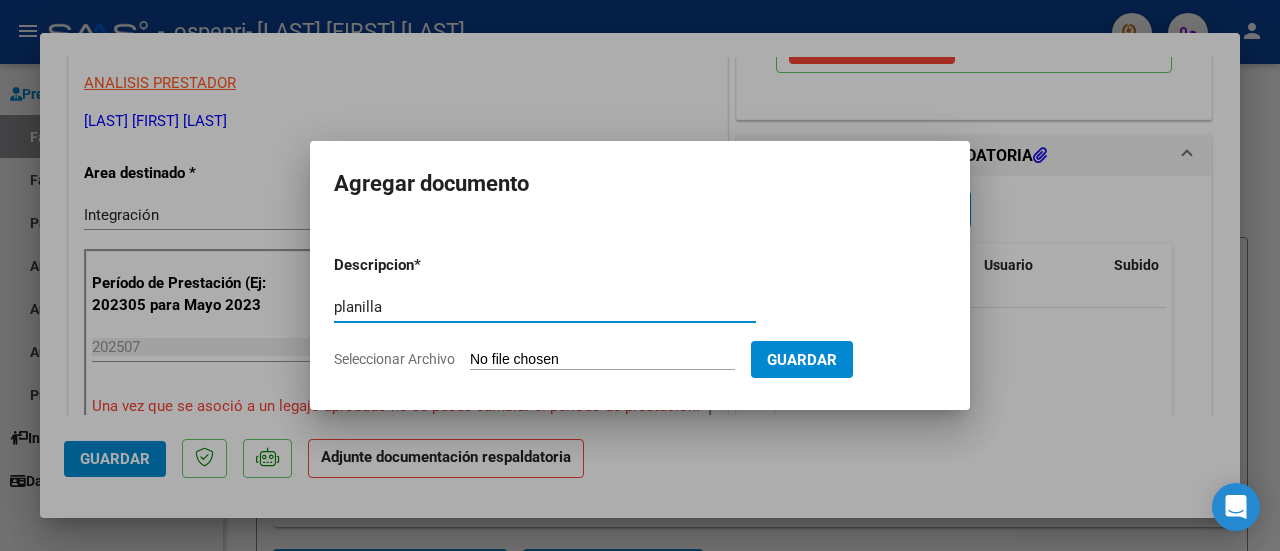 type on "planilla" 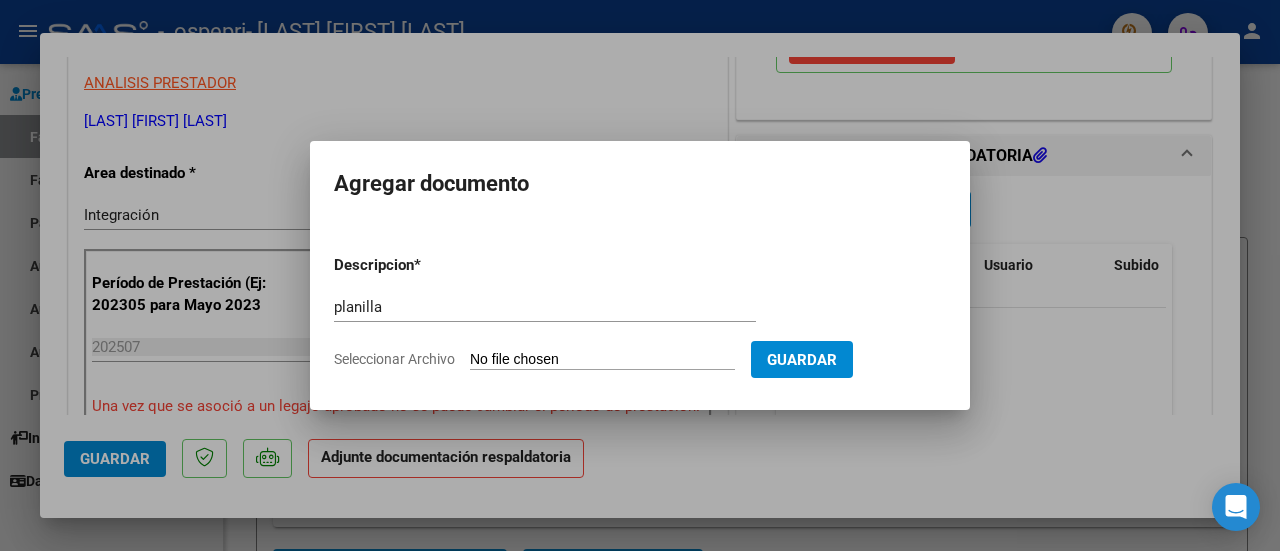 click on "Seleccionar Archivo" at bounding box center (602, 360) 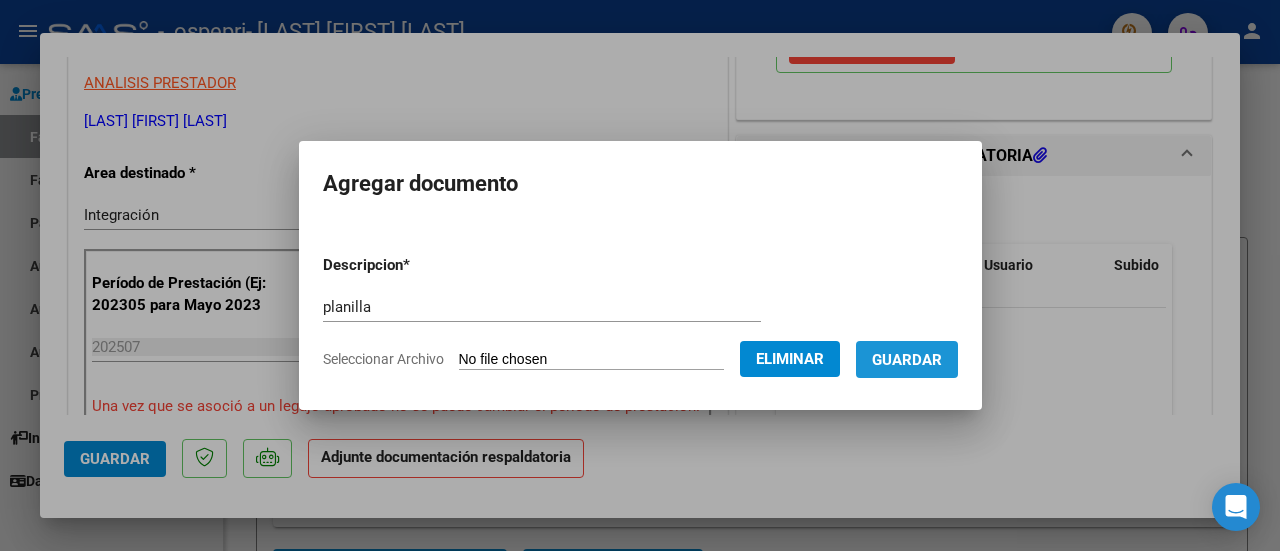 click on "Guardar" at bounding box center [907, 359] 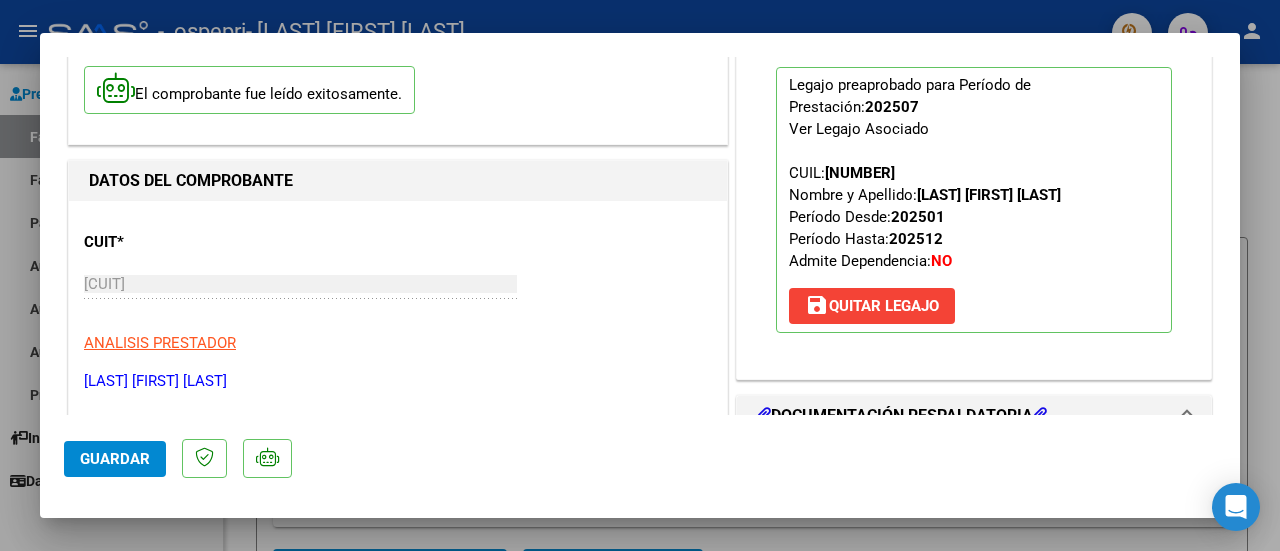 scroll, scrollTop: 104, scrollLeft: 0, axis: vertical 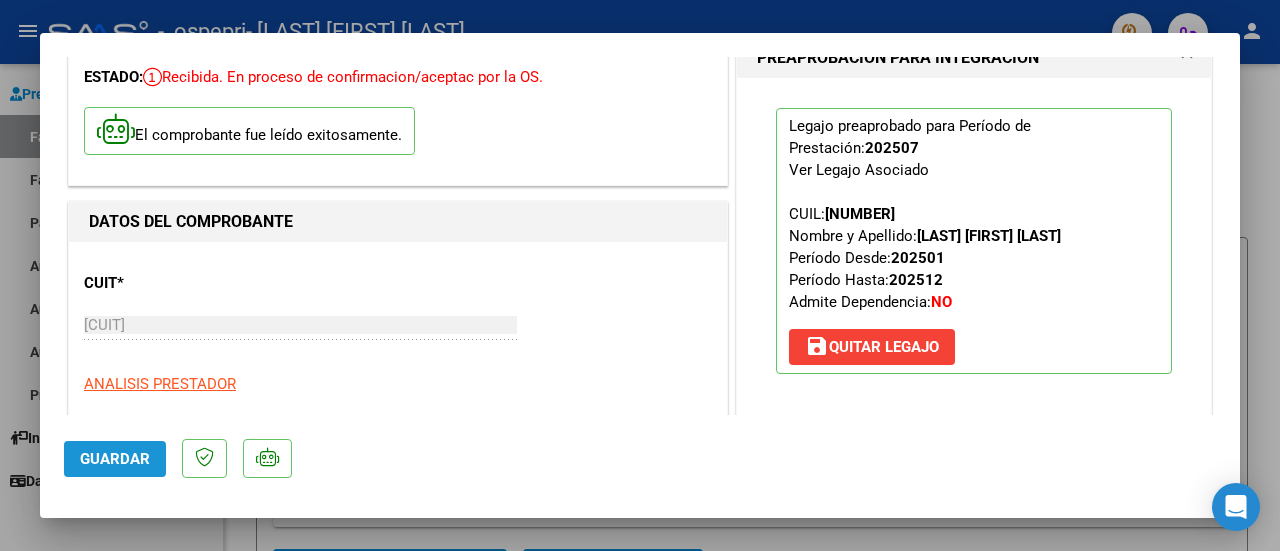 click on "Guardar" 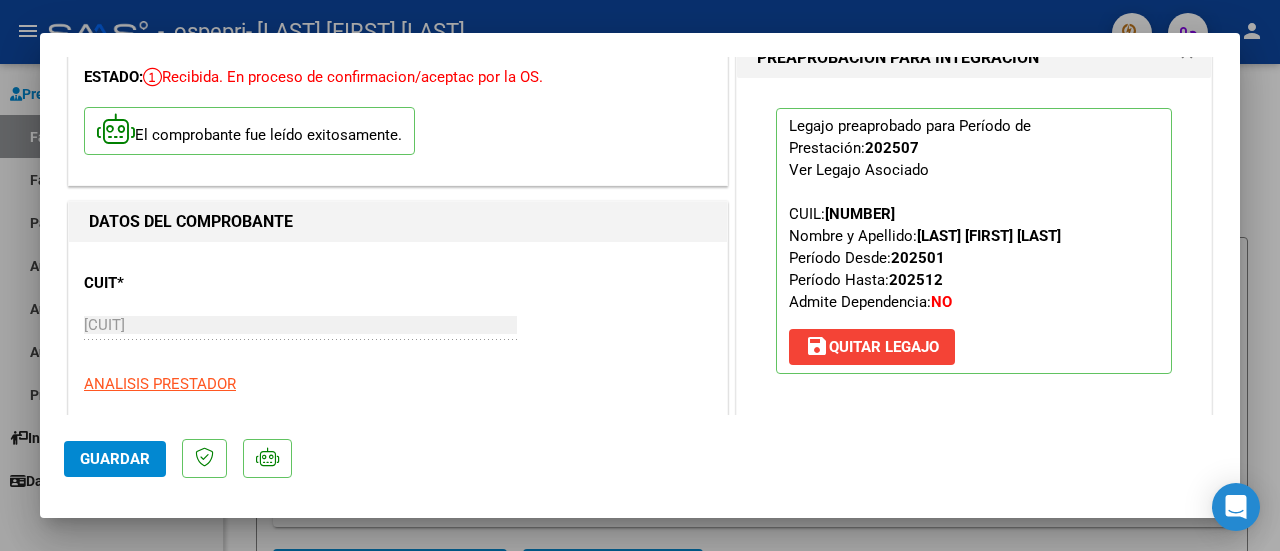 click at bounding box center [640, 275] 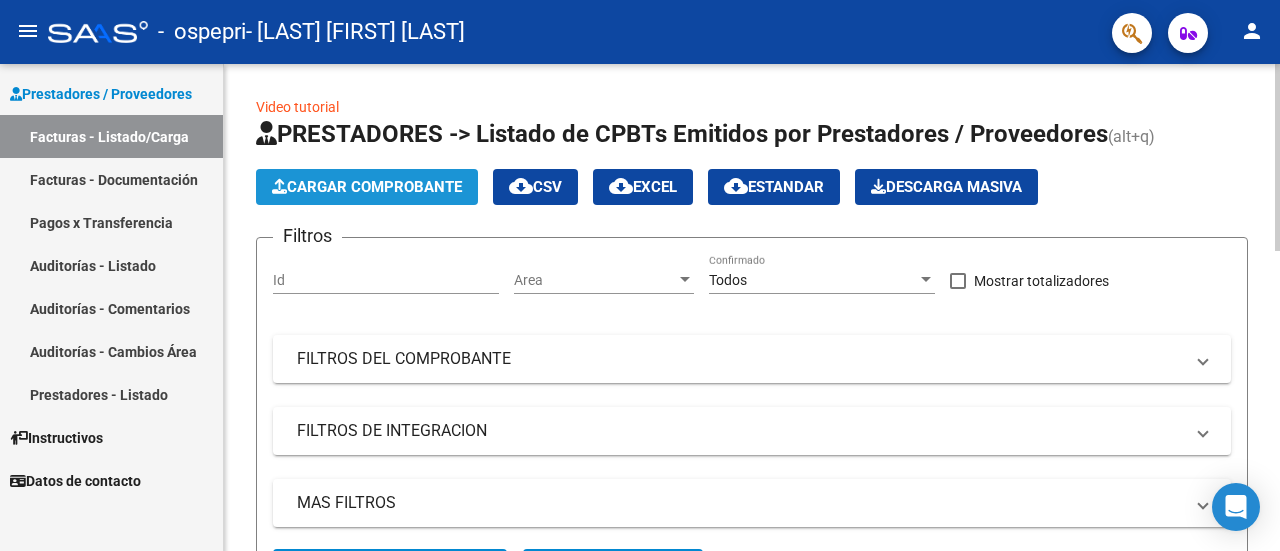 click on "Cargar Comprobante" 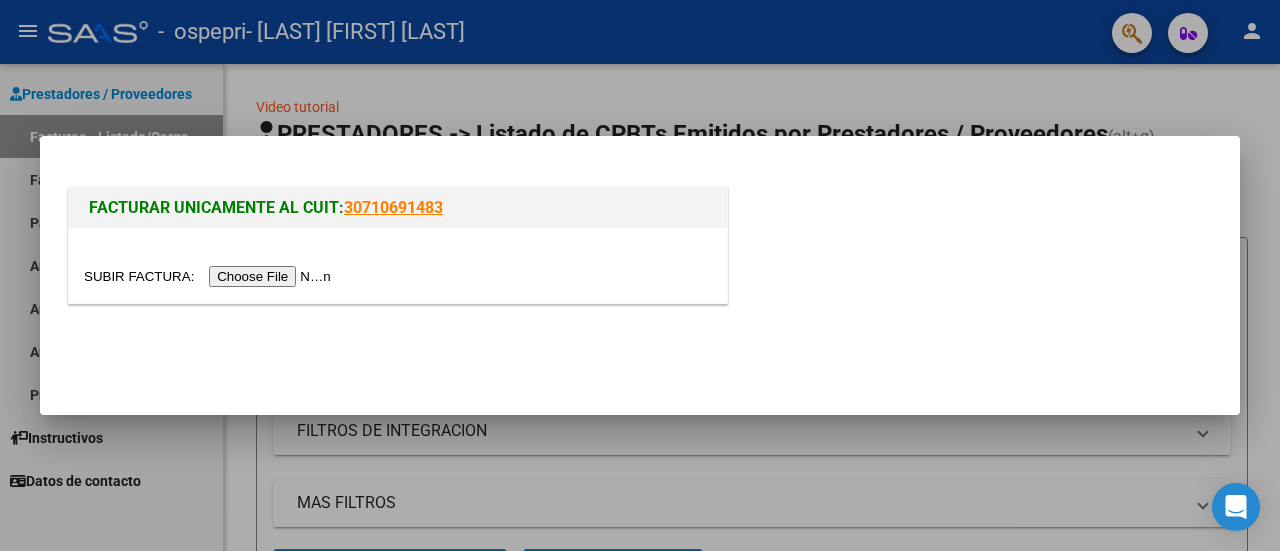 click at bounding box center (640, 275) 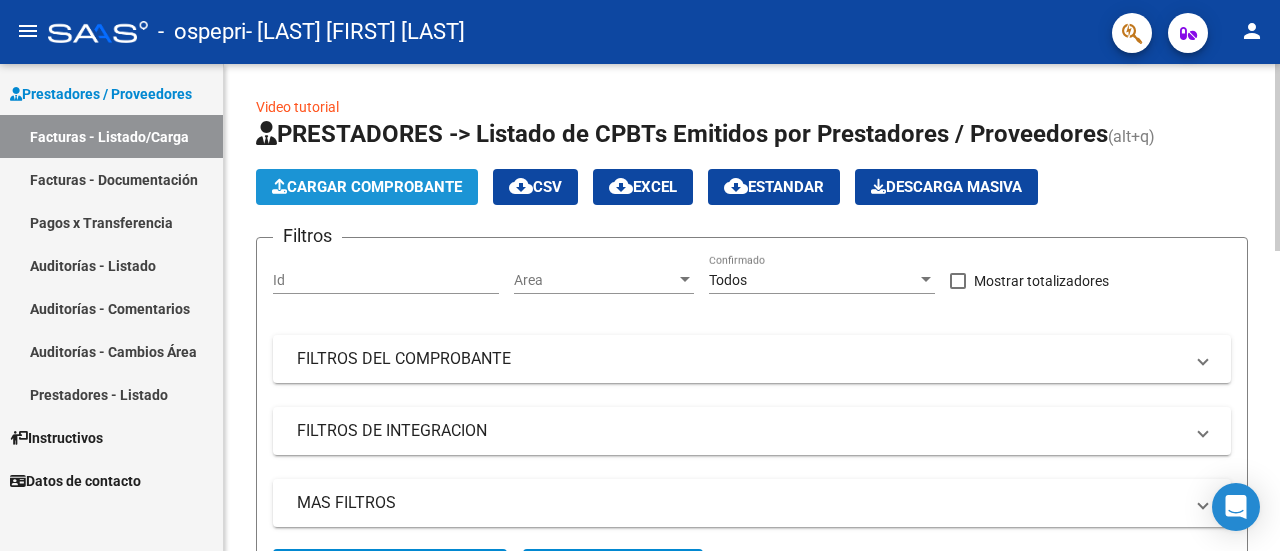 click on "Cargar Comprobante" 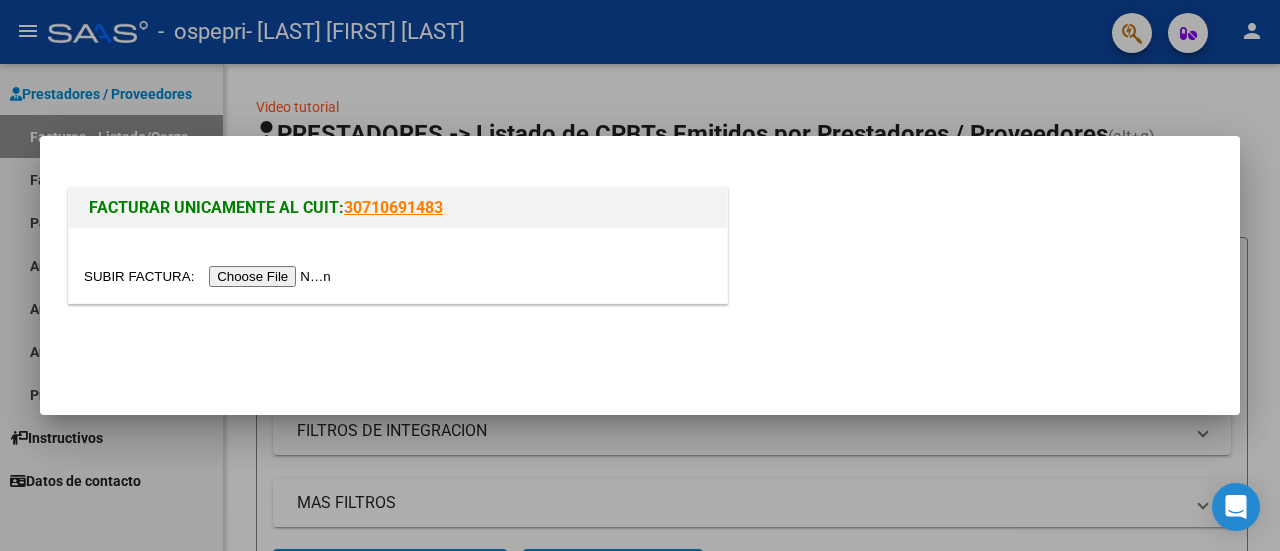 click at bounding box center [210, 276] 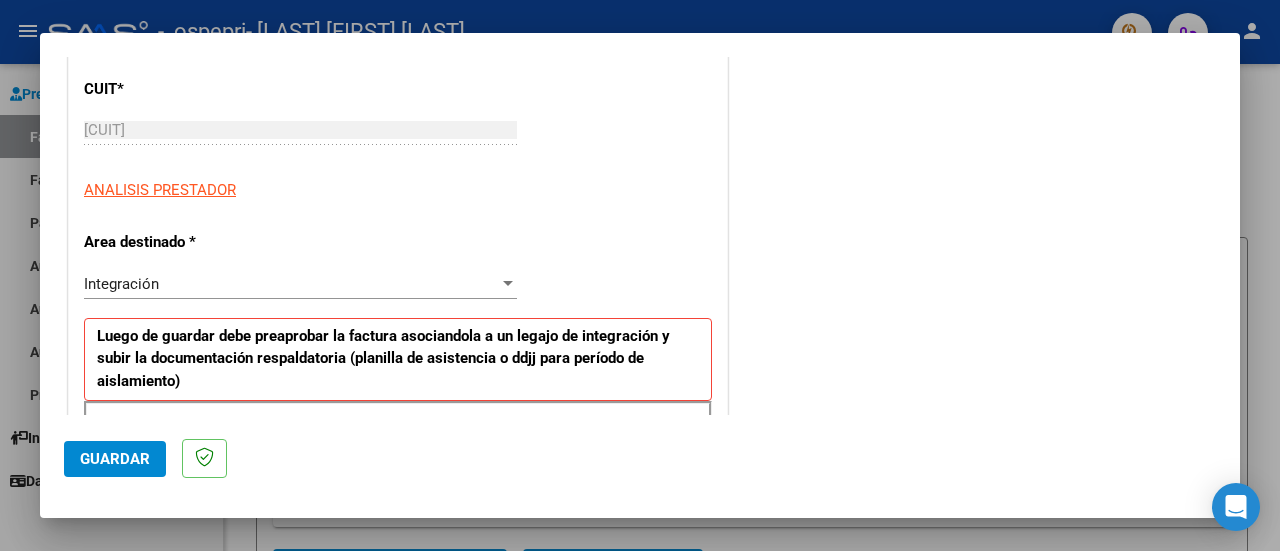 scroll, scrollTop: 267, scrollLeft: 0, axis: vertical 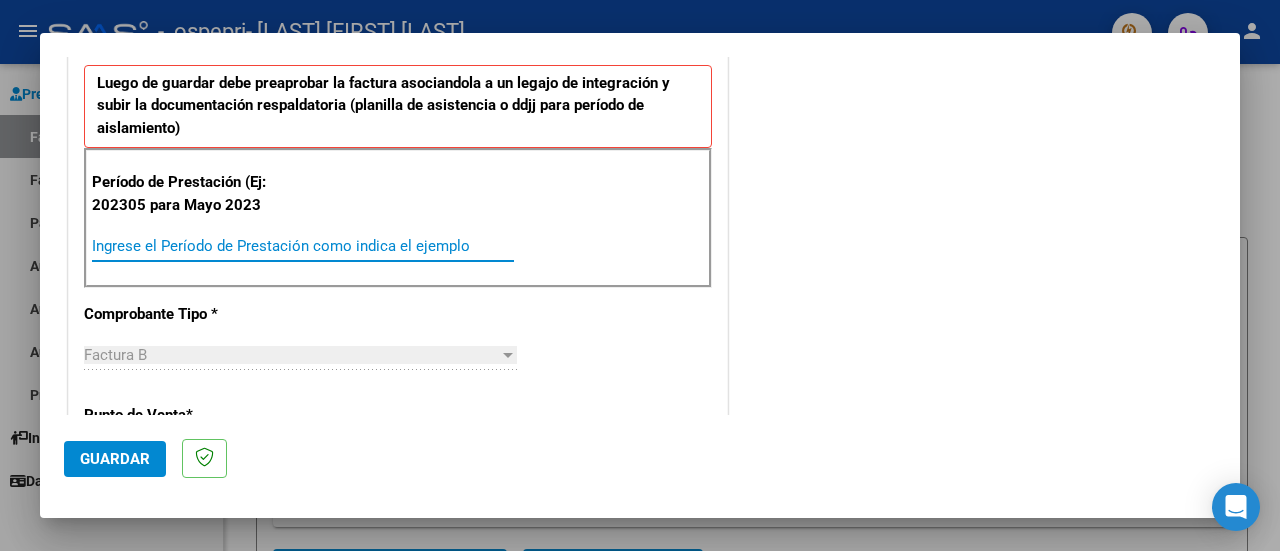 click on "Ingrese el Período de Prestación como indica el ejemplo" at bounding box center [303, 246] 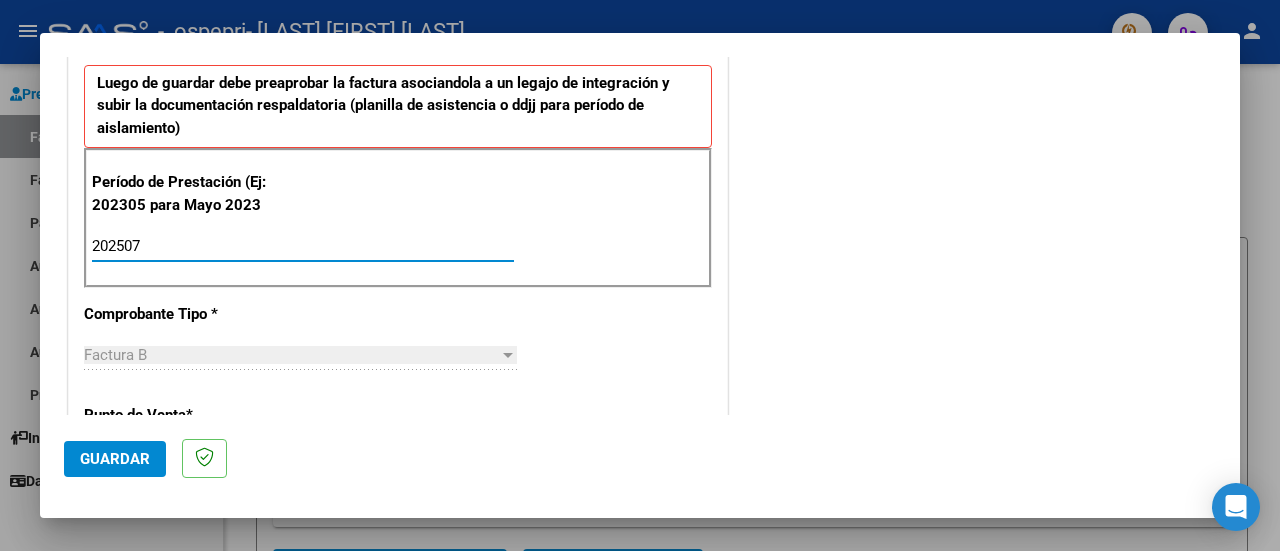 type on "202507" 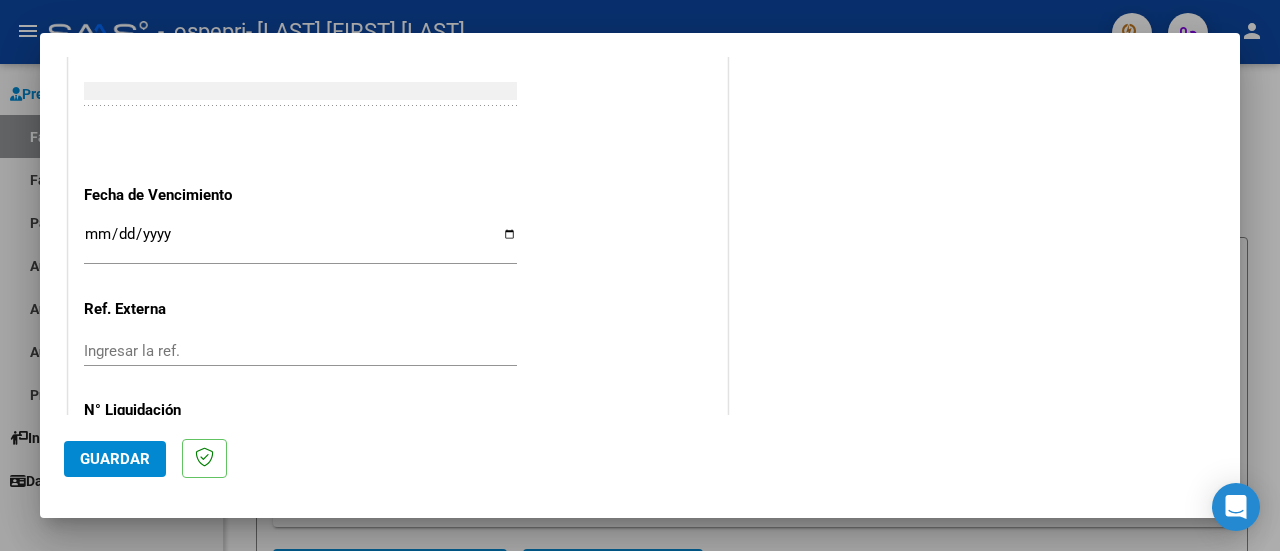 scroll, scrollTop: 1404, scrollLeft: 0, axis: vertical 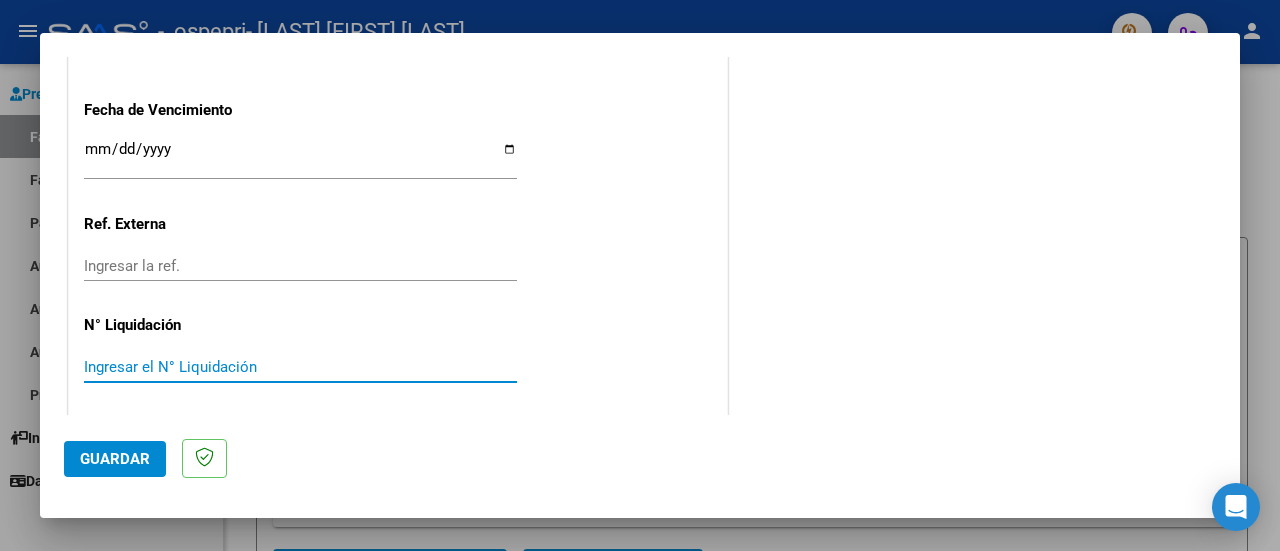 click on "Ingresar el N° Liquidación" at bounding box center [300, 367] 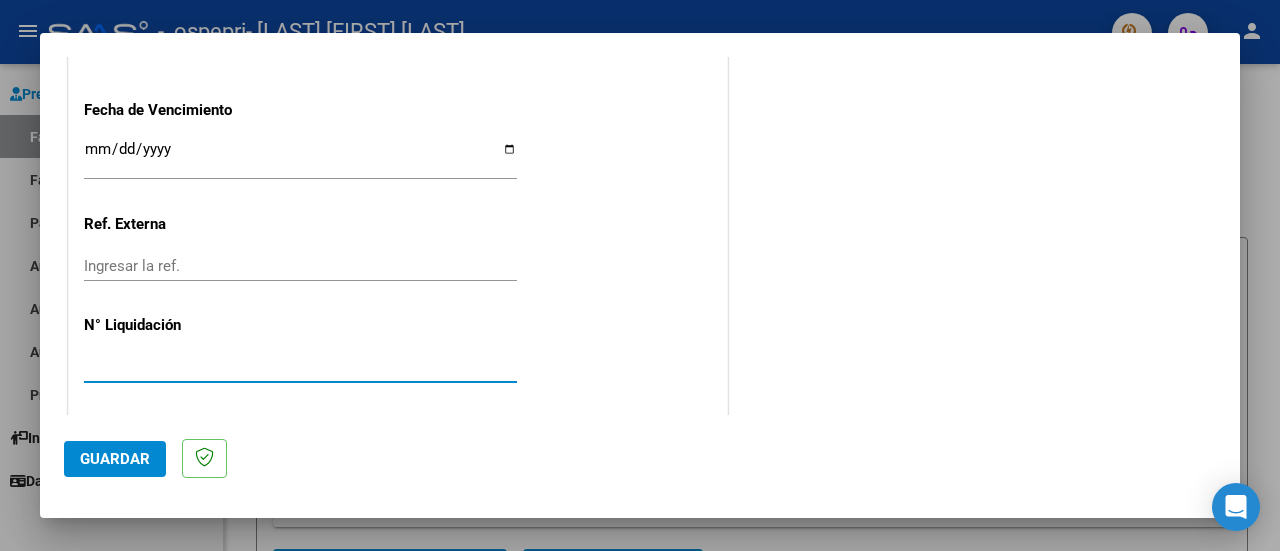 type on "[NUMBER]" 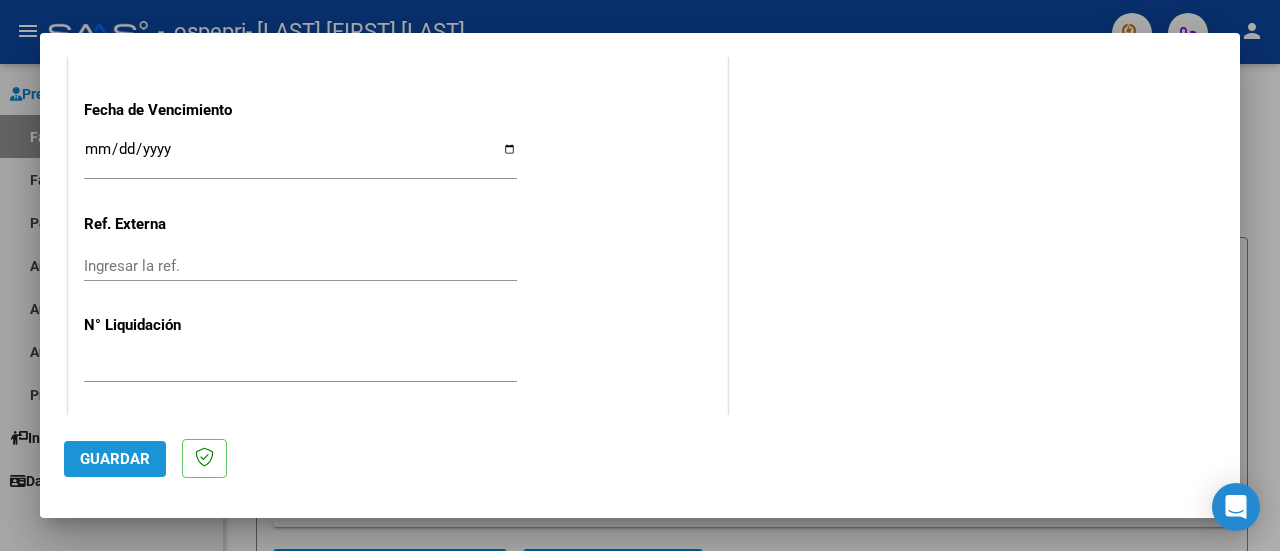 click on "Guardar" 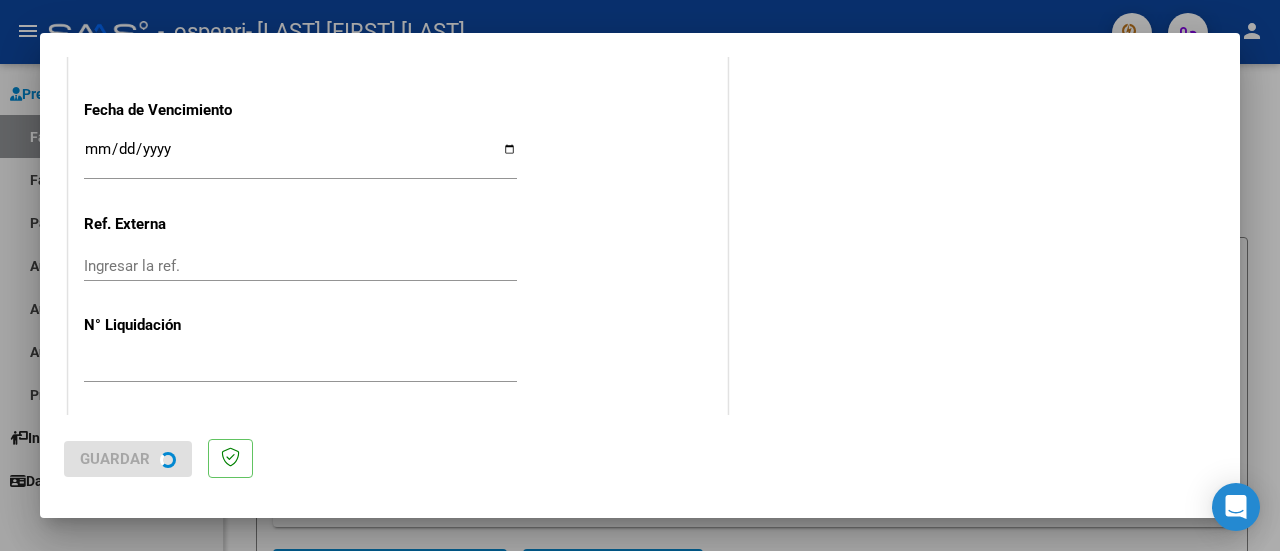 scroll, scrollTop: 0, scrollLeft: 0, axis: both 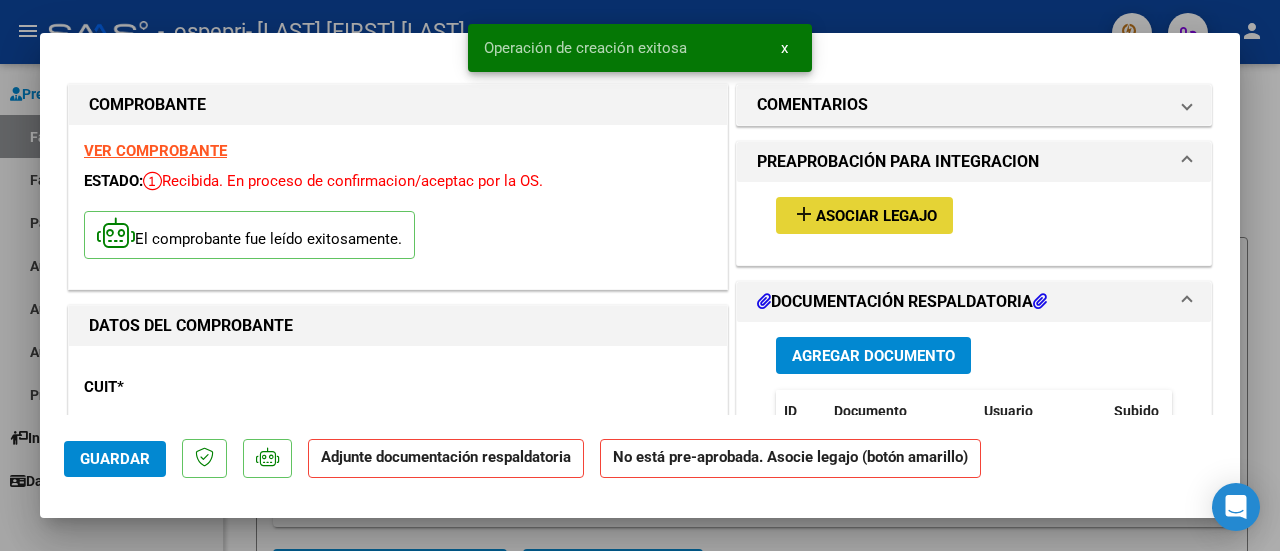 click on "add Asociar Legajo" at bounding box center (864, 215) 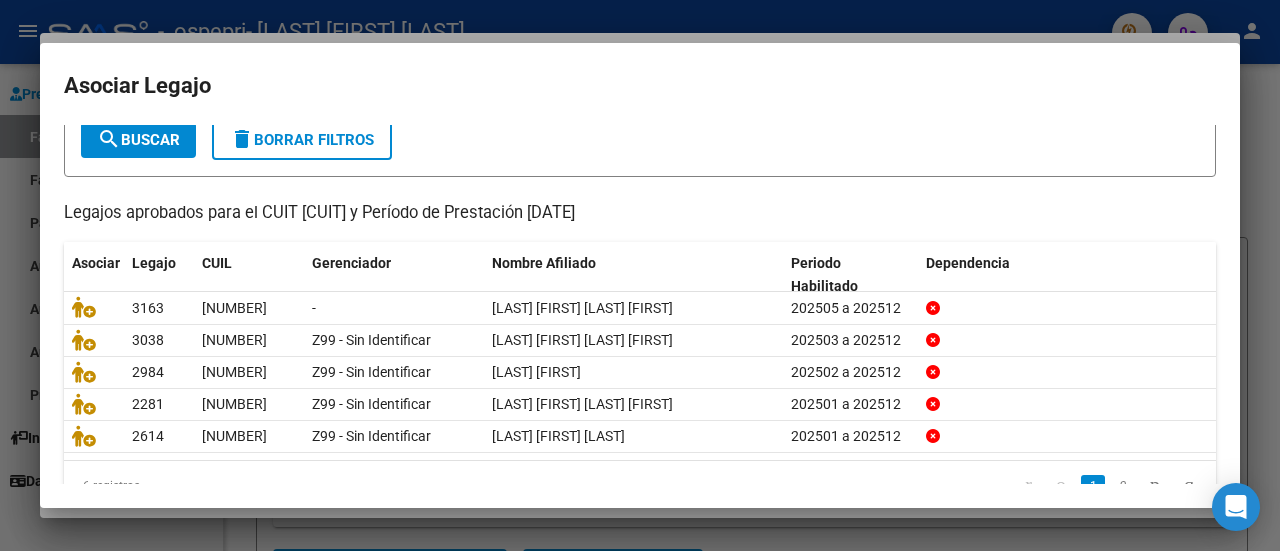 scroll, scrollTop: 122, scrollLeft: 0, axis: vertical 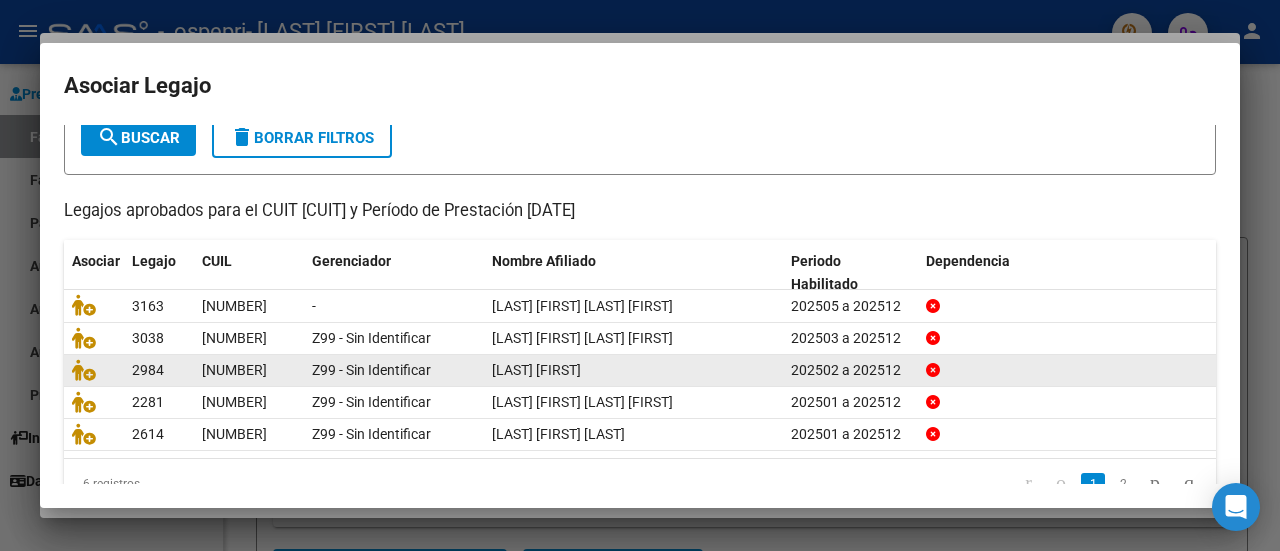 click 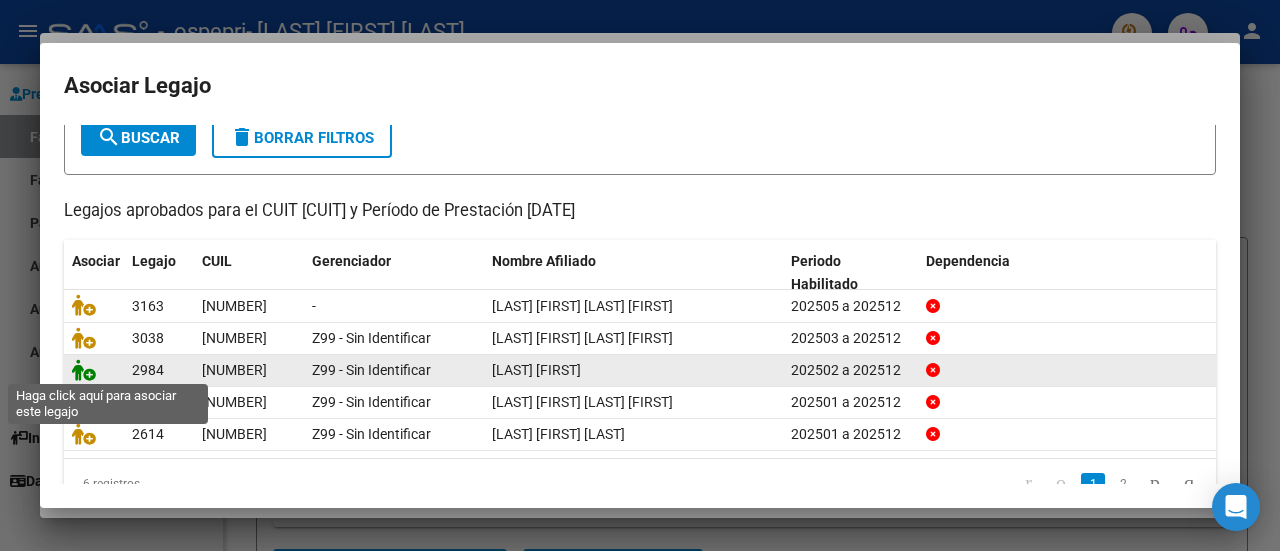 click 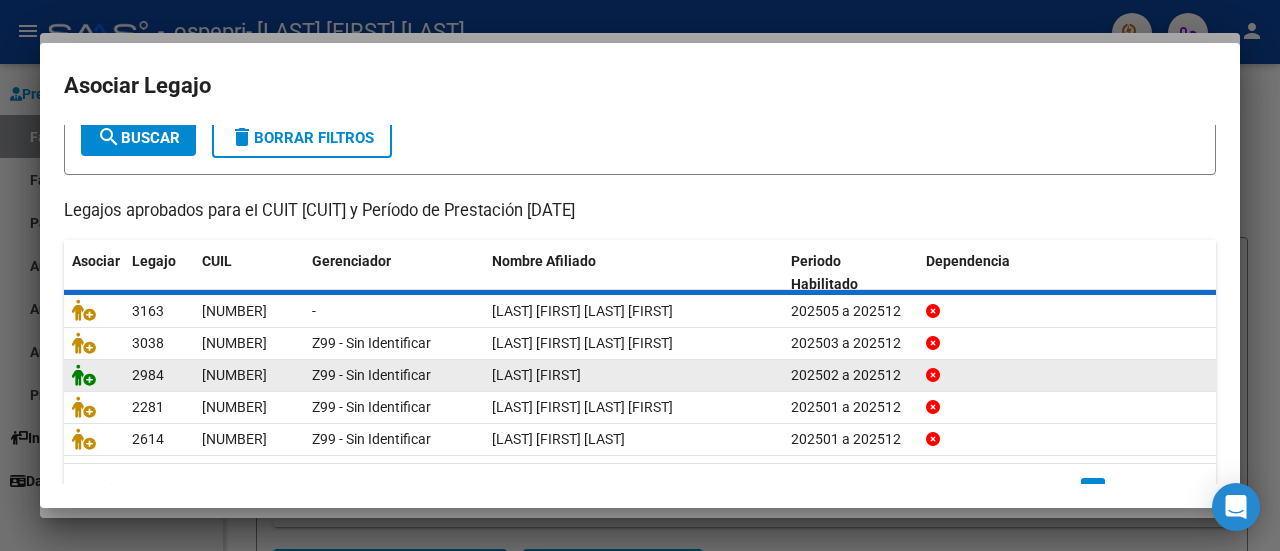 scroll, scrollTop: 136, scrollLeft: 0, axis: vertical 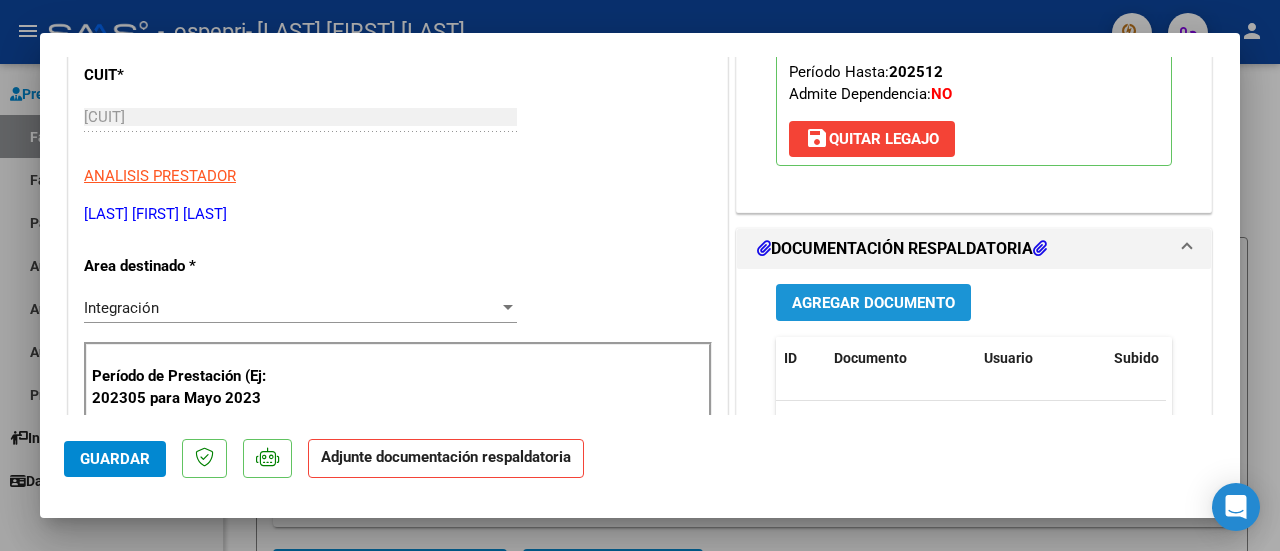 click on "Agregar Documento" at bounding box center [873, 303] 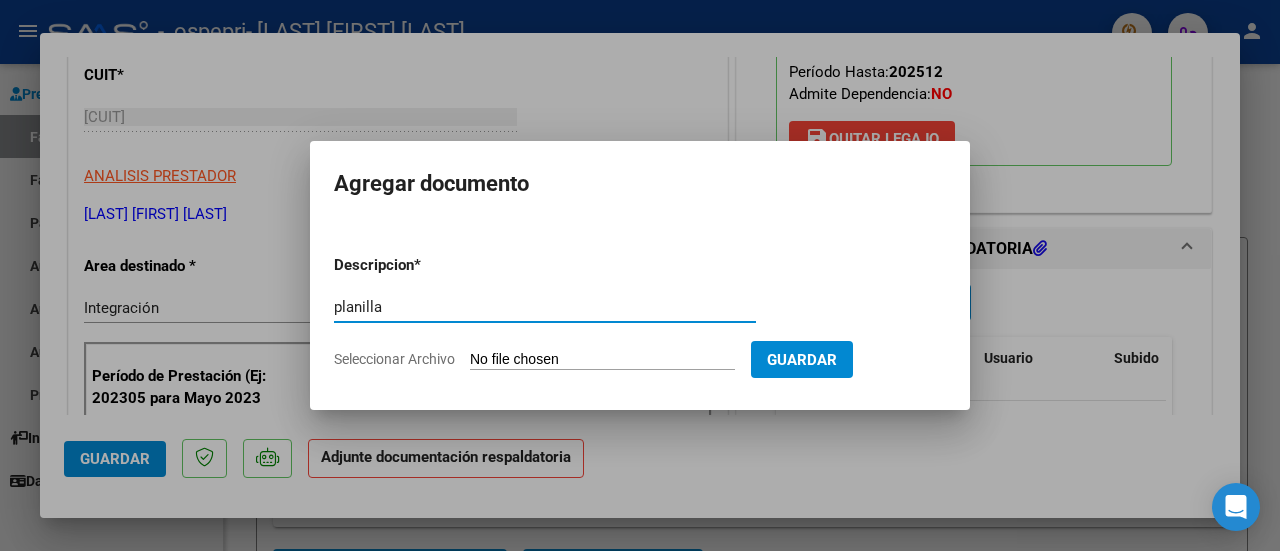 type on "planilla" 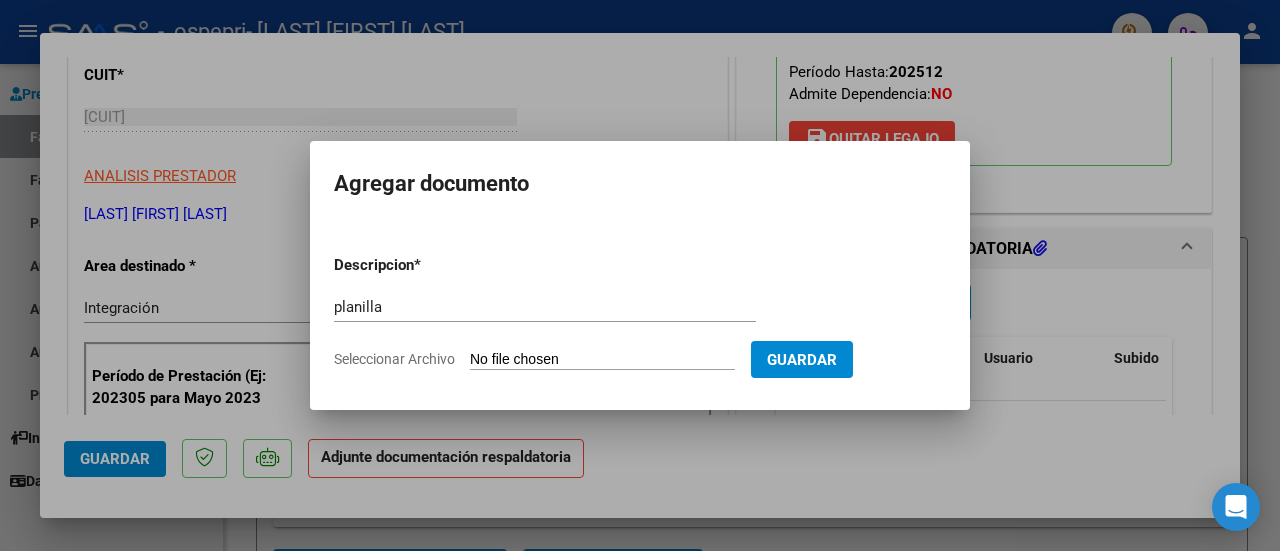 type on "C:\fakepath\[FILENAME].pdf" 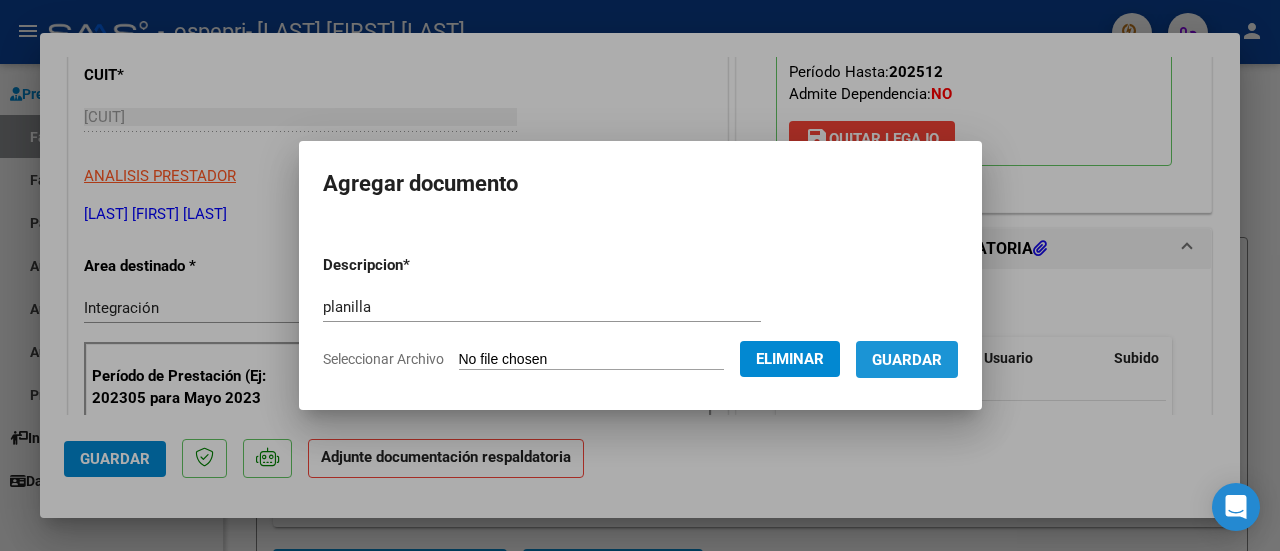 click on "Guardar" at bounding box center [907, 360] 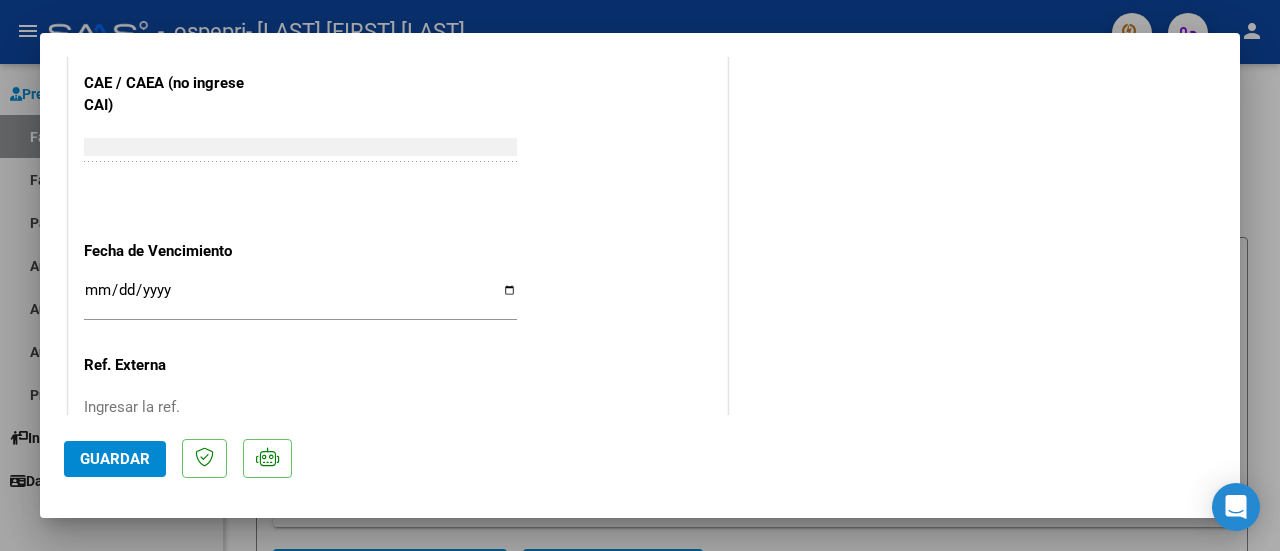 scroll, scrollTop: 1450, scrollLeft: 0, axis: vertical 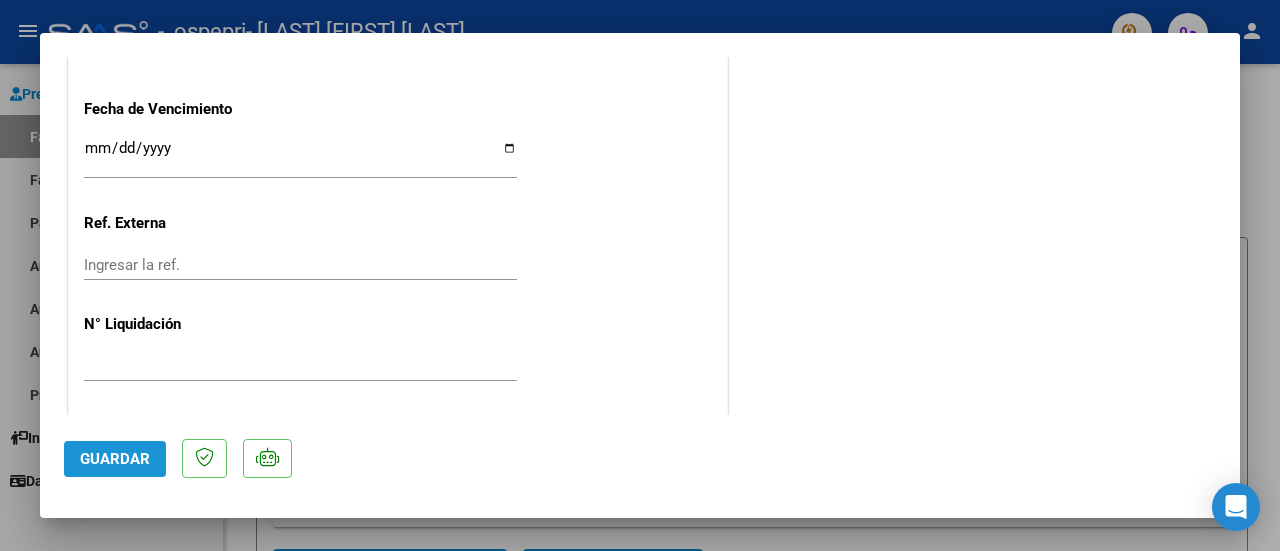 click on "Guardar" 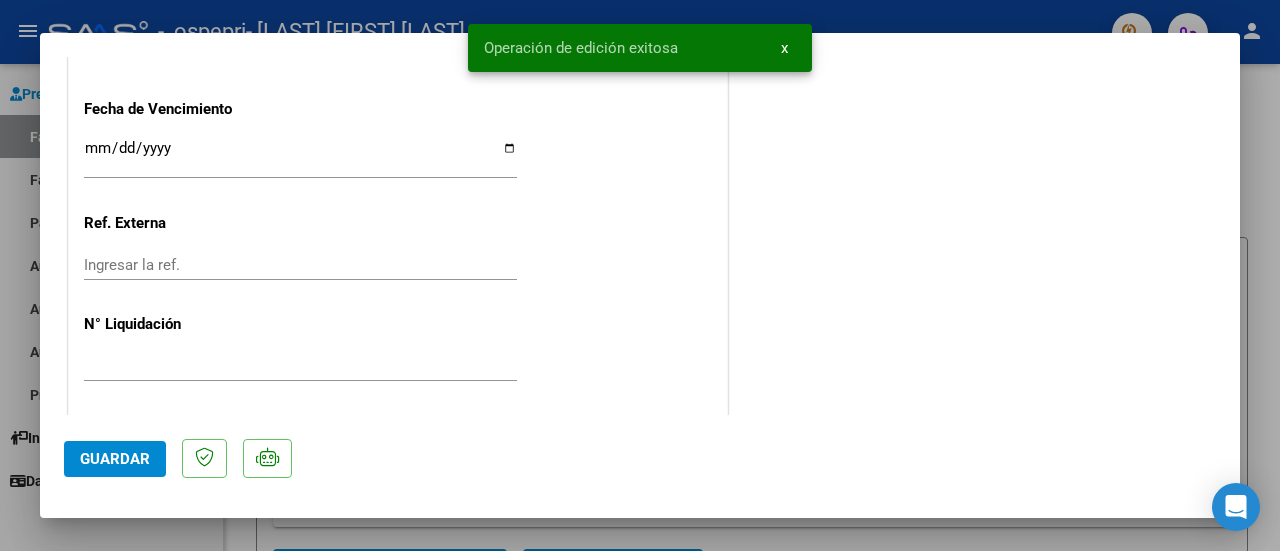click at bounding box center (640, 275) 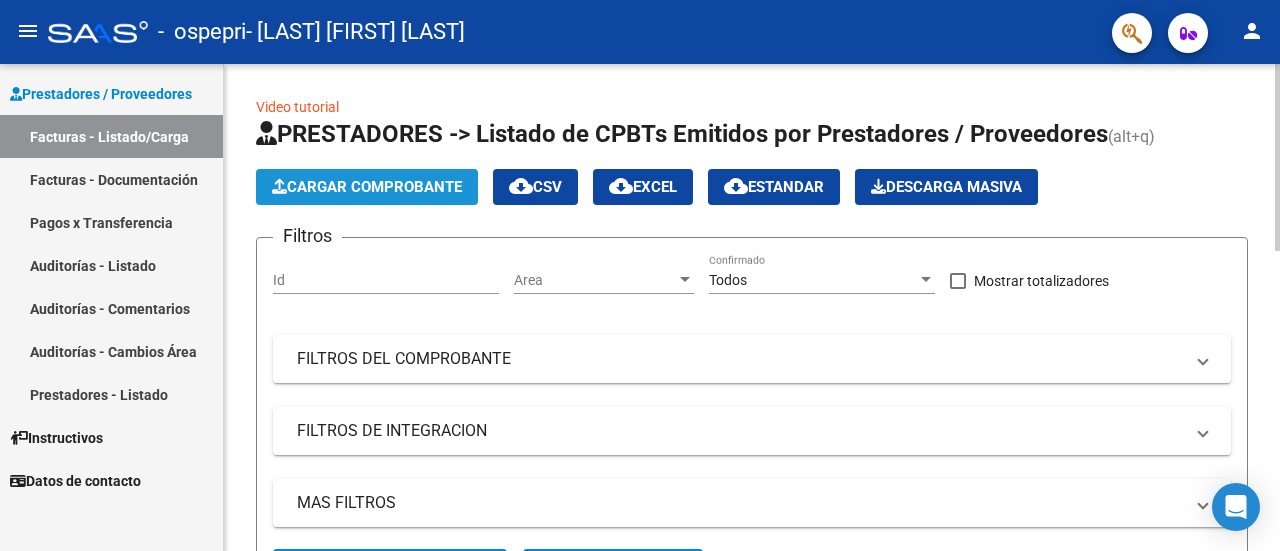click on "Cargar Comprobante" 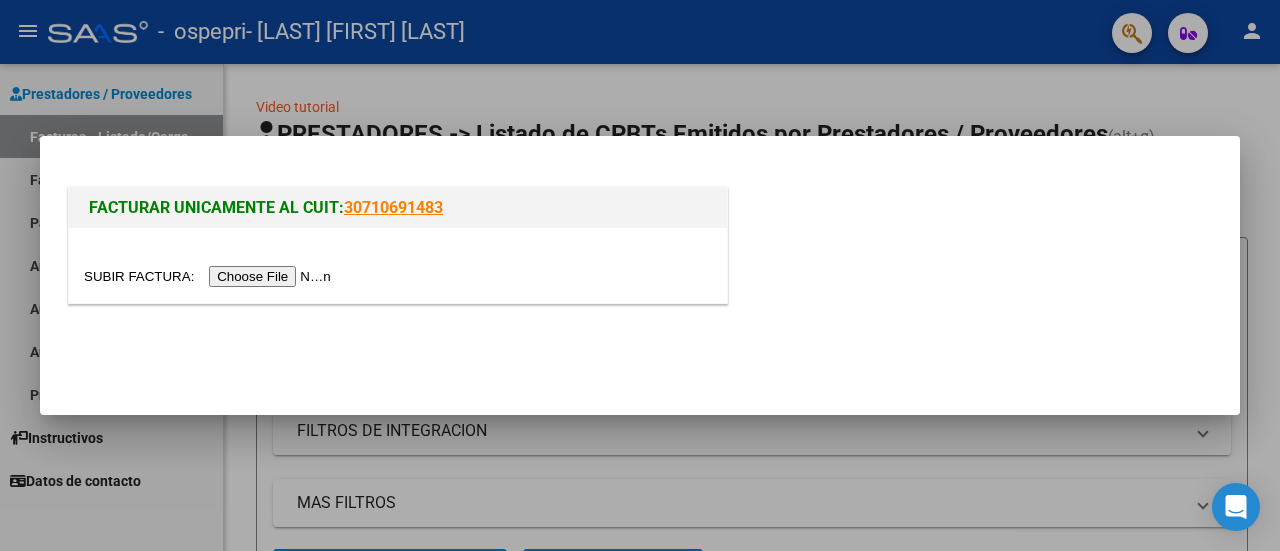 click at bounding box center [210, 276] 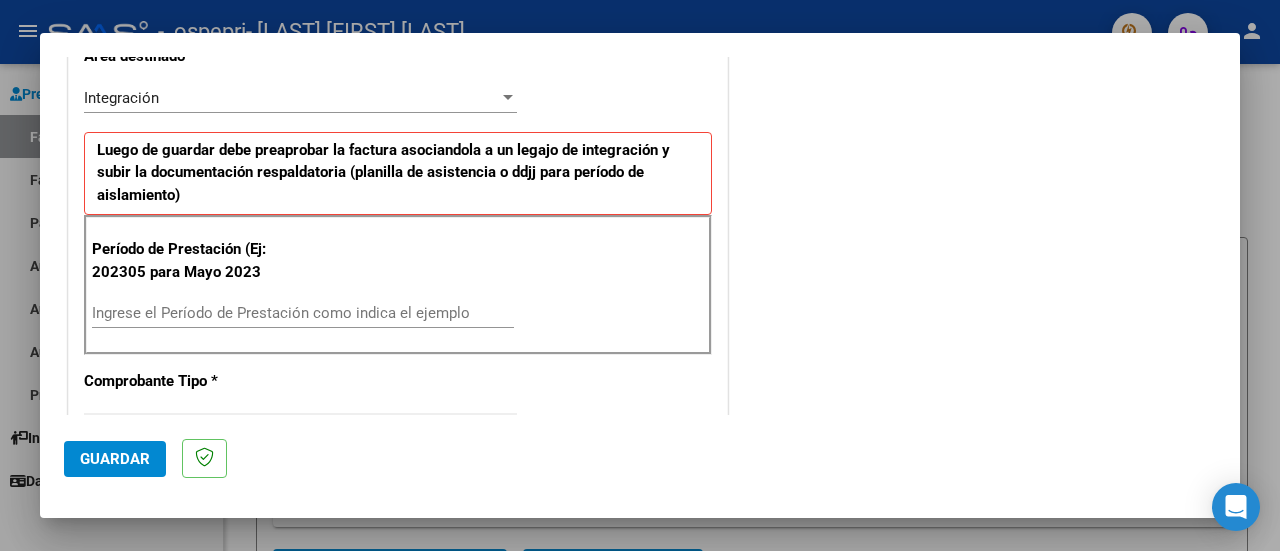 scroll, scrollTop: 453, scrollLeft: 0, axis: vertical 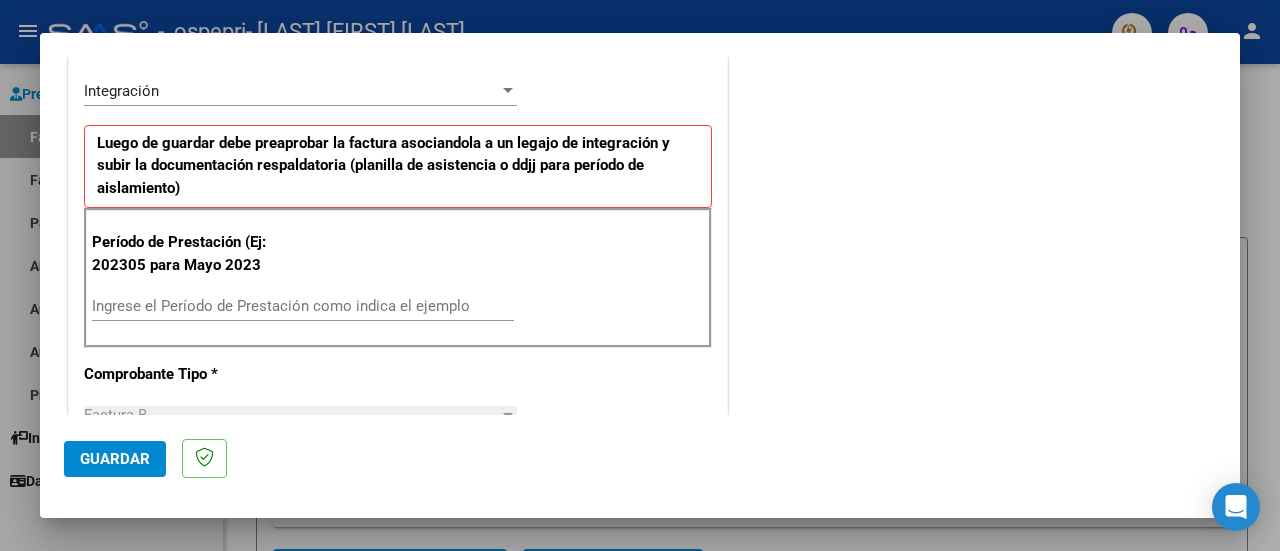 click on "Ingrese el Período de Prestación como indica el ejemplo" at bounding box center (303, 306) 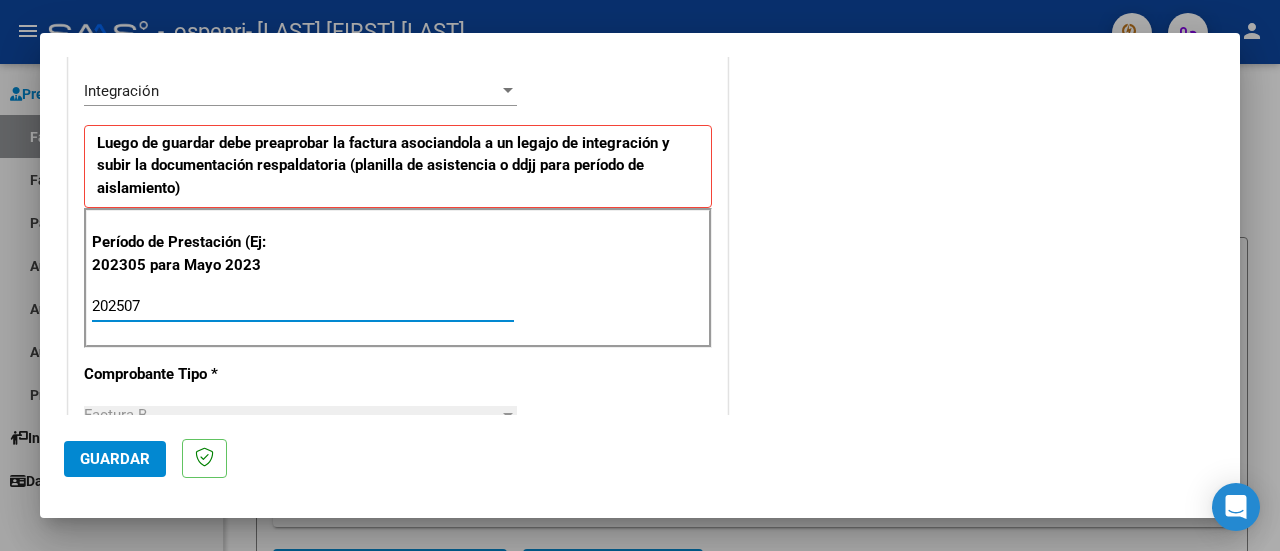 type on "202507" 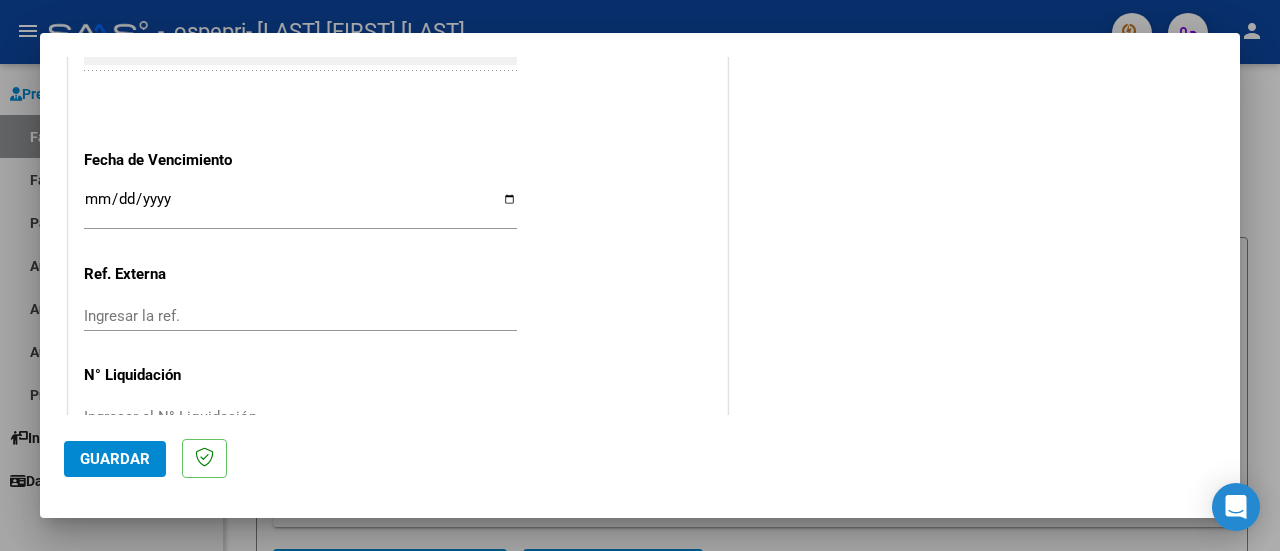 scroll, scrollTop: 1404, scrollLeft: 0, axis: vertical 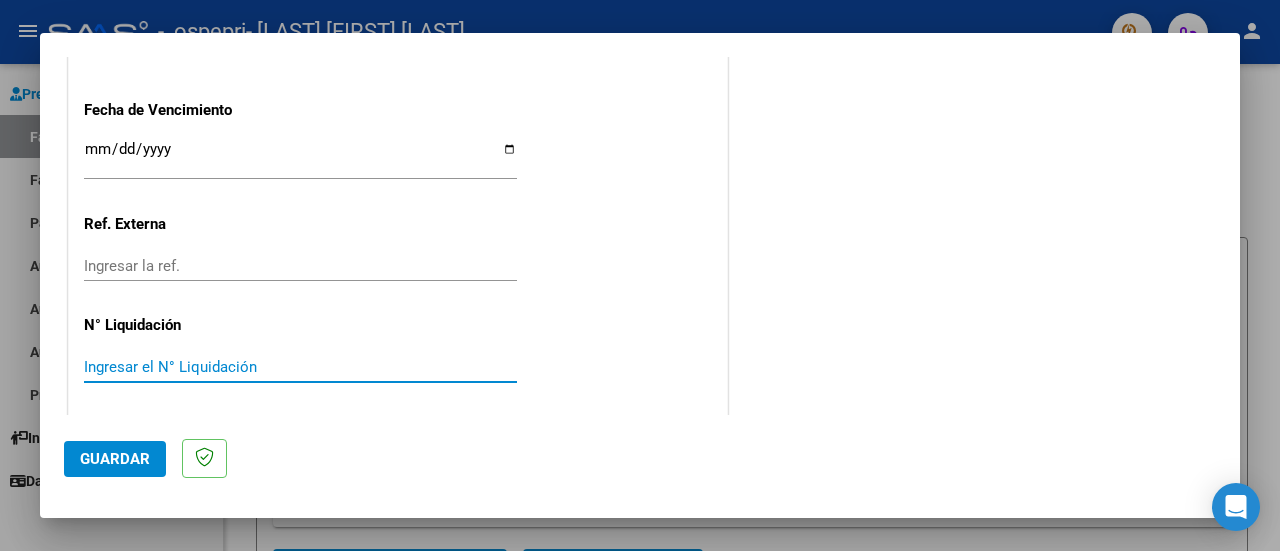 click on "Ingresar el N° Liquidación" at bounding box center (300, 367) 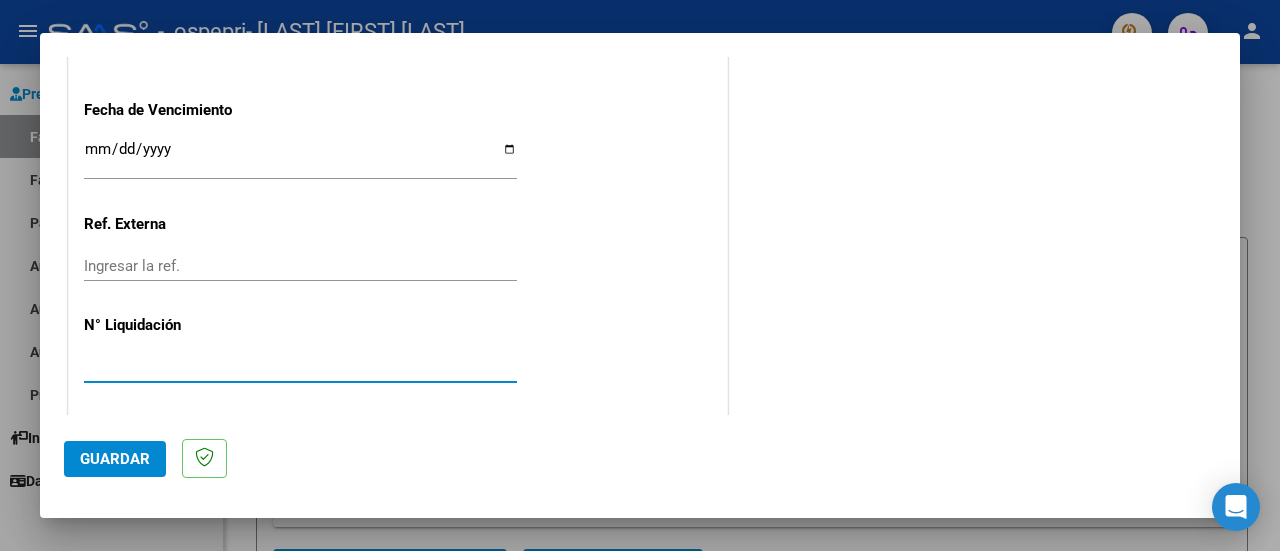 type on "[NUMBER]" 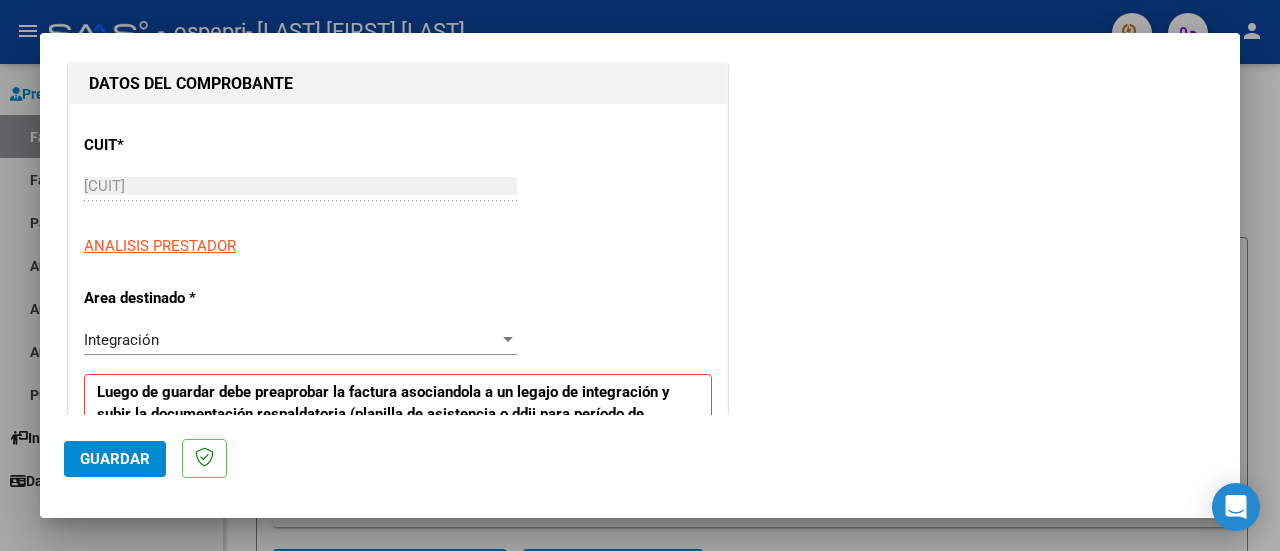 scroll, scrollTop: 1404, scrollLeft: 0, axis: vertical 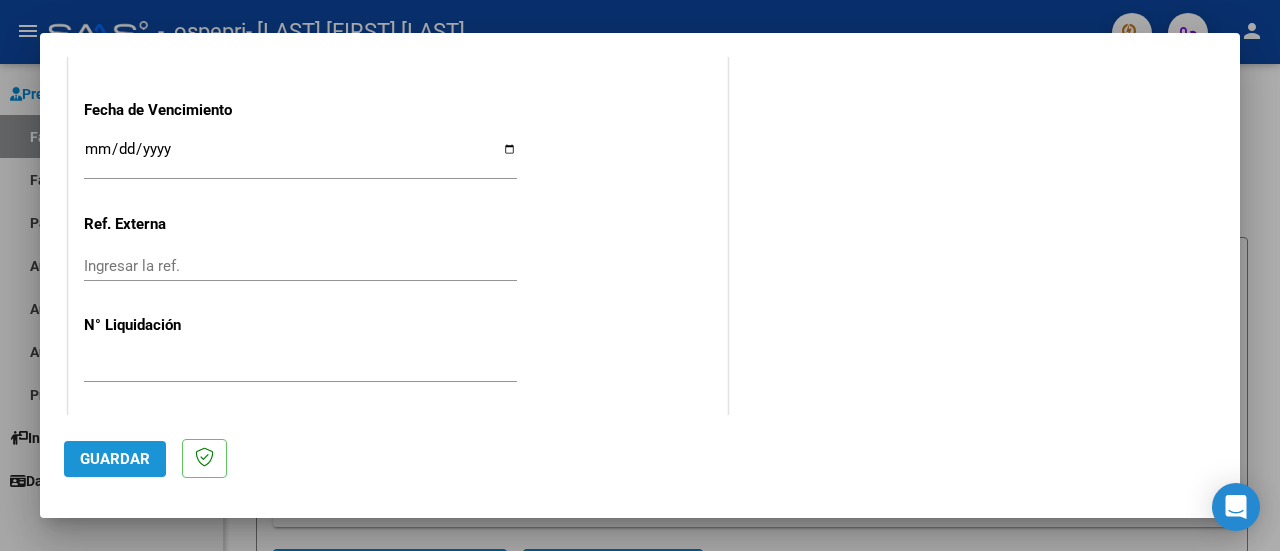 click on "Guardar" 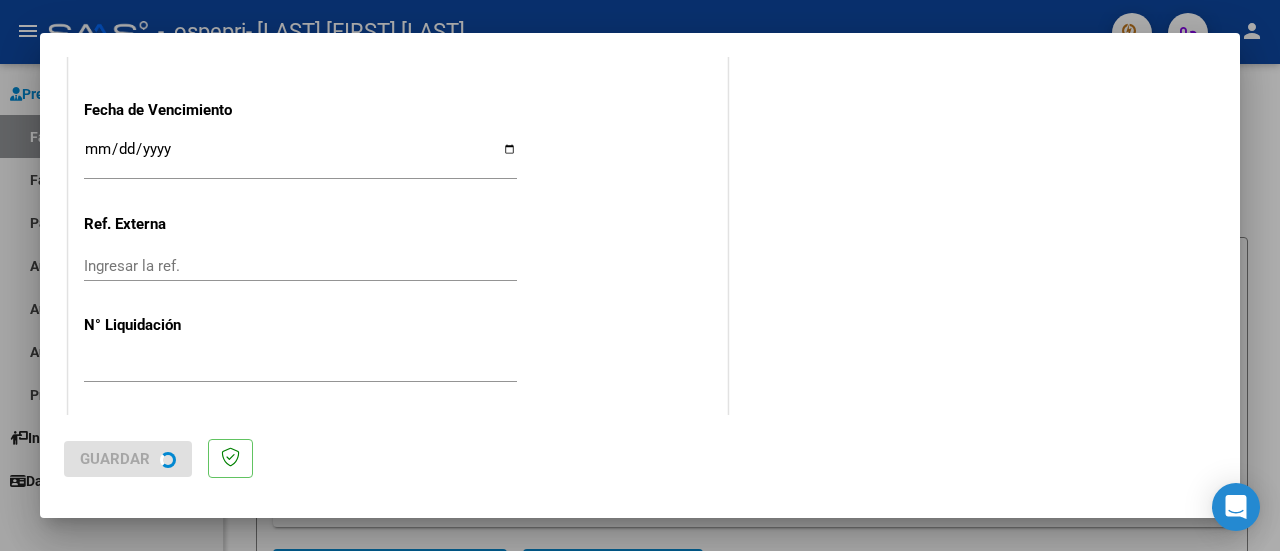 scroll, scrollTop: 0, scrollLeft: 0, axis: both 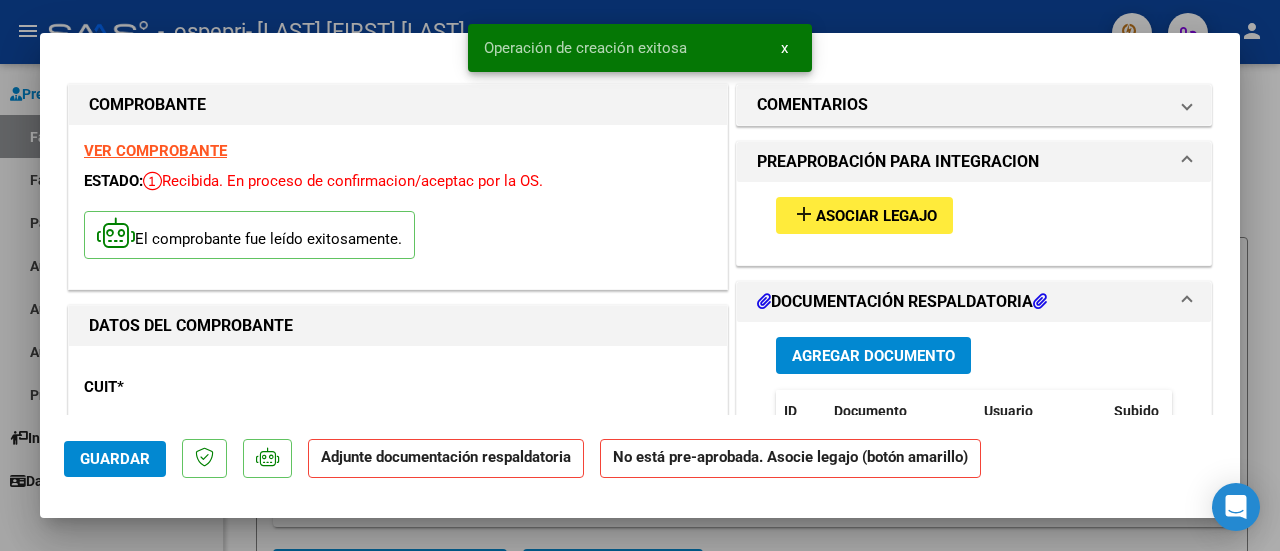 click on "Asociar Legajo" at bounding box center [876, 216] 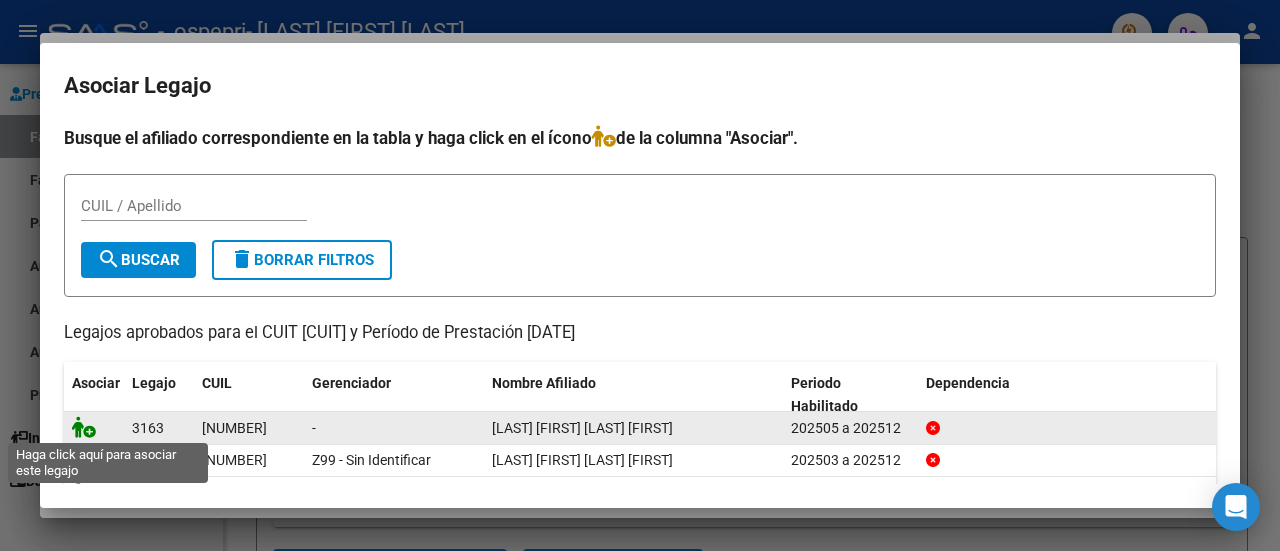 click 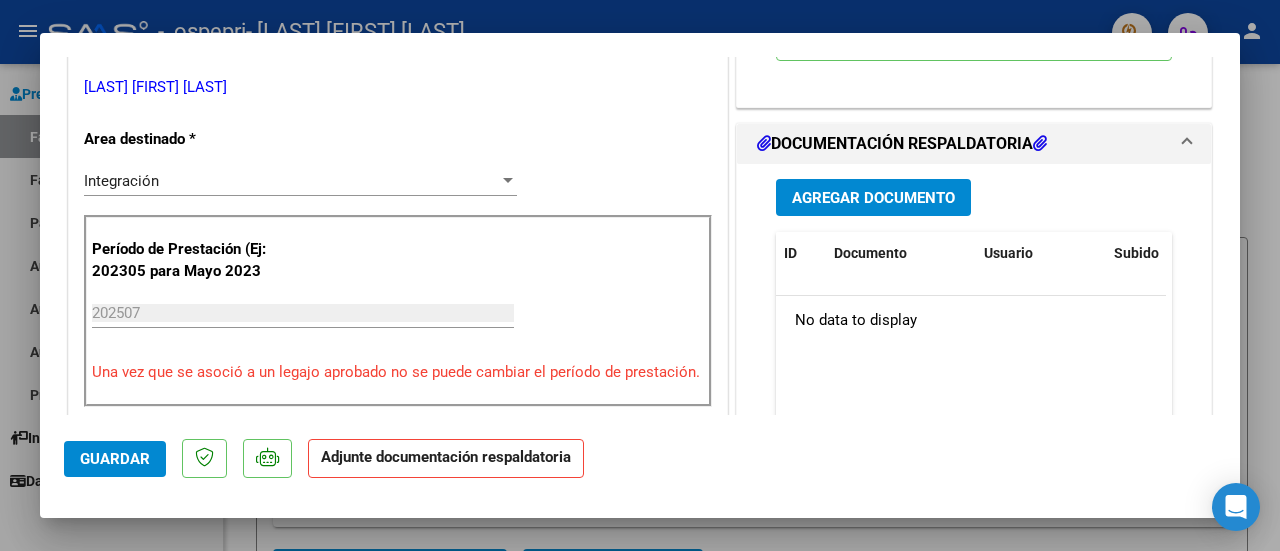 scroll, scrollTop: 442, scrollLeft: 0, axis: vertical 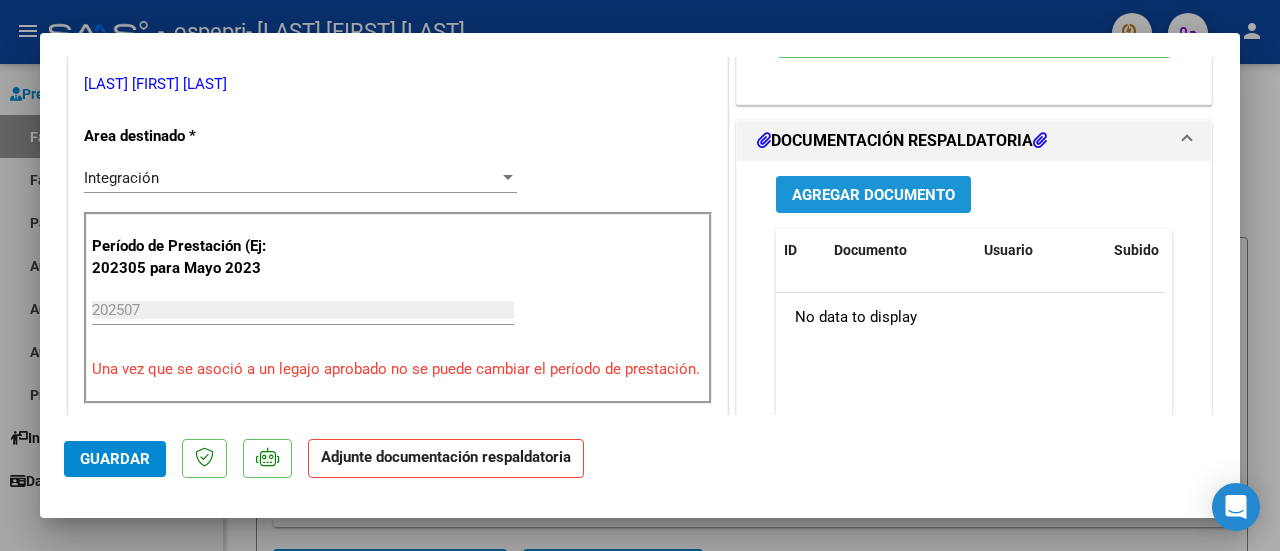 click on "Agregar Documento" at bounding box center [873, 195] 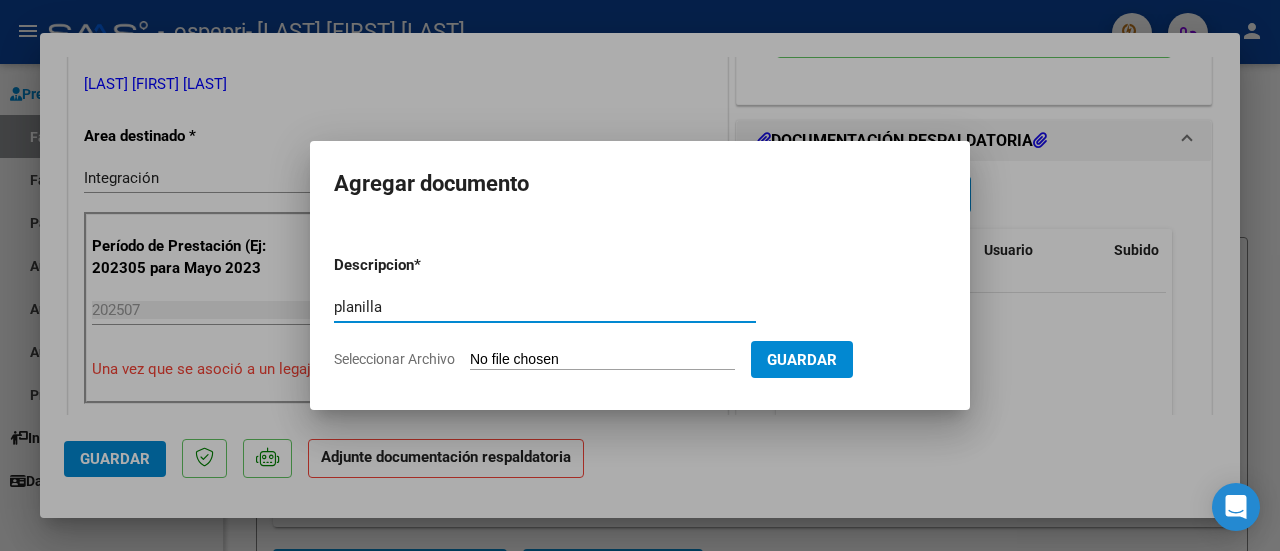type on "planilla" 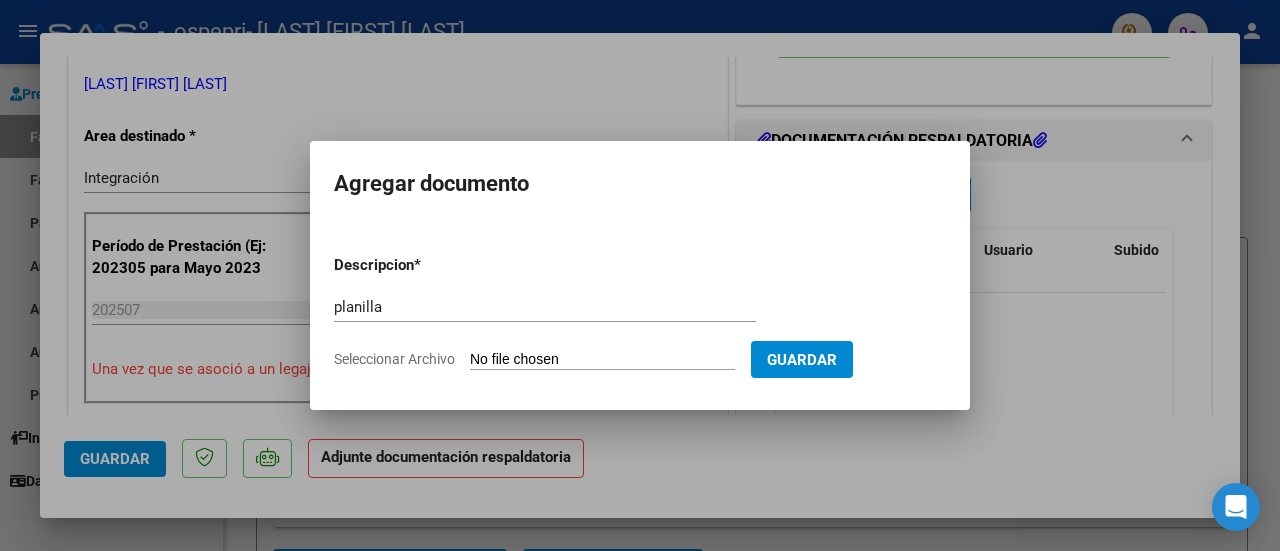 click on "Seleccionar Archivo" at bounding box center (602, 360) 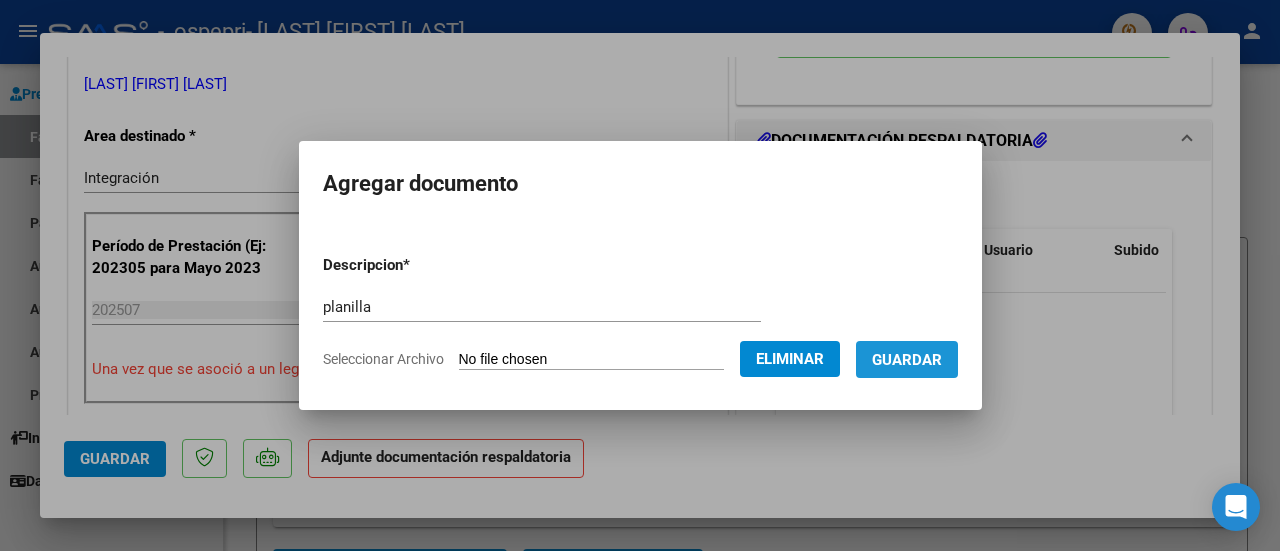 click on "Guardar" at bounding box center (907, 360) 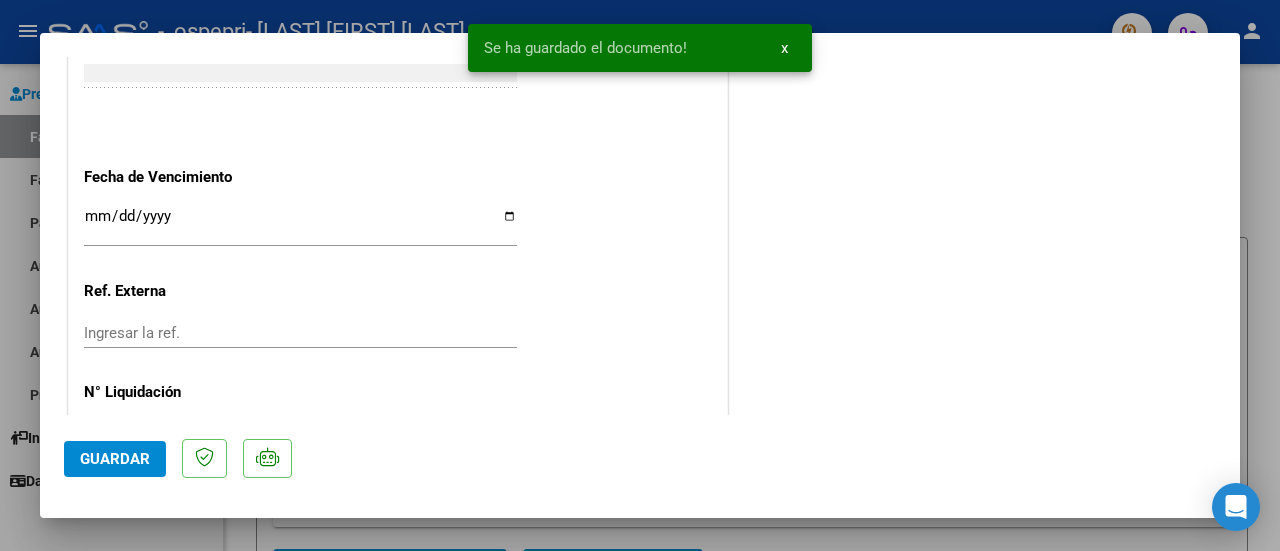 scroll, scrollTop: 1450, scrollLeft: 0, axis: vertical 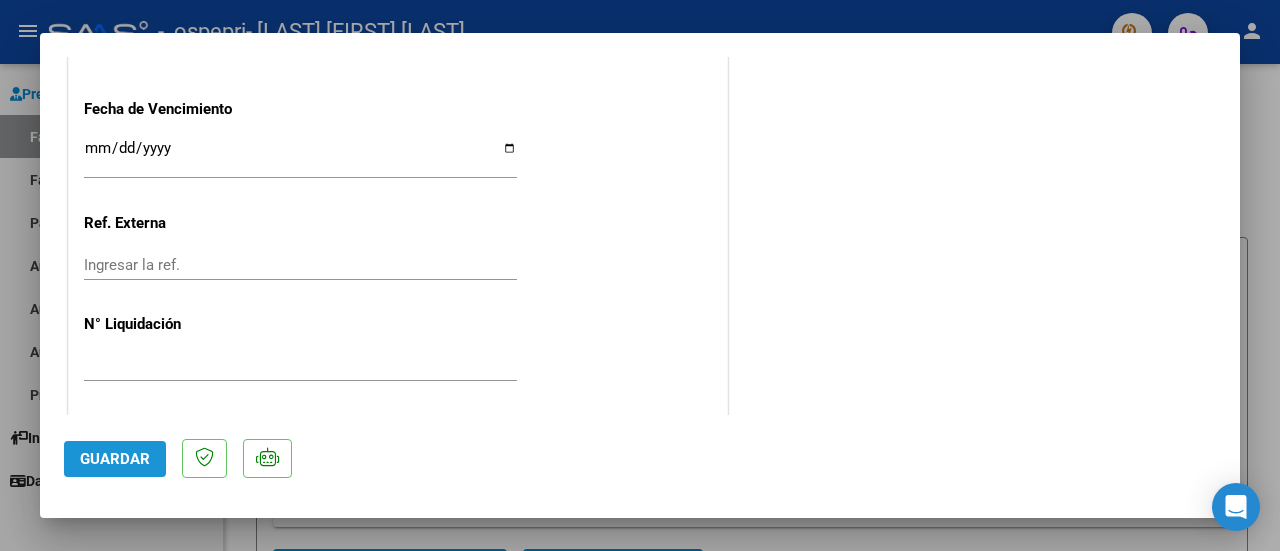 click on "Guardar" 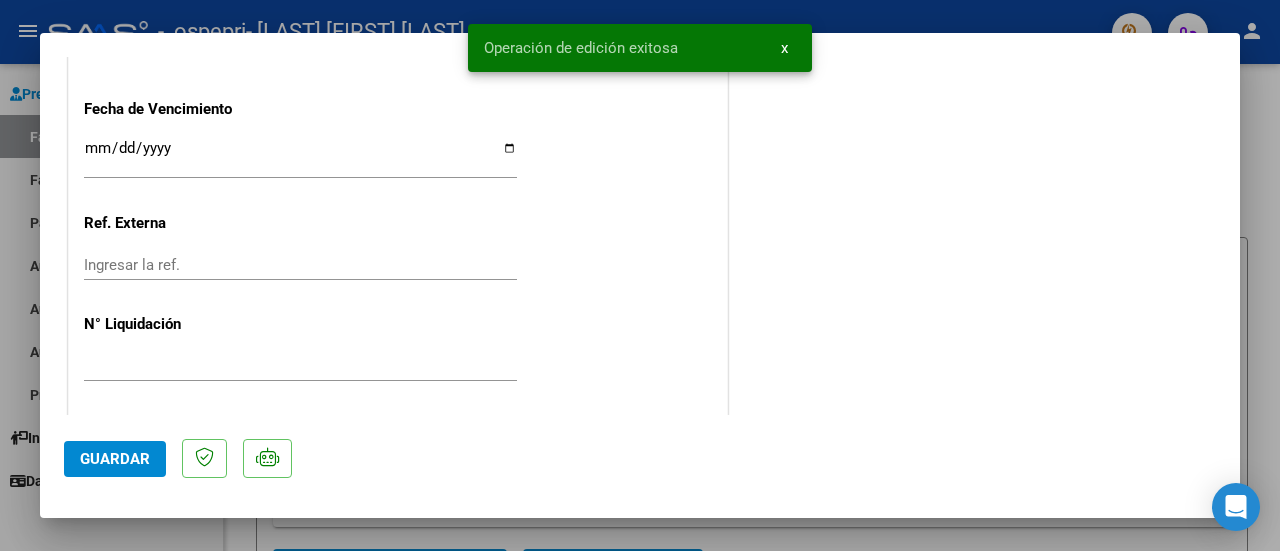 click at bounding box center [640, 275] 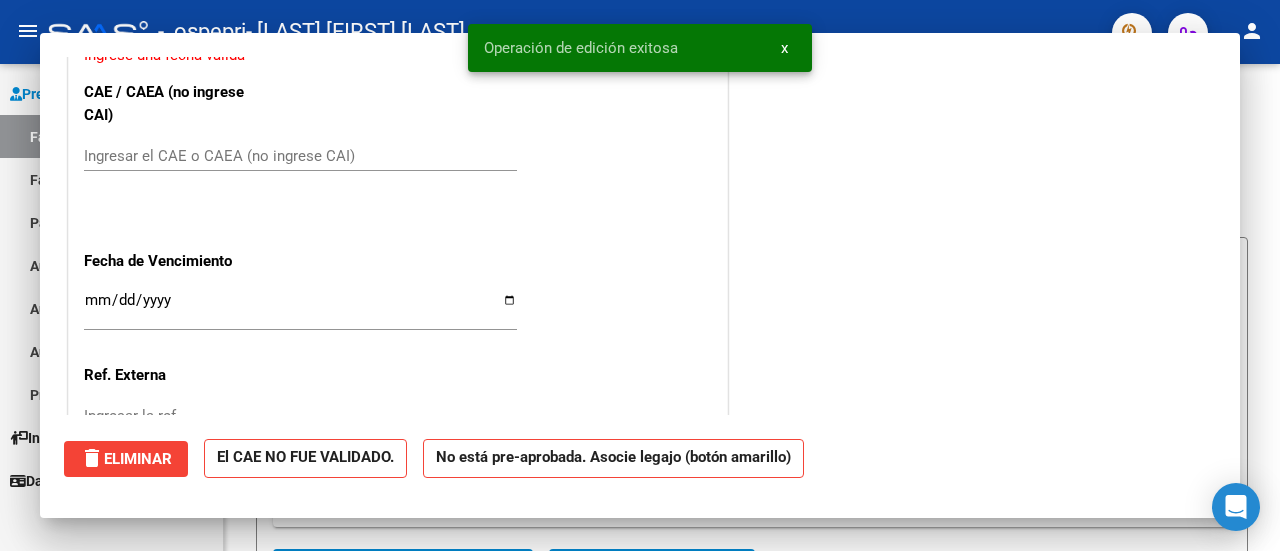 scroll, scrollTop: 0, scrollLeft: 0, axis: both 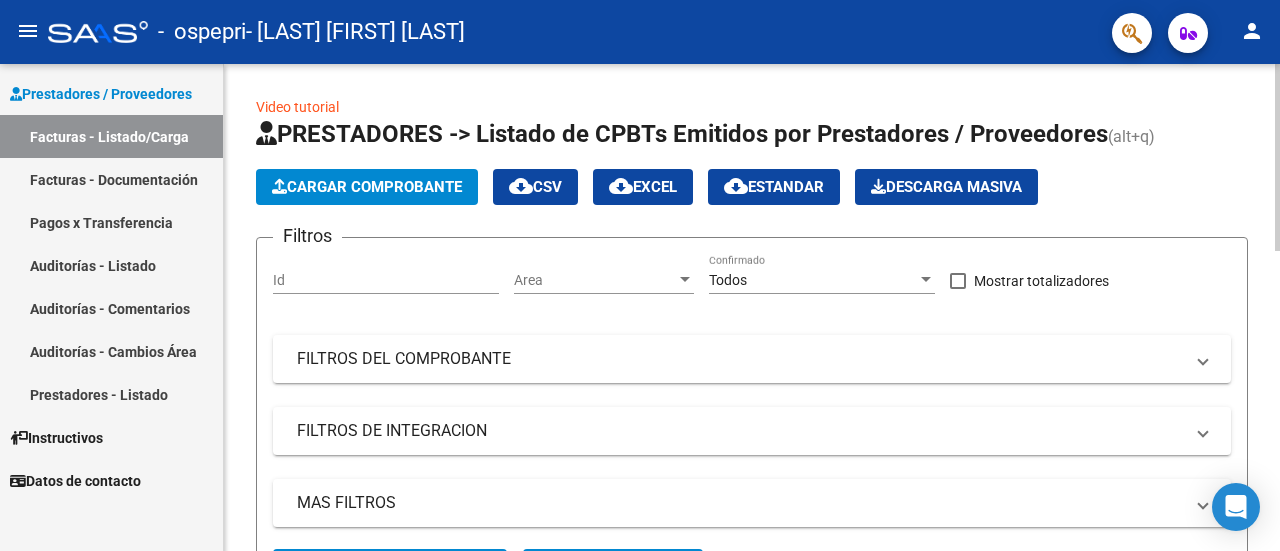 click on "Cargar Comprobante" 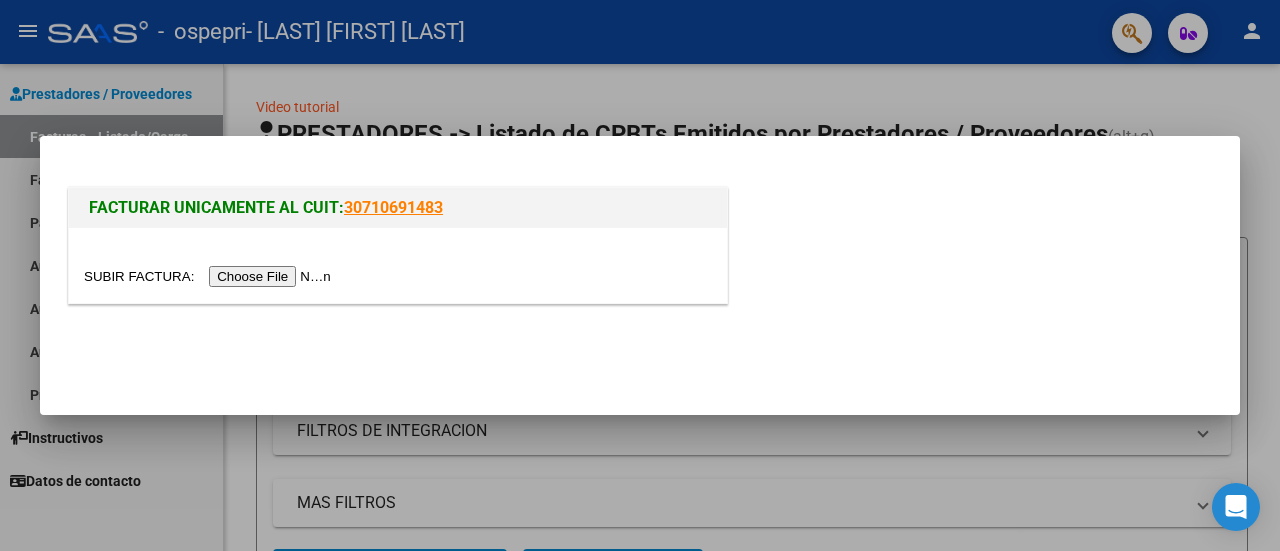 click at bounding box center (210, 276) 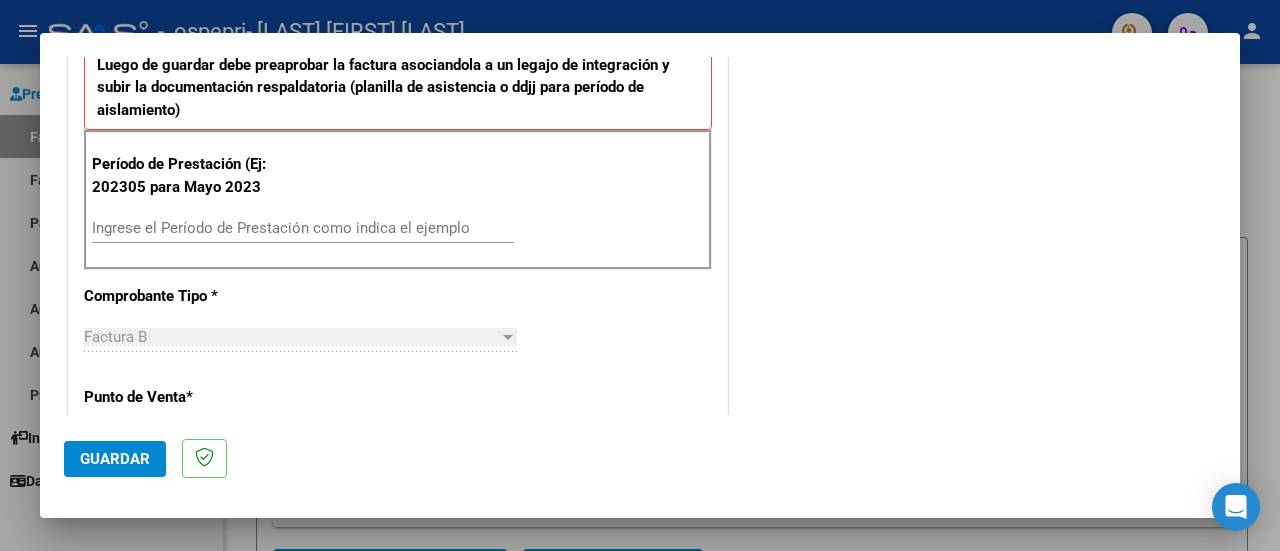 scroll, scrollTop: 614, scrollLeft: 0, axis: vertical 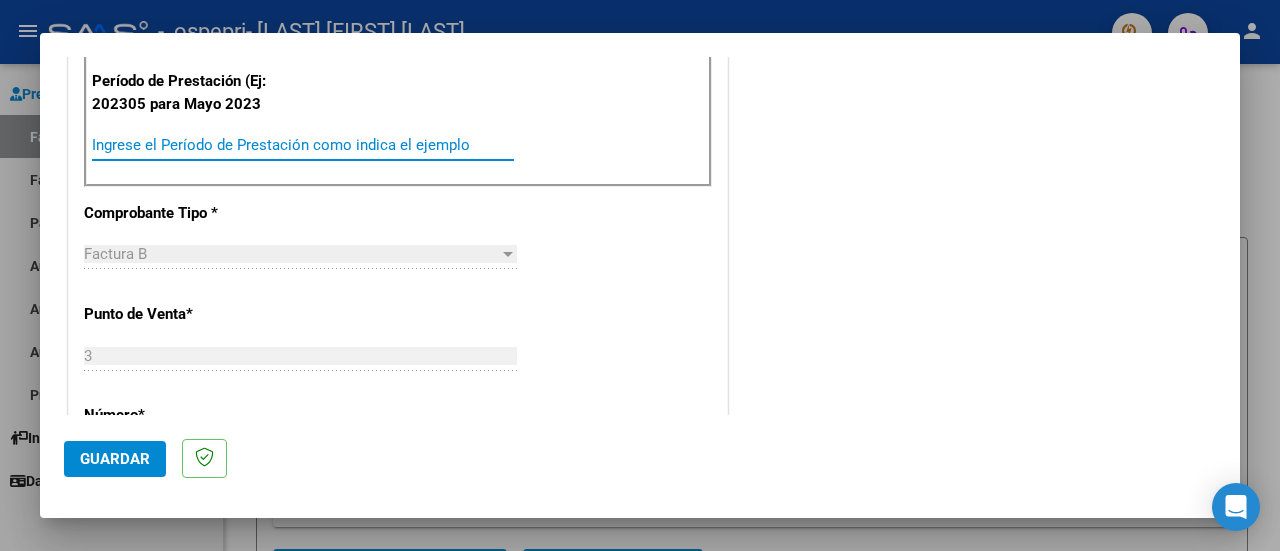 click on "Ingrese el Período de Prestación como indica el ejemplo" at bounding box center [303, 145] 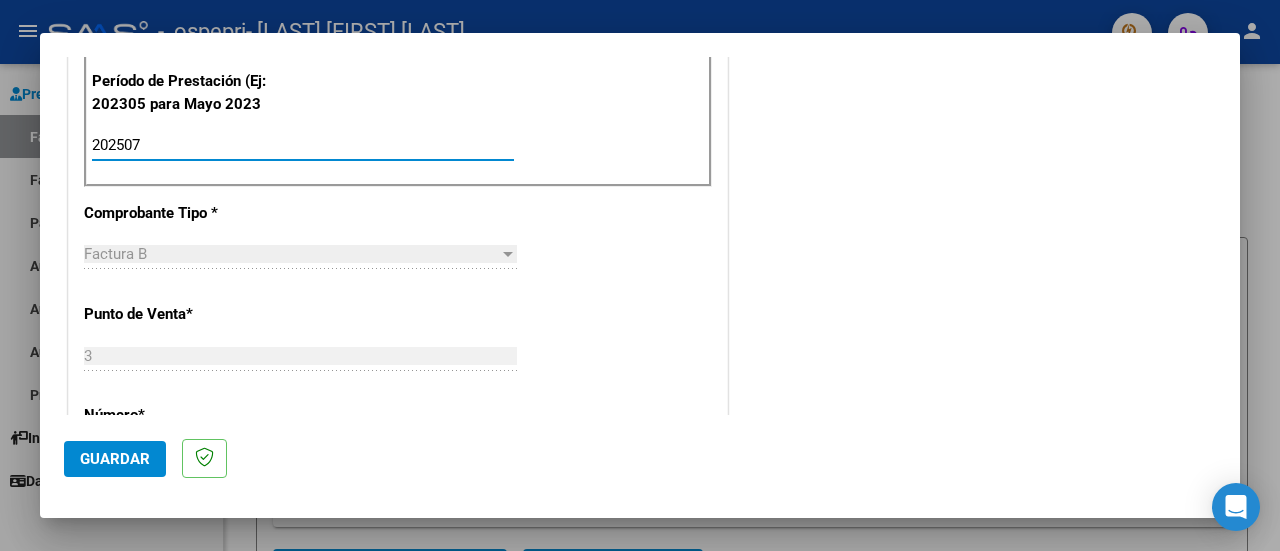 type on "202507" 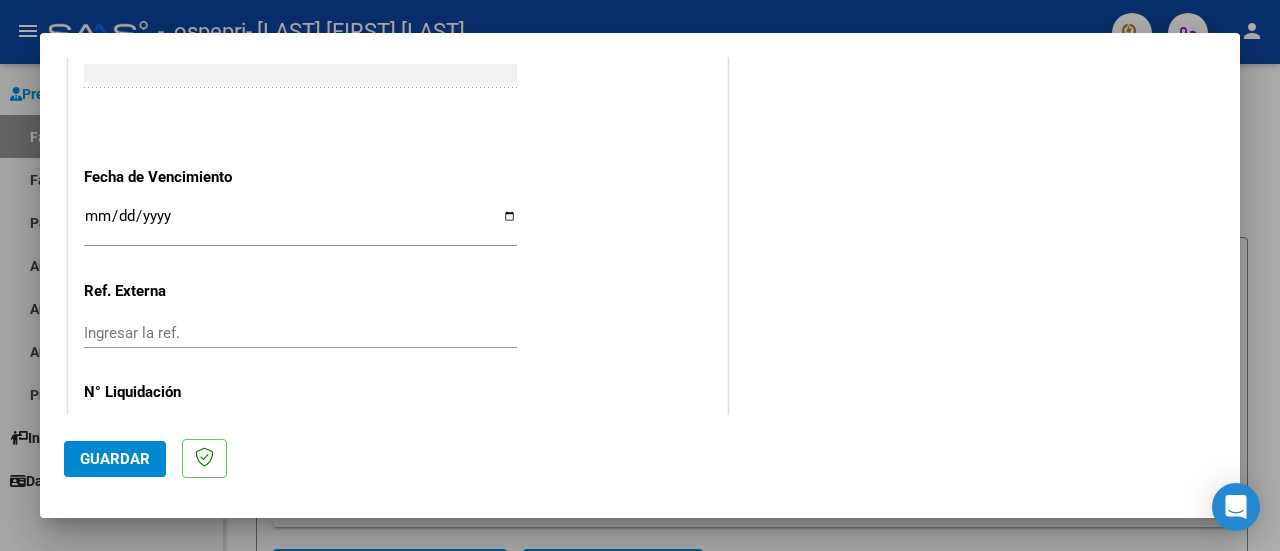 scroll, scrollTop: 1404, scrollLeft: 0, axis: vertical 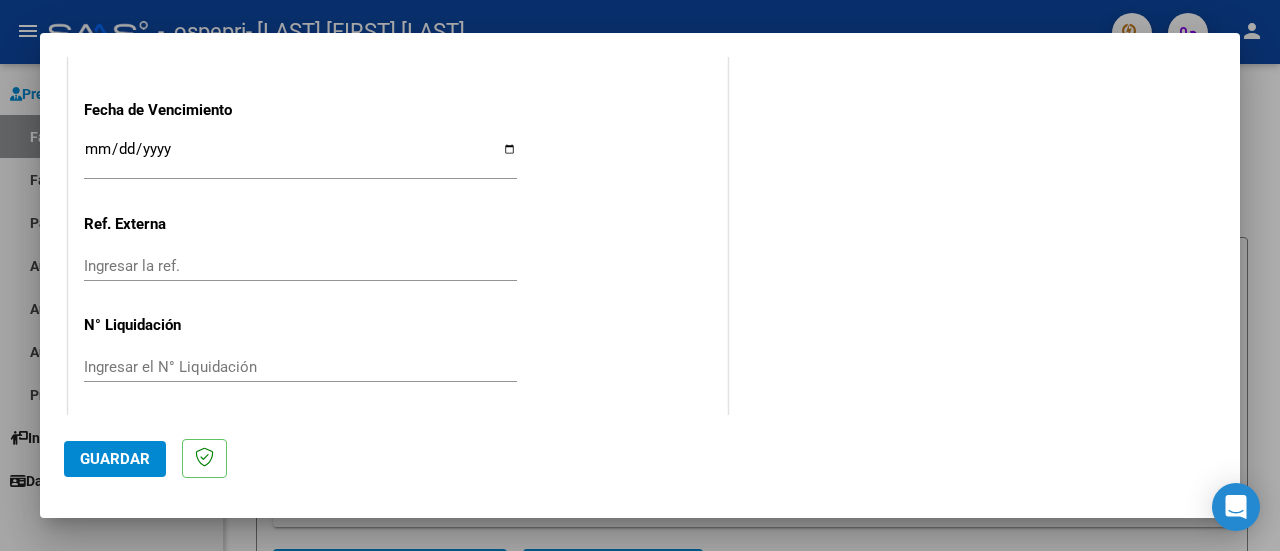click on "Ingresar el N° Liquidación" 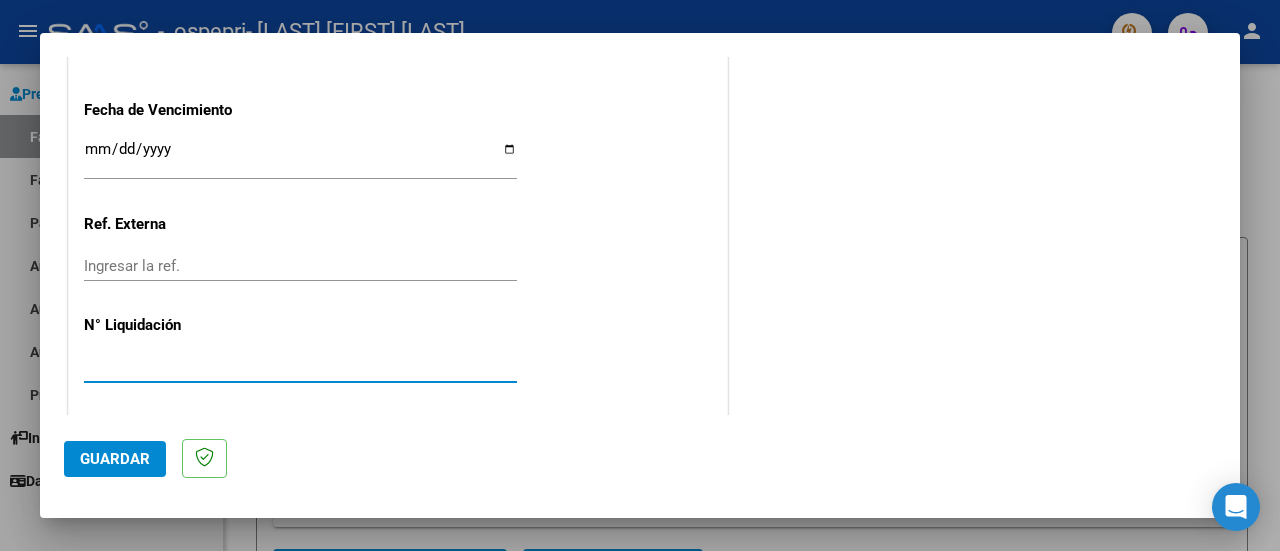 type on "[NUMBER]" 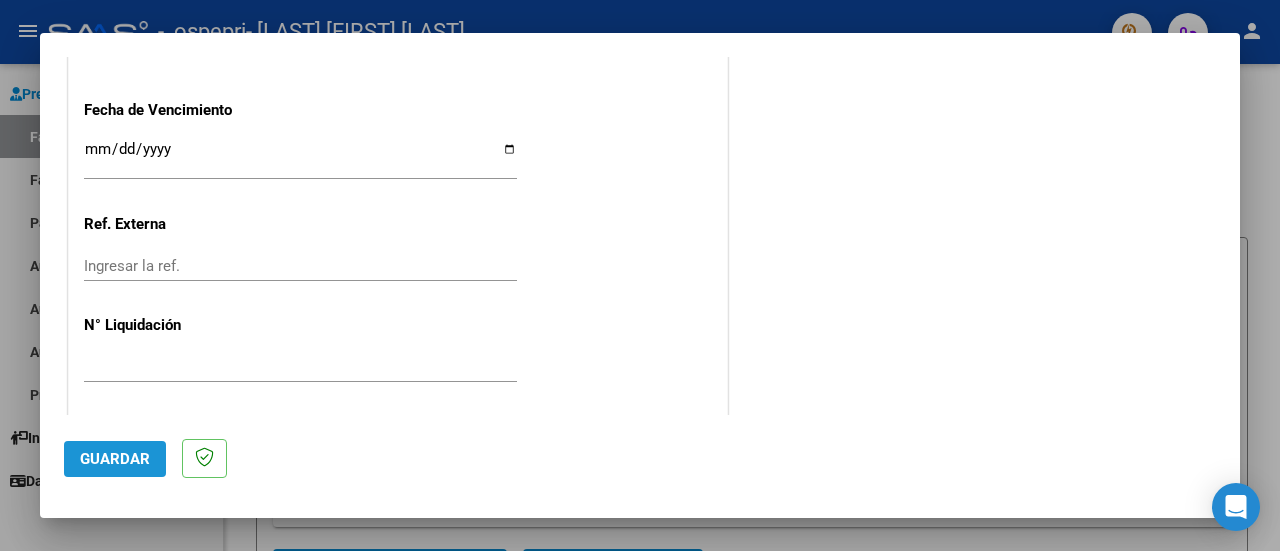click on "Guardar" 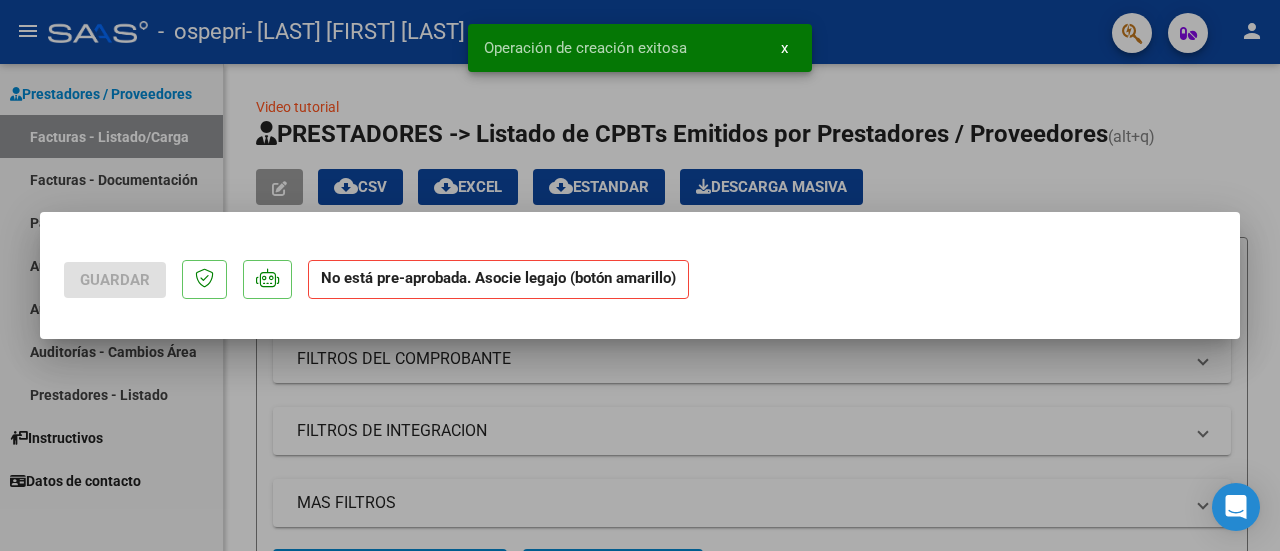 scroll, scrollTop: 0, scrollLeft: 0, axis: both 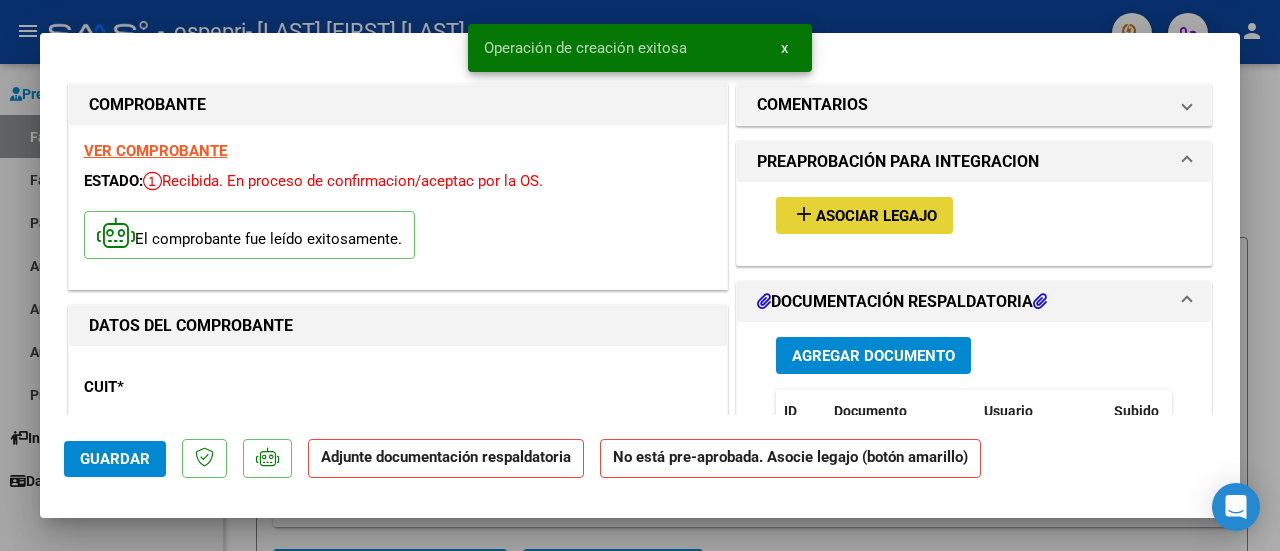 click on "Asociar Legajo" at bounding box center [876, 216] 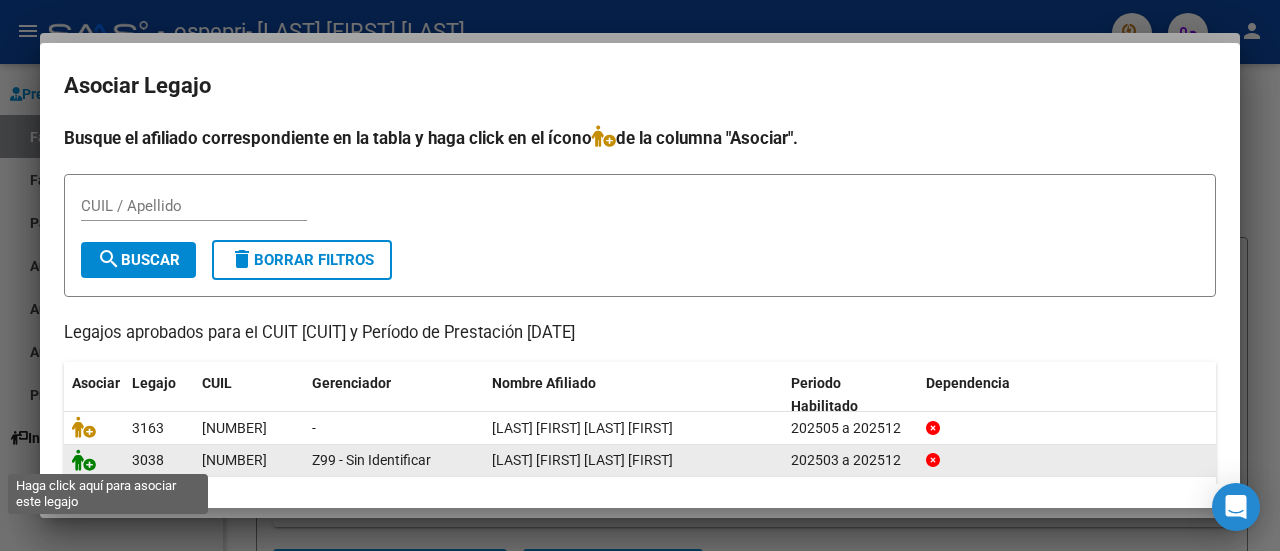 click 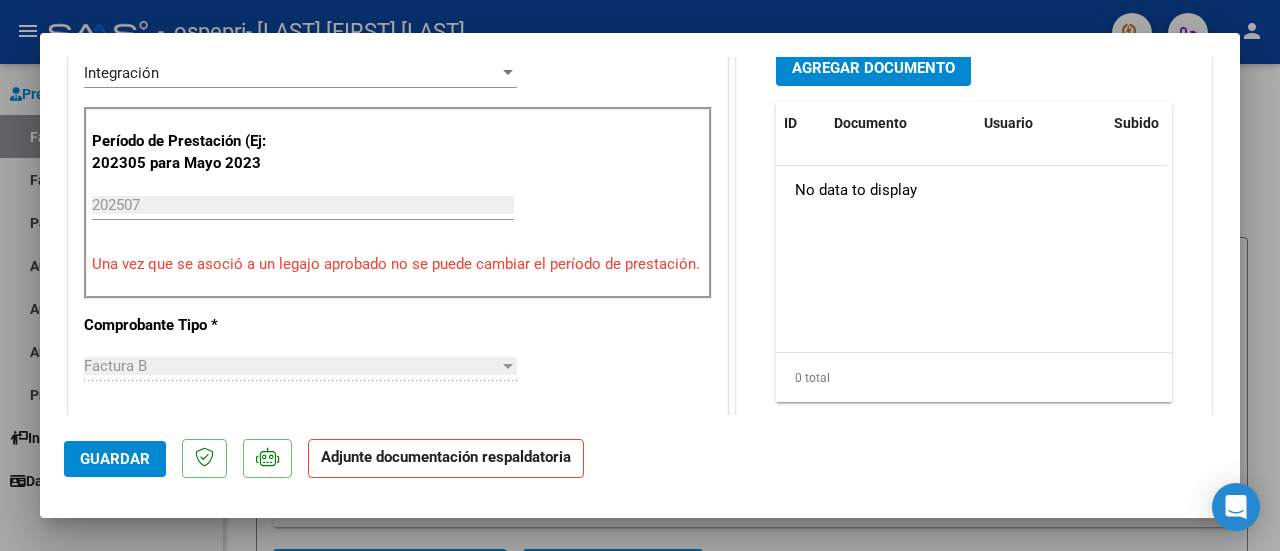 scroll, scrollTop: 554, scrollLeft: 0, axis: vertical 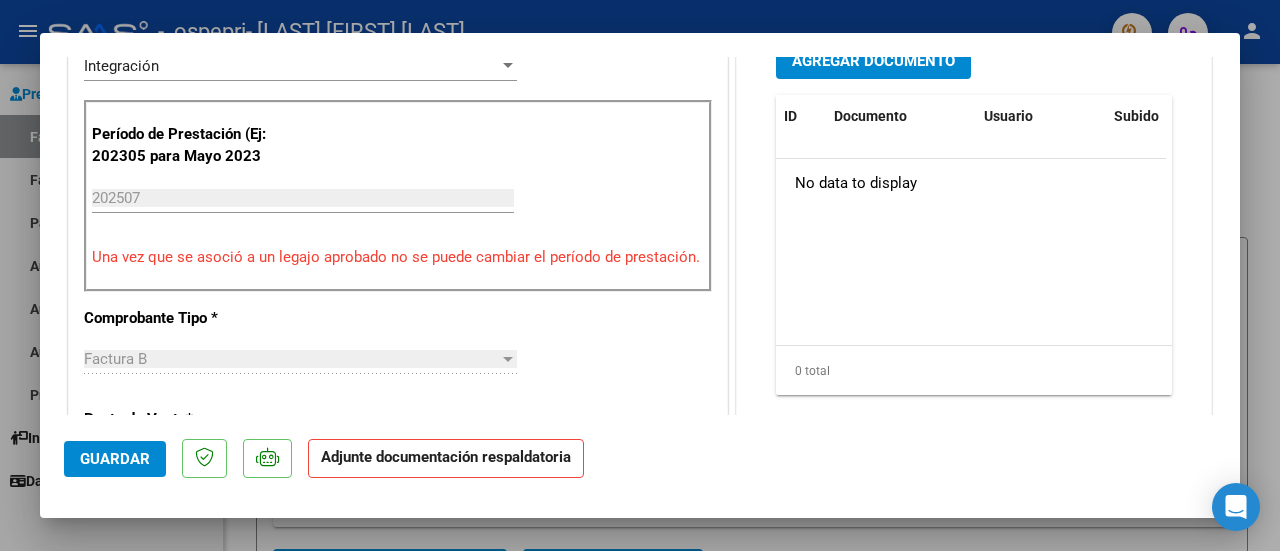 click on "Agregar Documento" at bounding box center [873, 61] 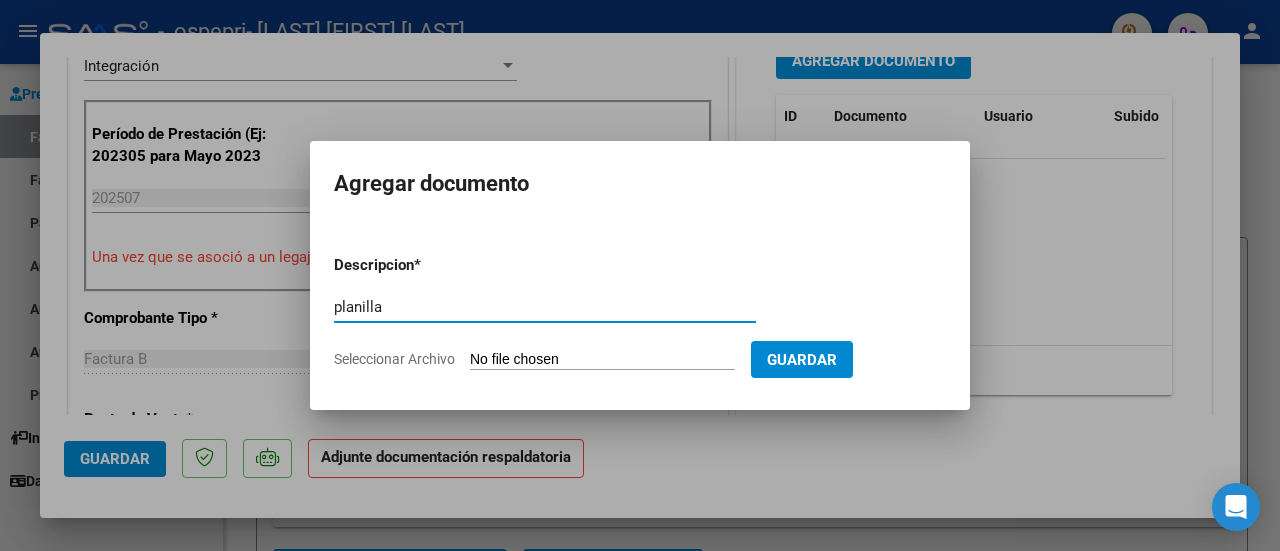 type on "planilla" 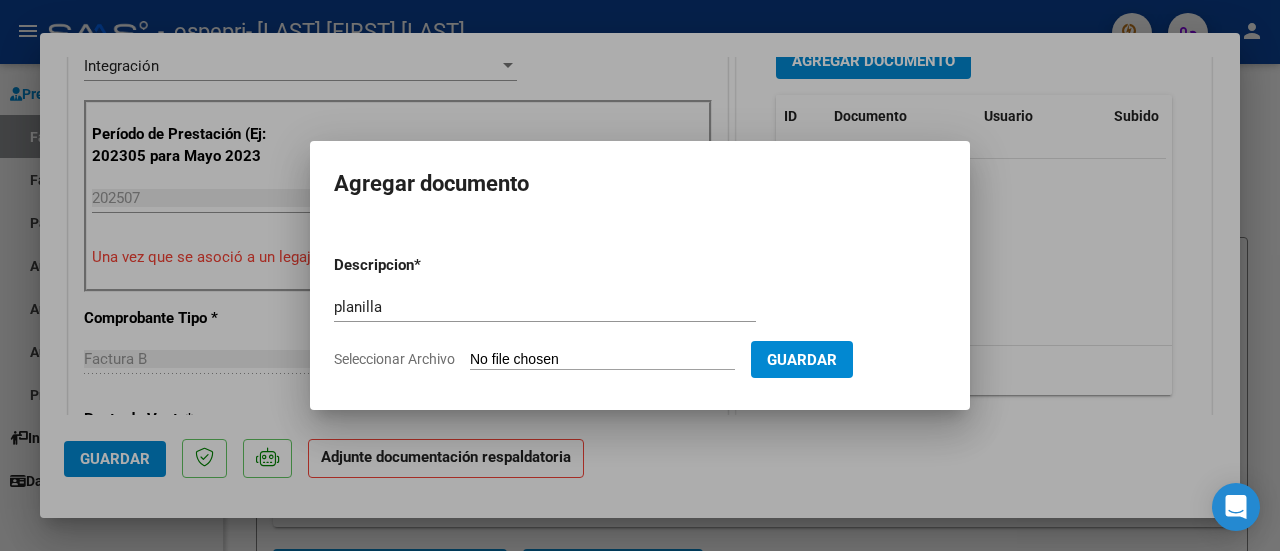 click on "Seleccionar Archivo" at bounding box center (602, 360) 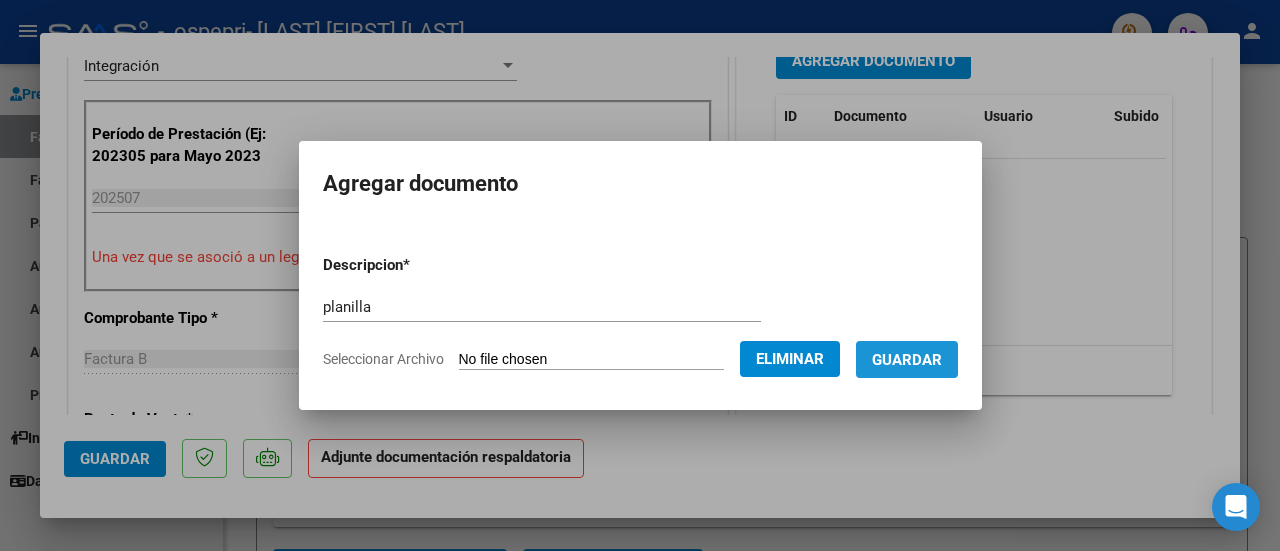 click on "Guardar" at bounding box center (907, 359) 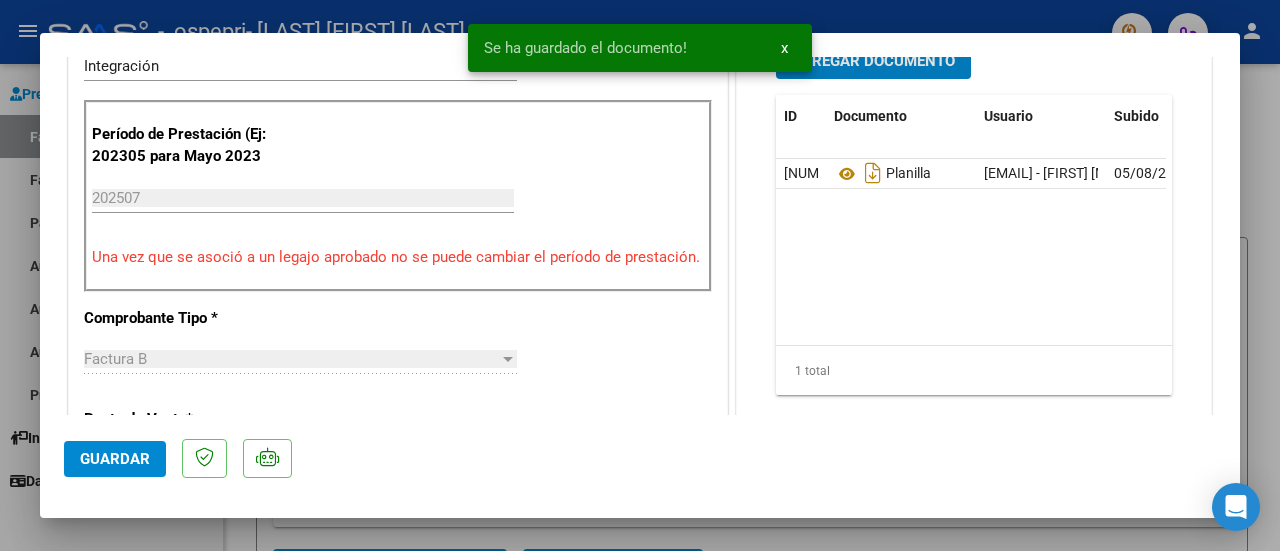 scroll, scrollTop: 536, scrollLeft: 0, axis: vertical 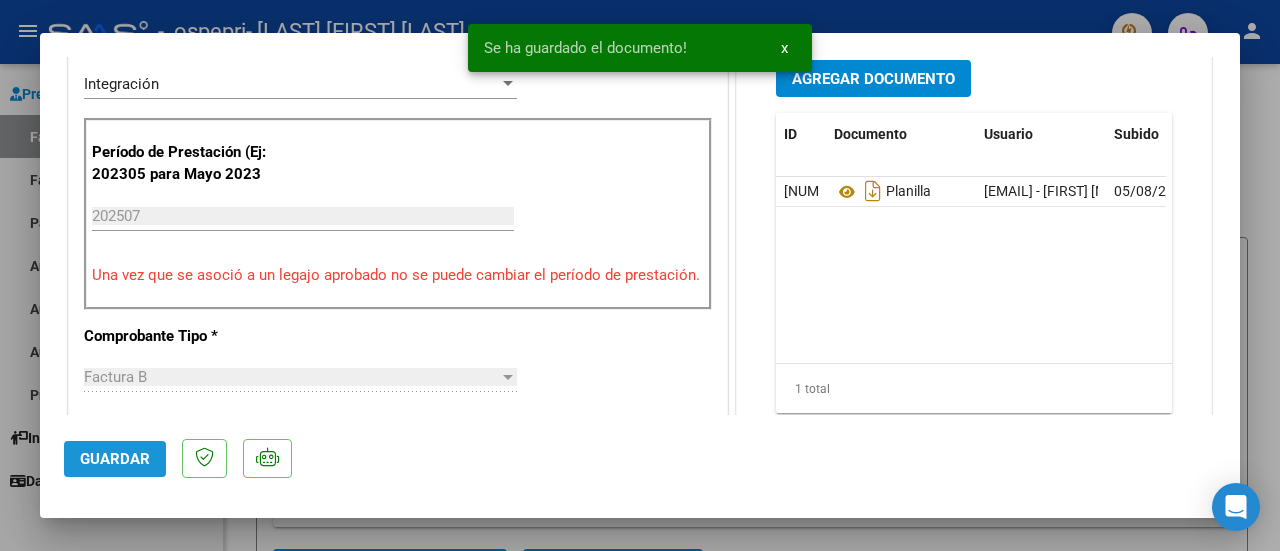 click on "Guardar" 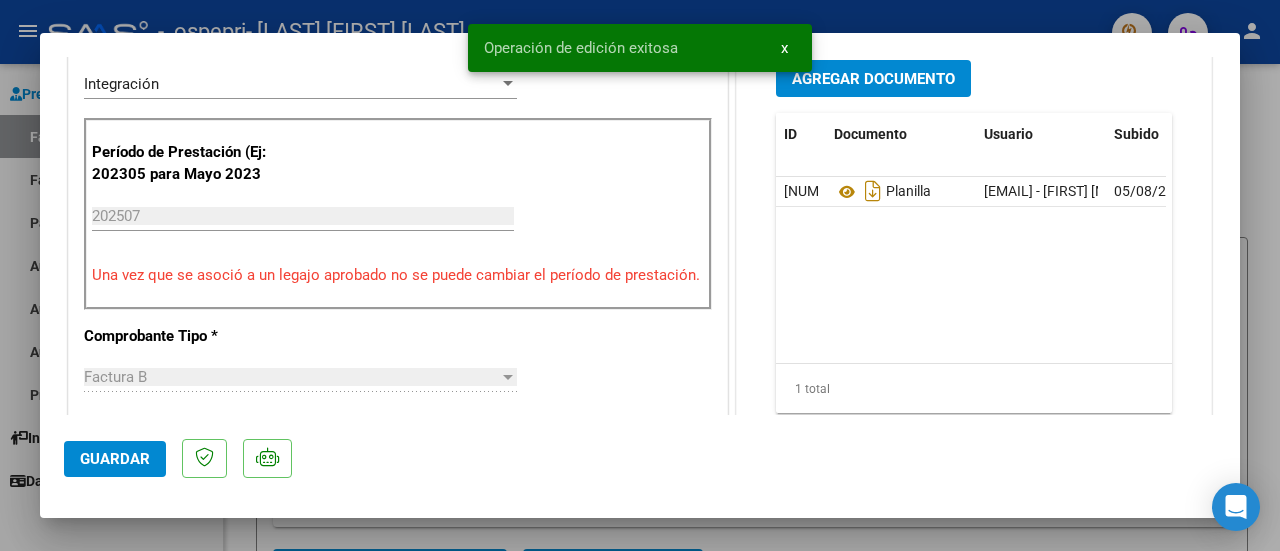 click at bounding box center [640, 275] 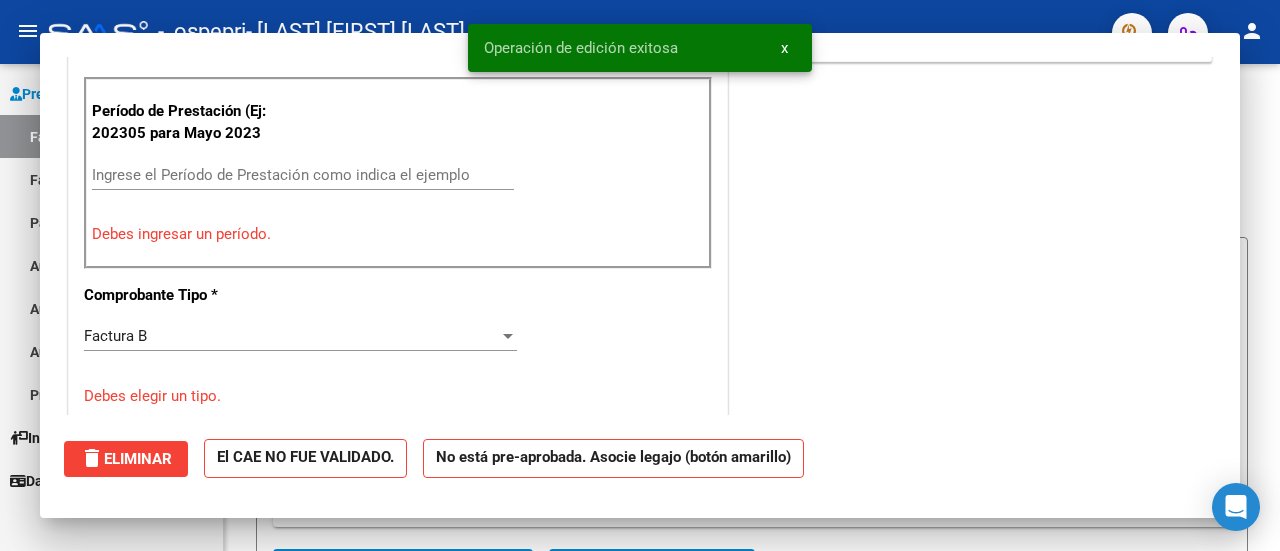 scroll, scrollTop: 450, scrollLeft: 0, axis: vertical 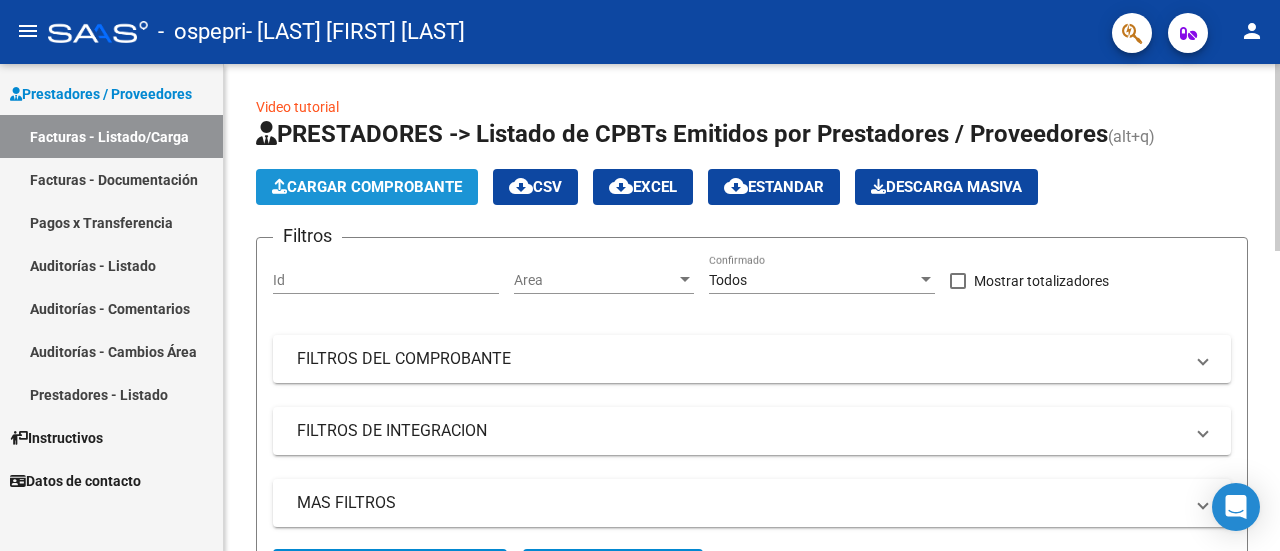 click on "Cargar Comprobante" 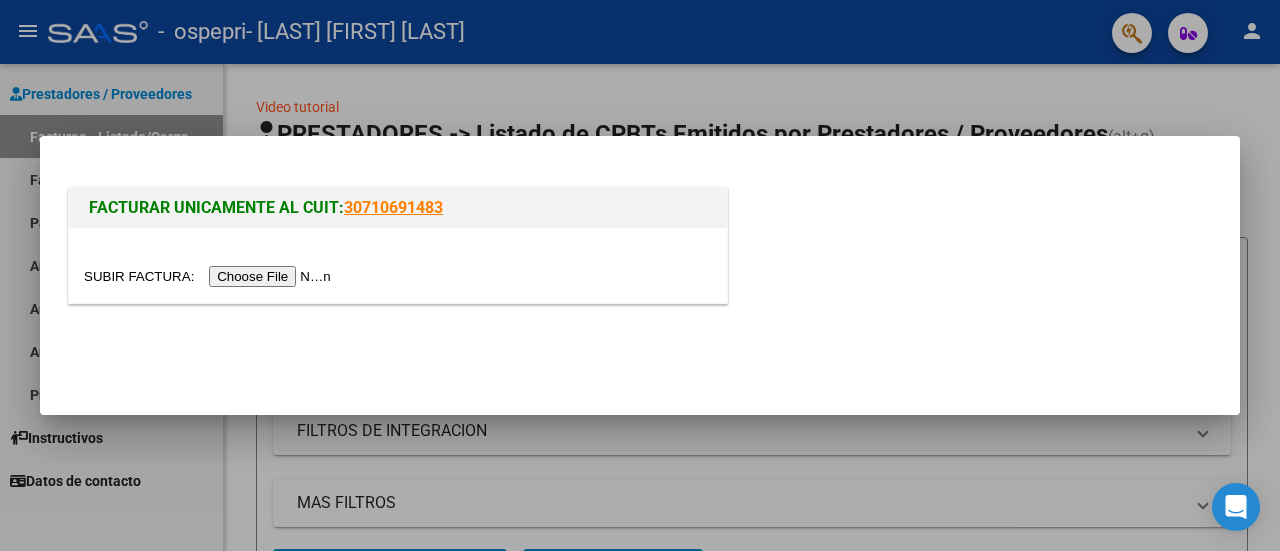 click at bounding box center (398, 276) 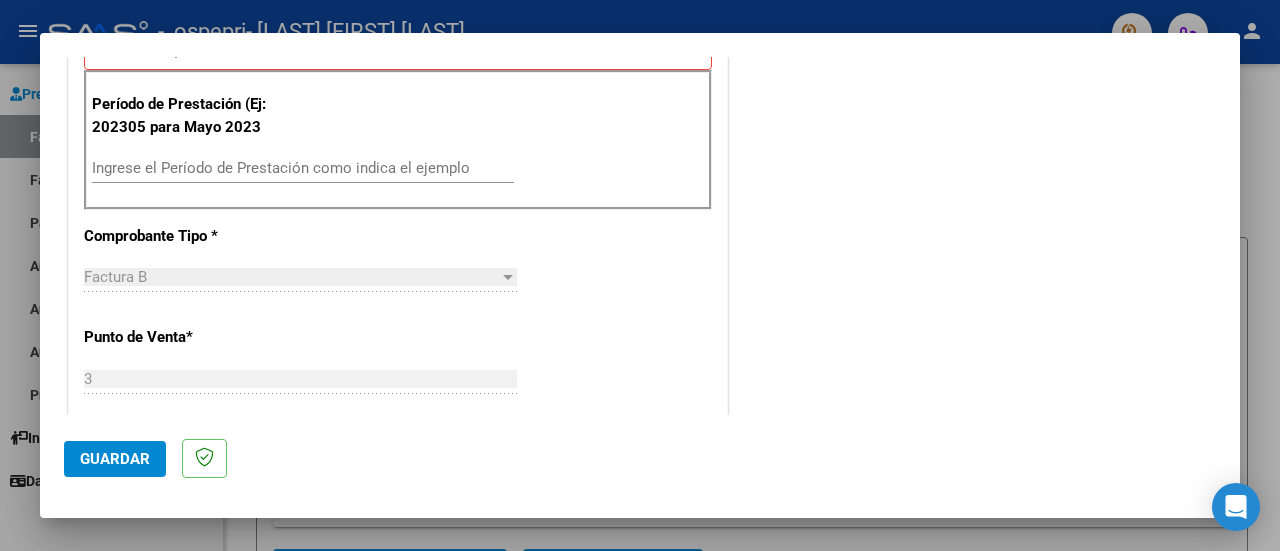 scroll, scrollTop: 606, scrollLeft: 0, axis: vertical 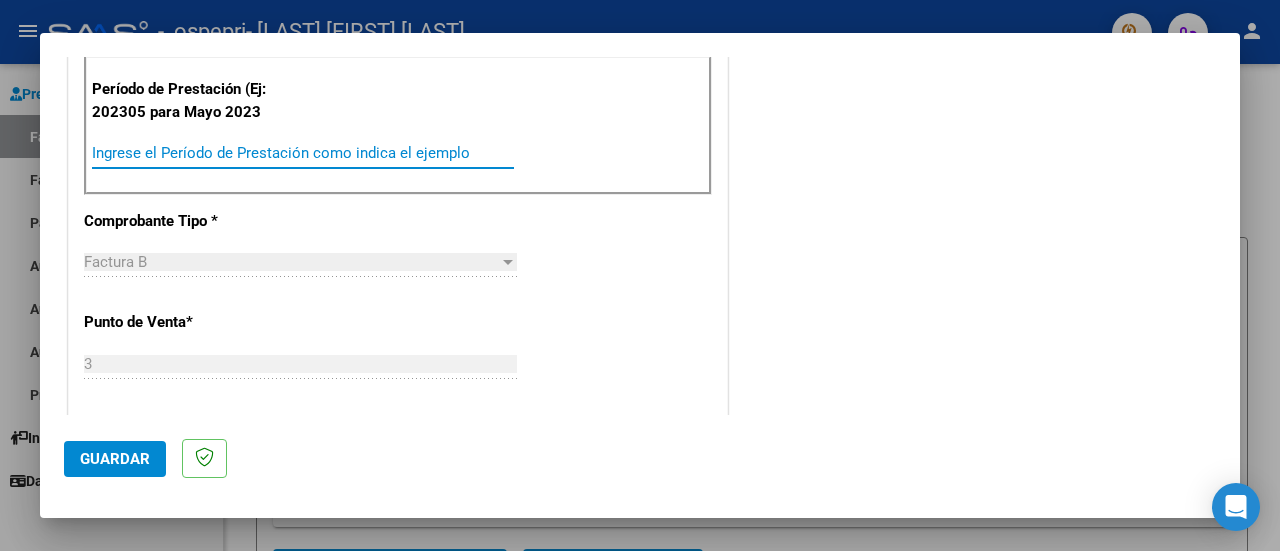 click on "Ingrese el Período de Prestación como indica el ejemplo" at bounding box center [303, 153] 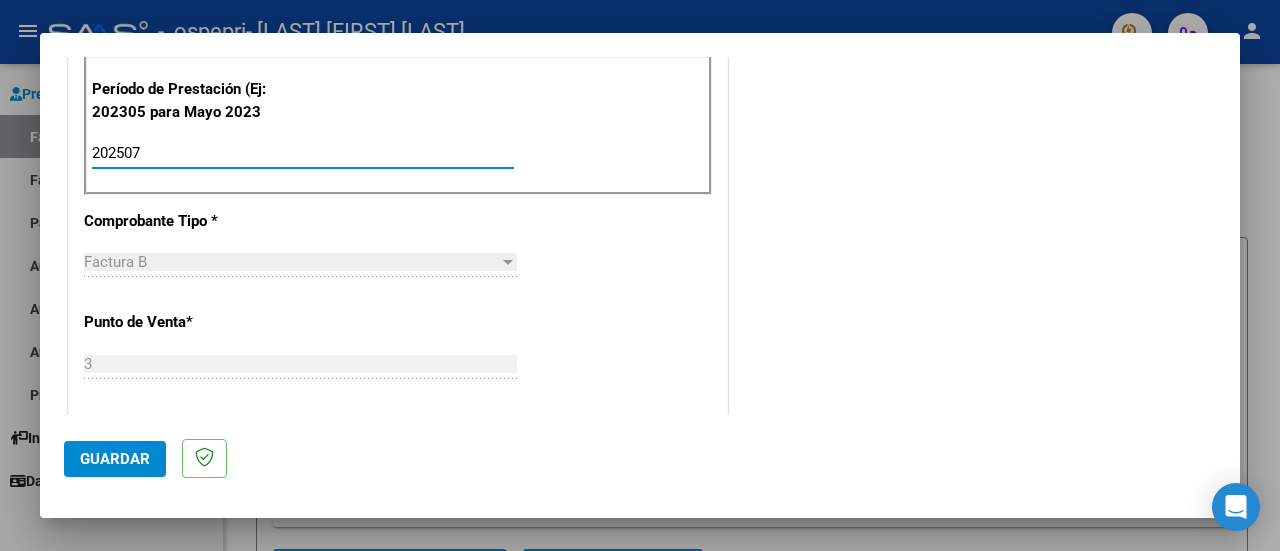 type on "202507" 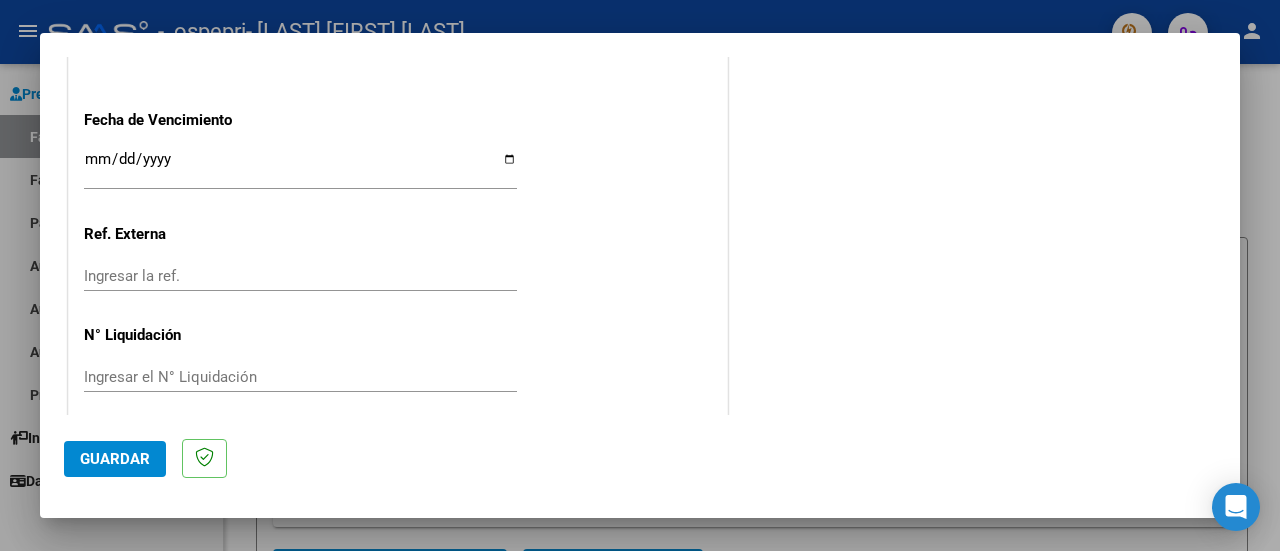 scroll, scrollTop: 1404, scrollLeft: 0, axis: vertical 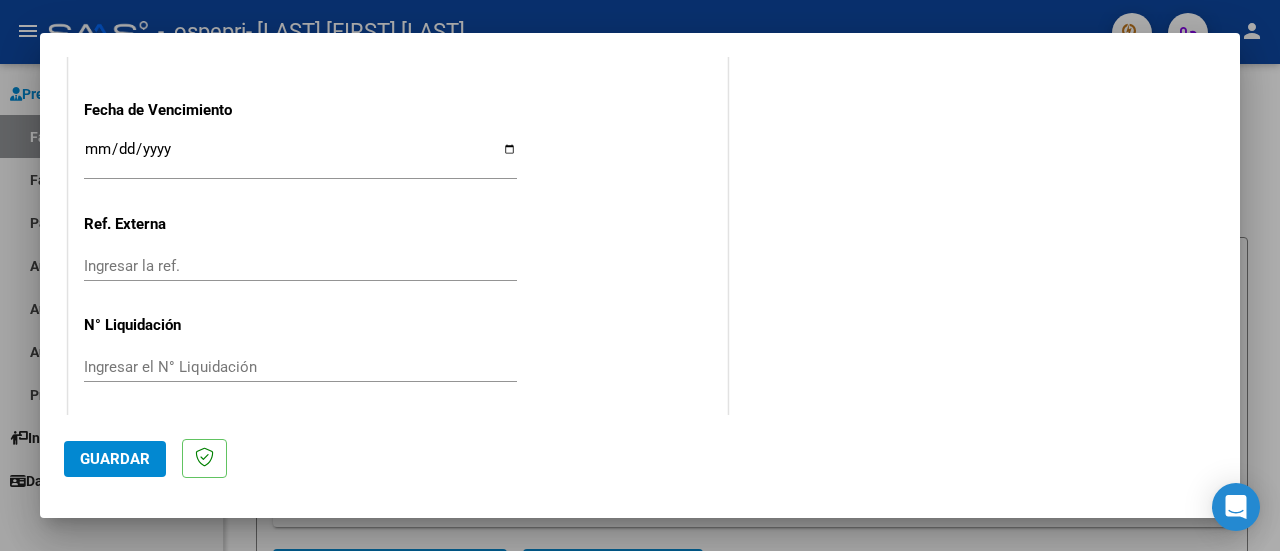 click on "Ingresar el N° Liquidación" at bounding box center (300, 367) 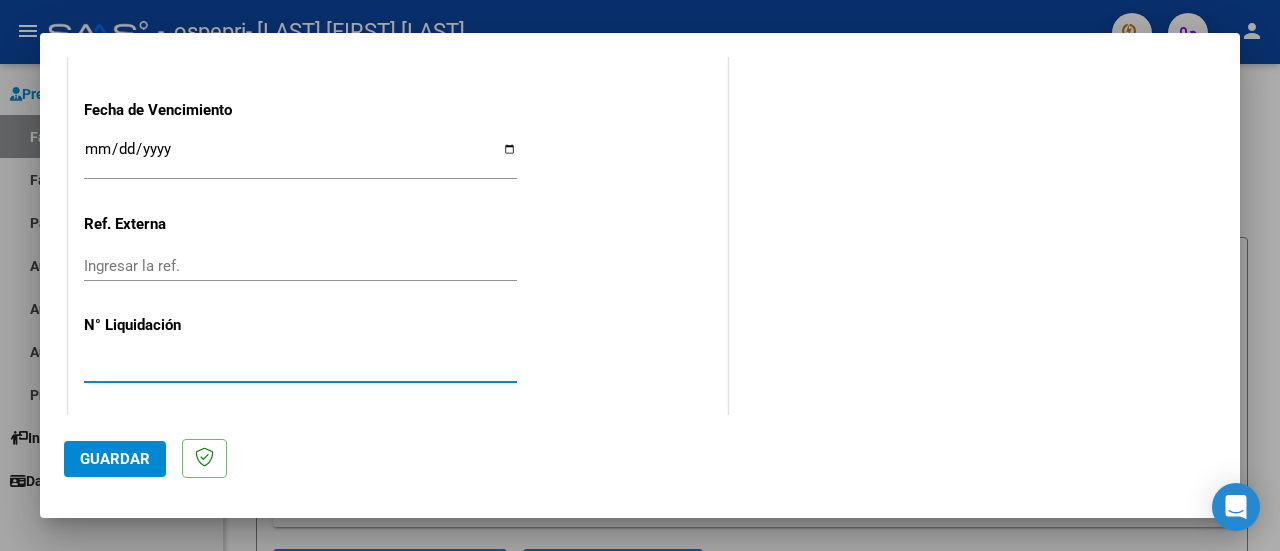 type on "[NUMBER]" 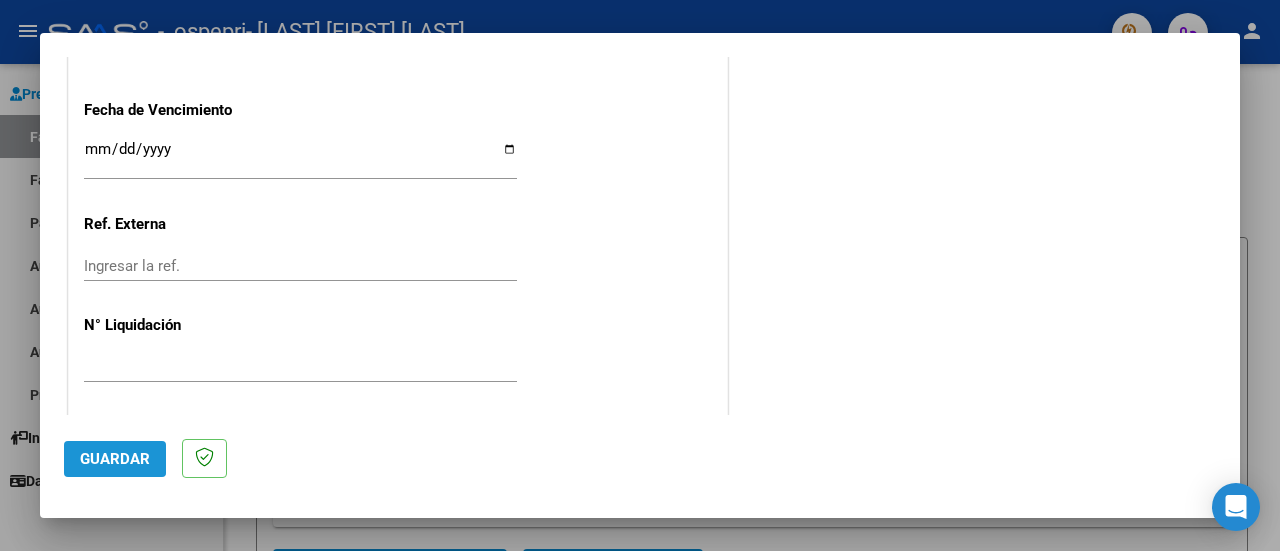 click on "Guardar" 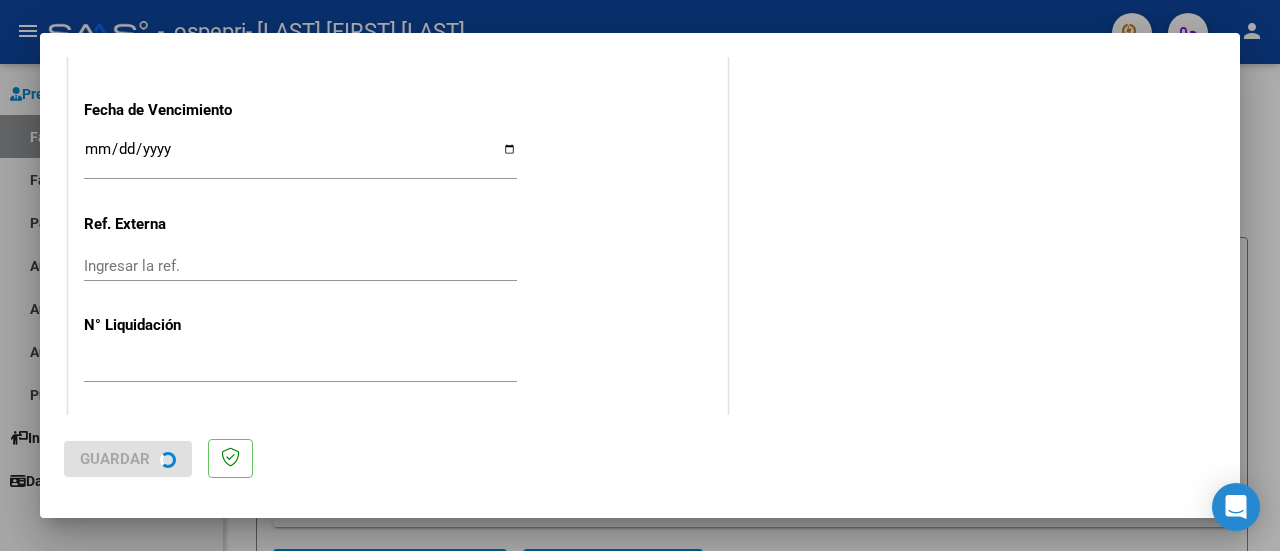 scroll, scrollTop: 0, scrollLeft: 0, axis: both 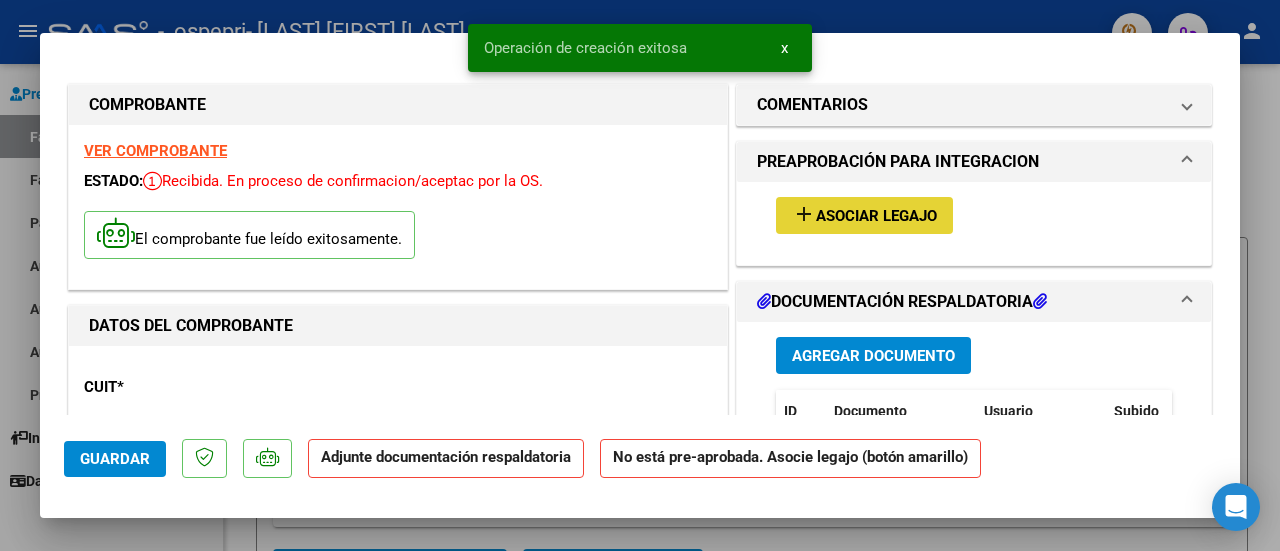 click on "Asociar Legajo" at bounding box center (876, 216) 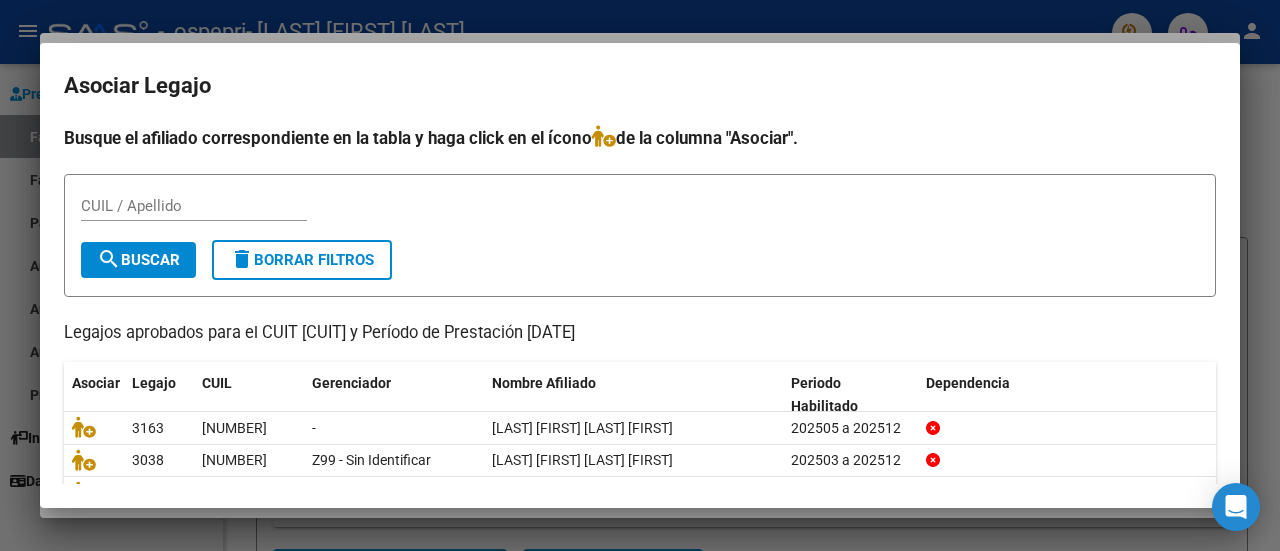 scroll, scrollTop: 158, scrollLeft: 0, axis: vertical 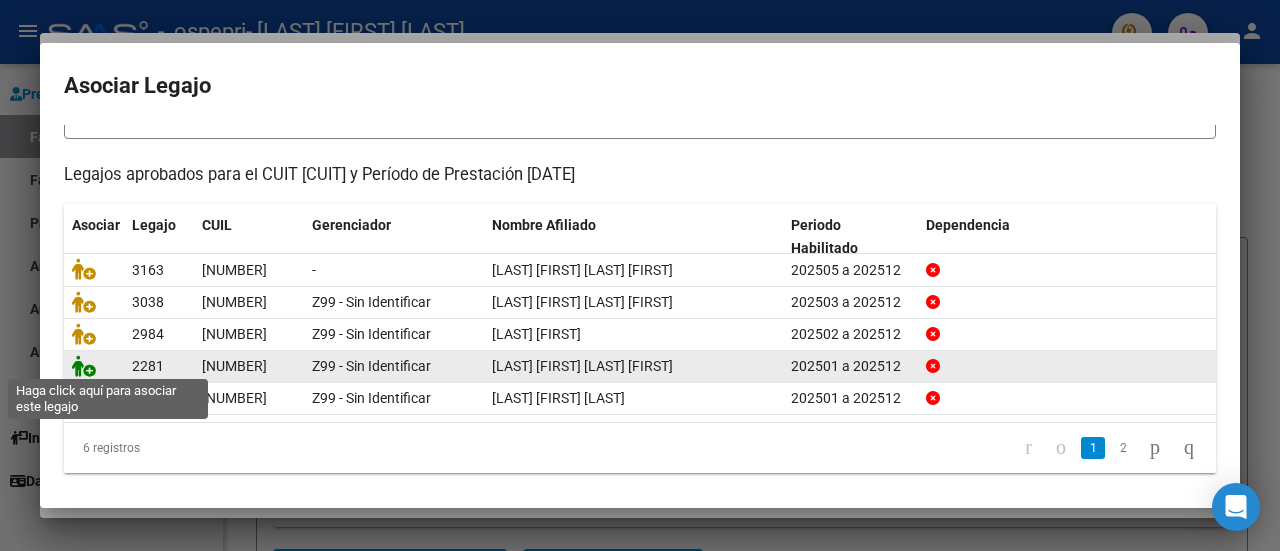 click 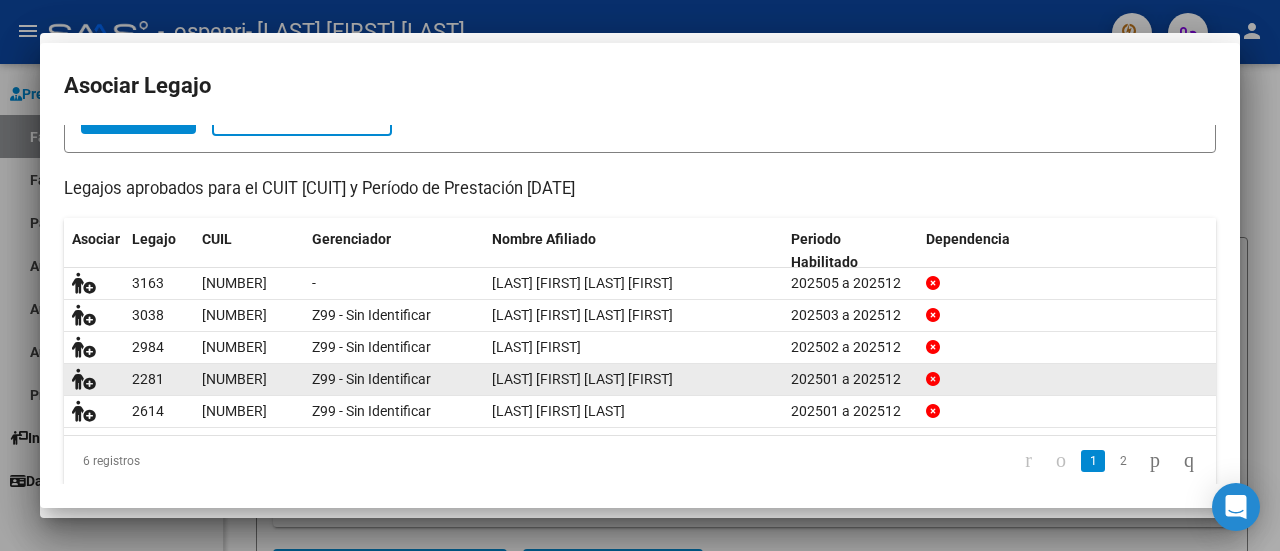 scroll, scrollTop: 171, scrollLeft: 0, axis: vertical 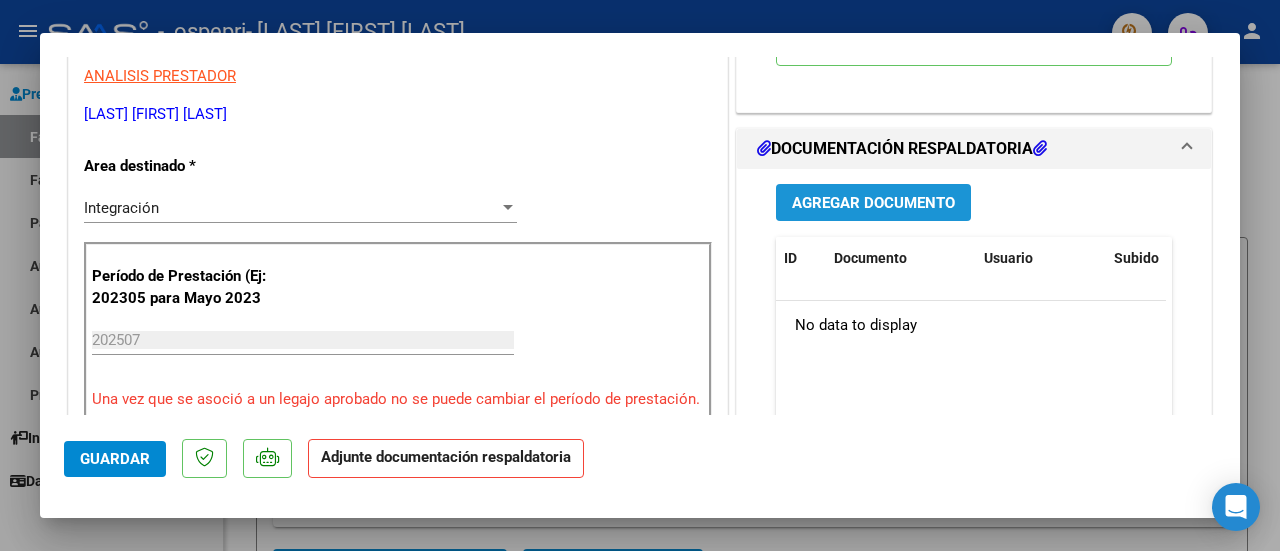 click on "Agregar Documento" at bounding box center [873, 203] 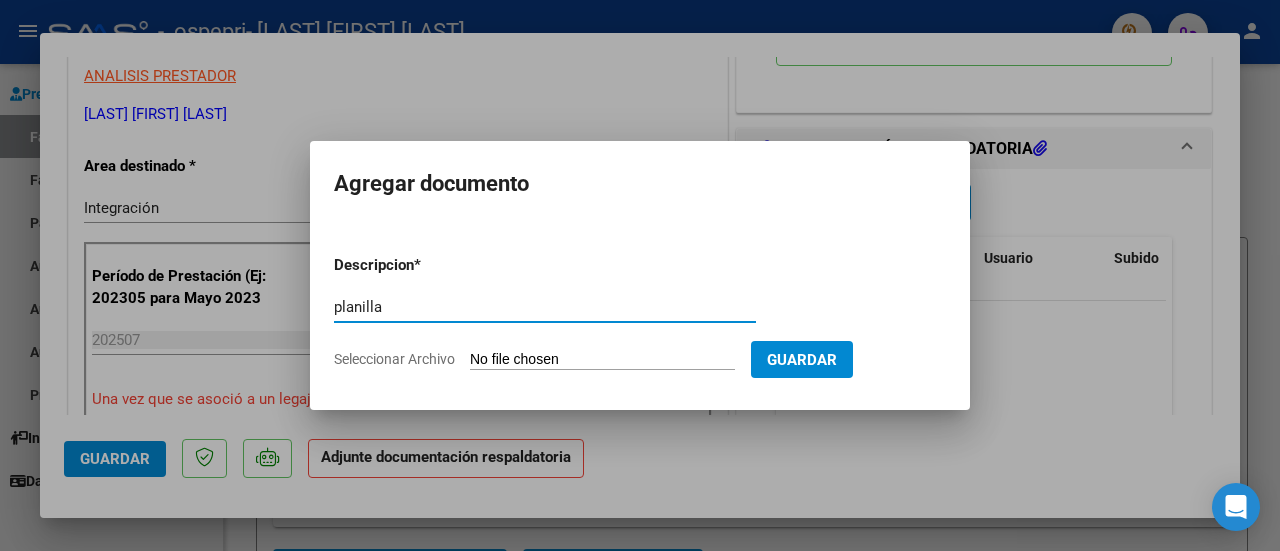 type on "planilla" 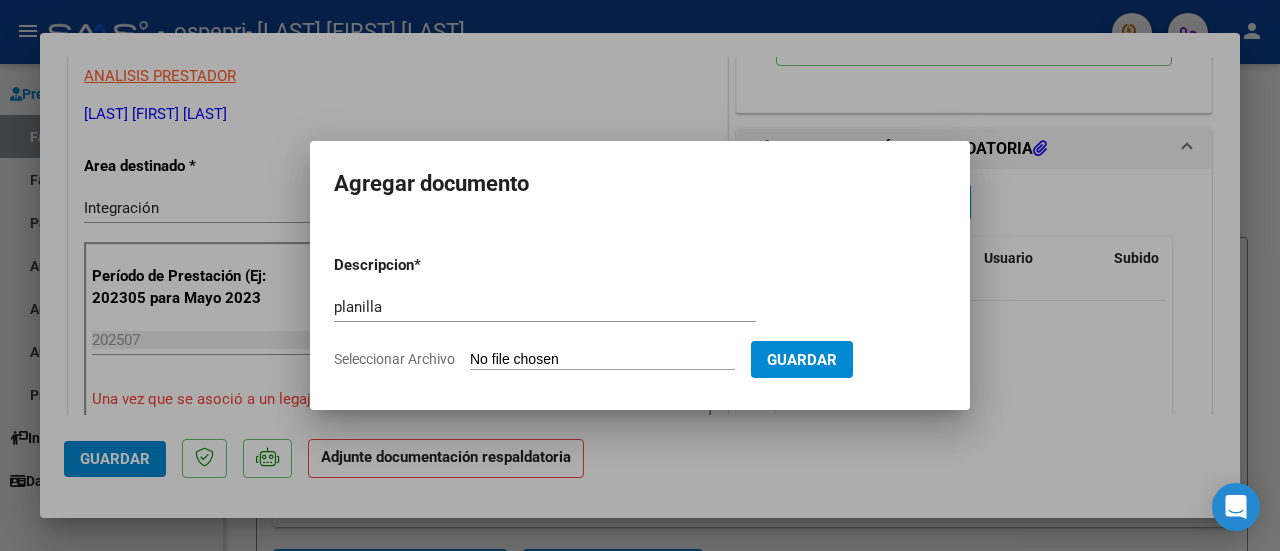 click on "Seleccionar Archivo" at bounding box center (602, 360) 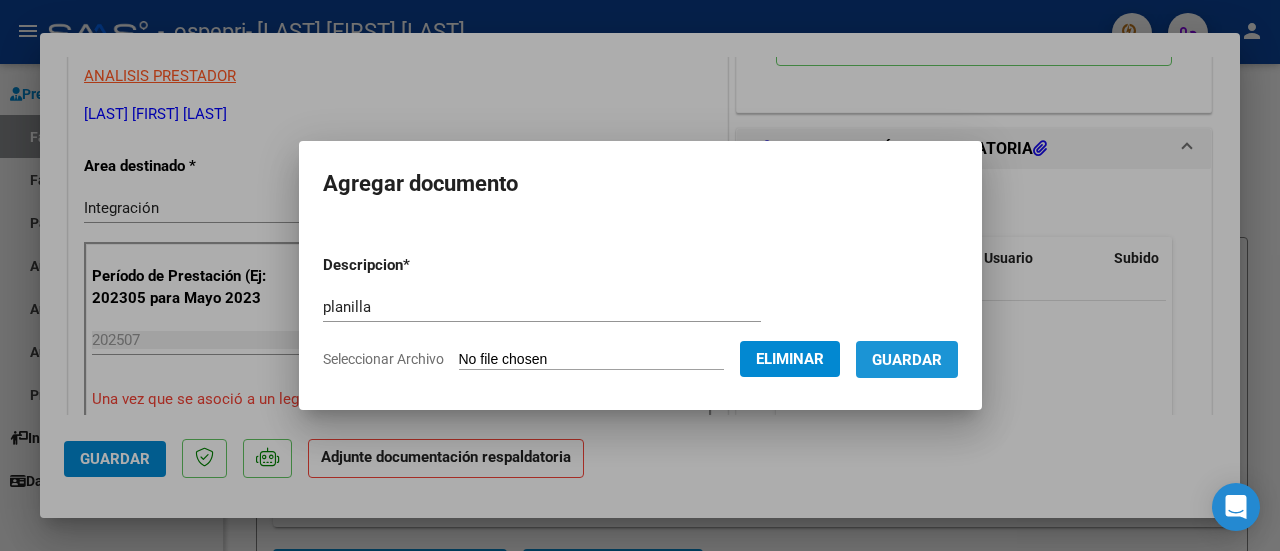 click on "Guardar" at bounding box center (907, 360) 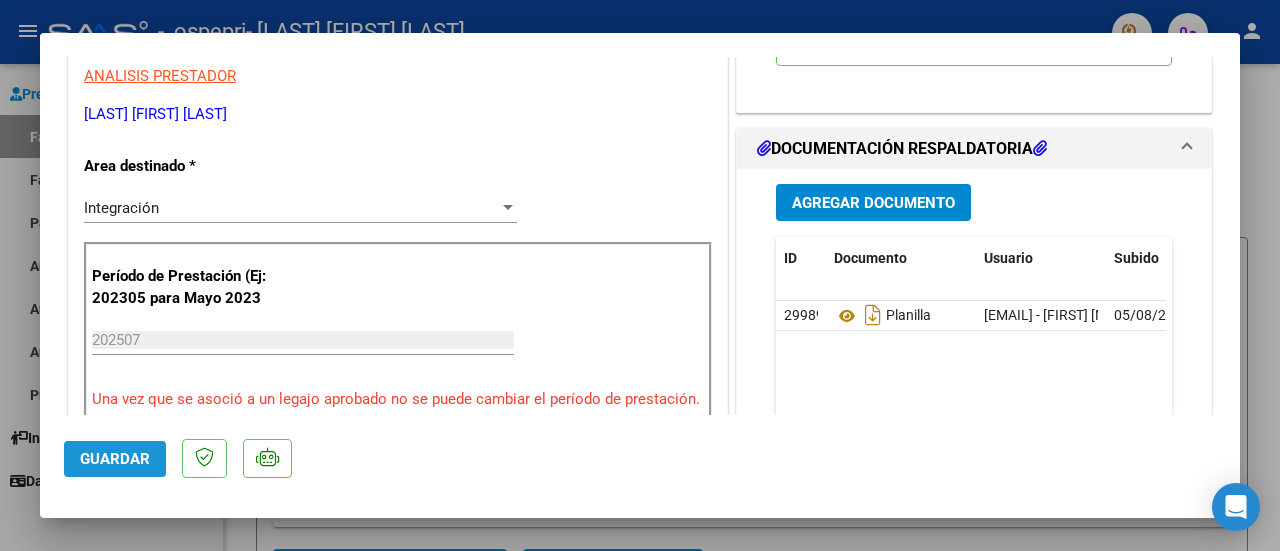 click on "Guardar" 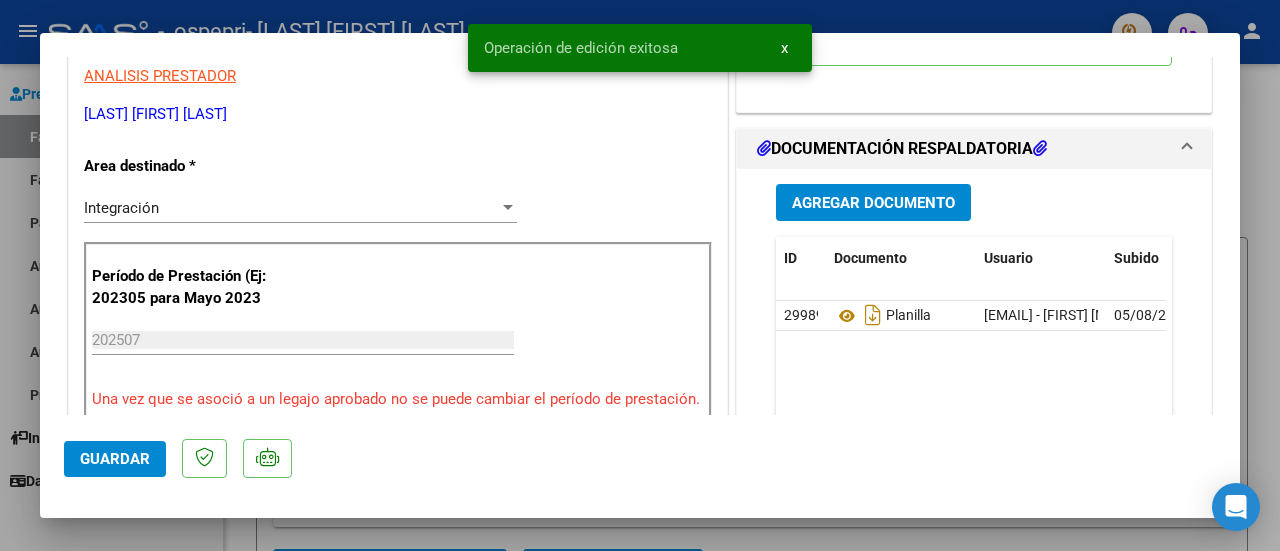 click at bounding box center [640, 275] 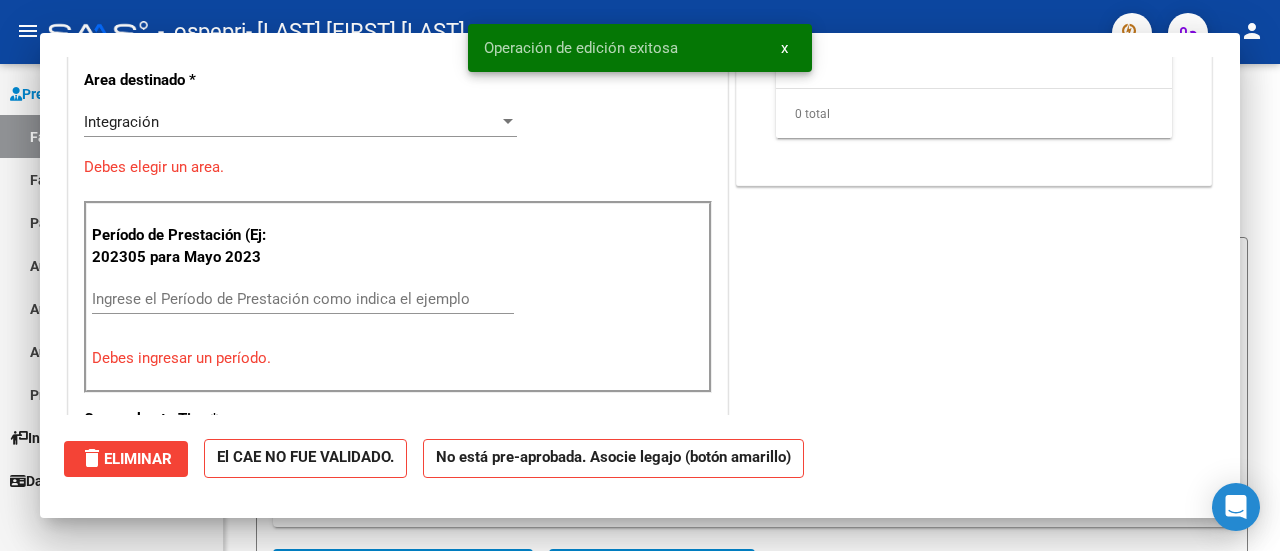 scroll, scrollTop: 0, scrollLeft: 0, axis: both 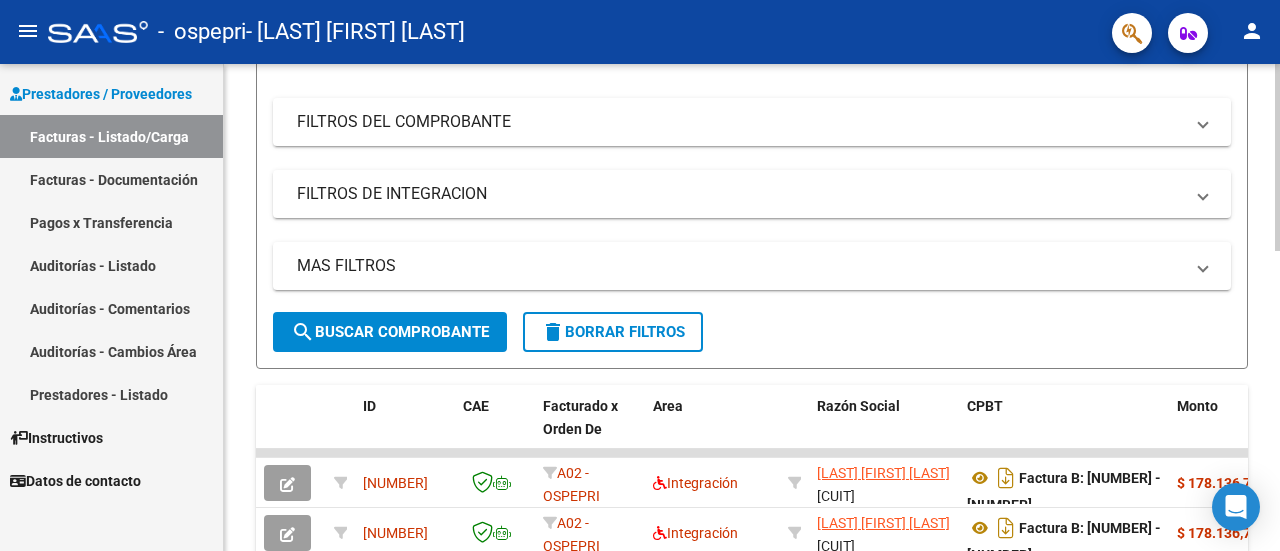 click 